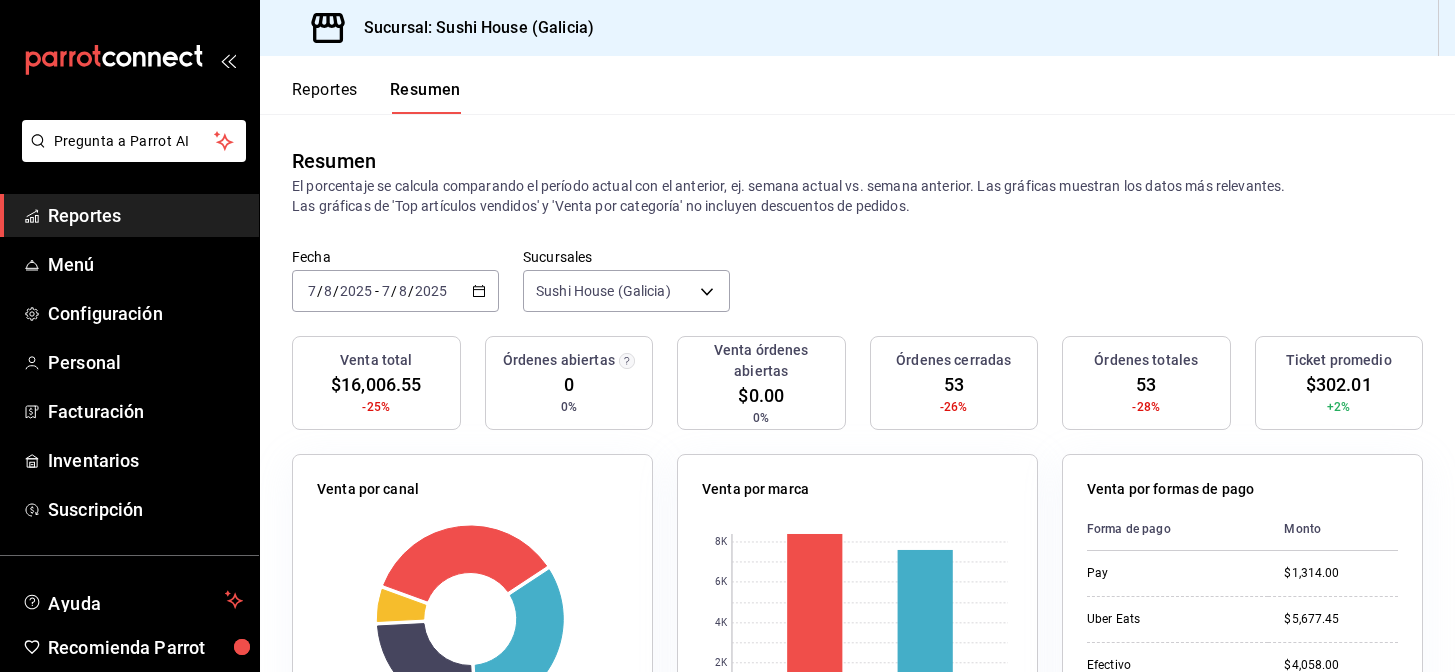 scroll, scrollTop: 0, scrollLeft: 0, axis: both 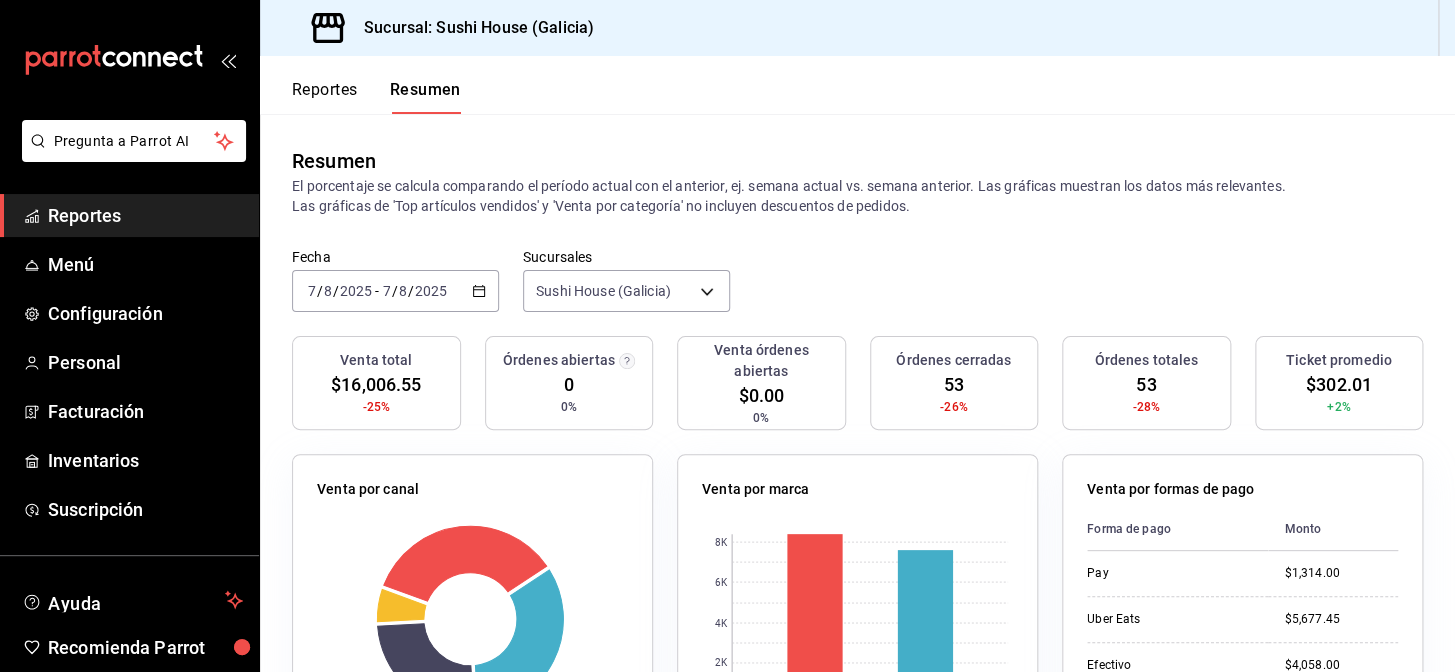 click on "Reportes" at bounding box center (129, 215) 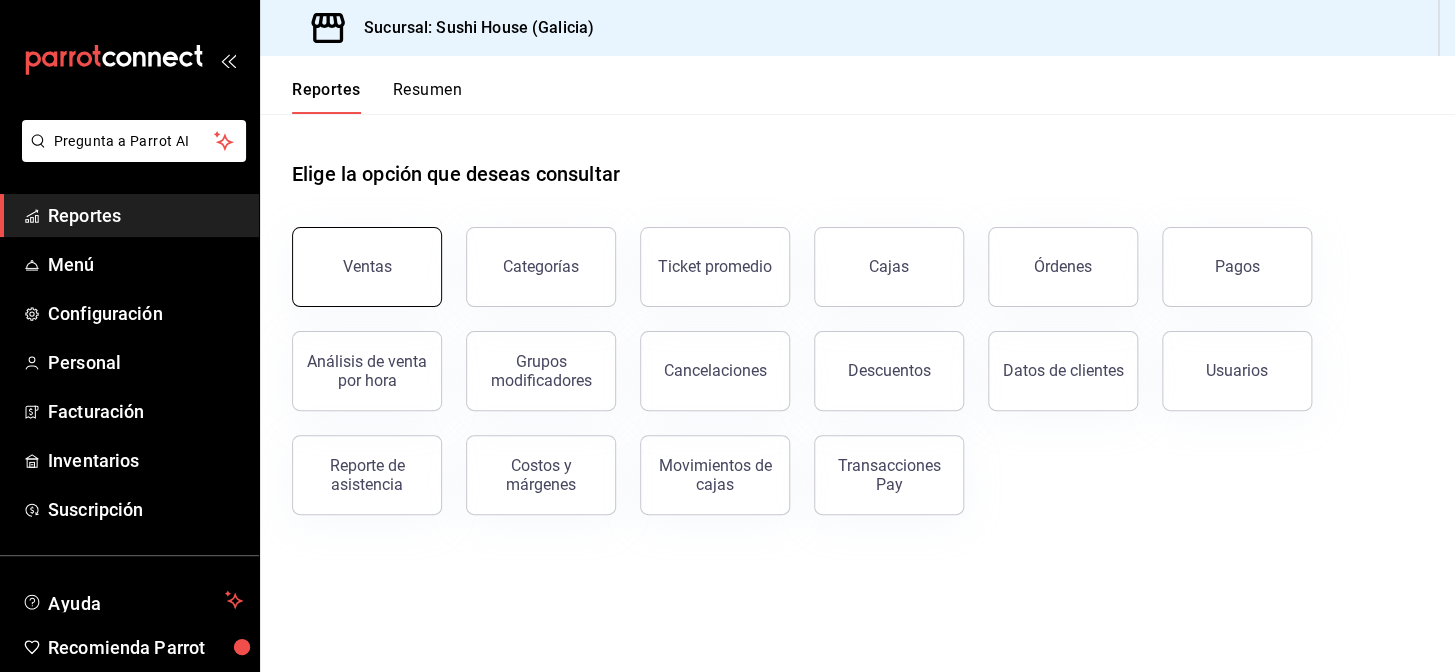 click on "Ventas" at bounding box center (367, 267) 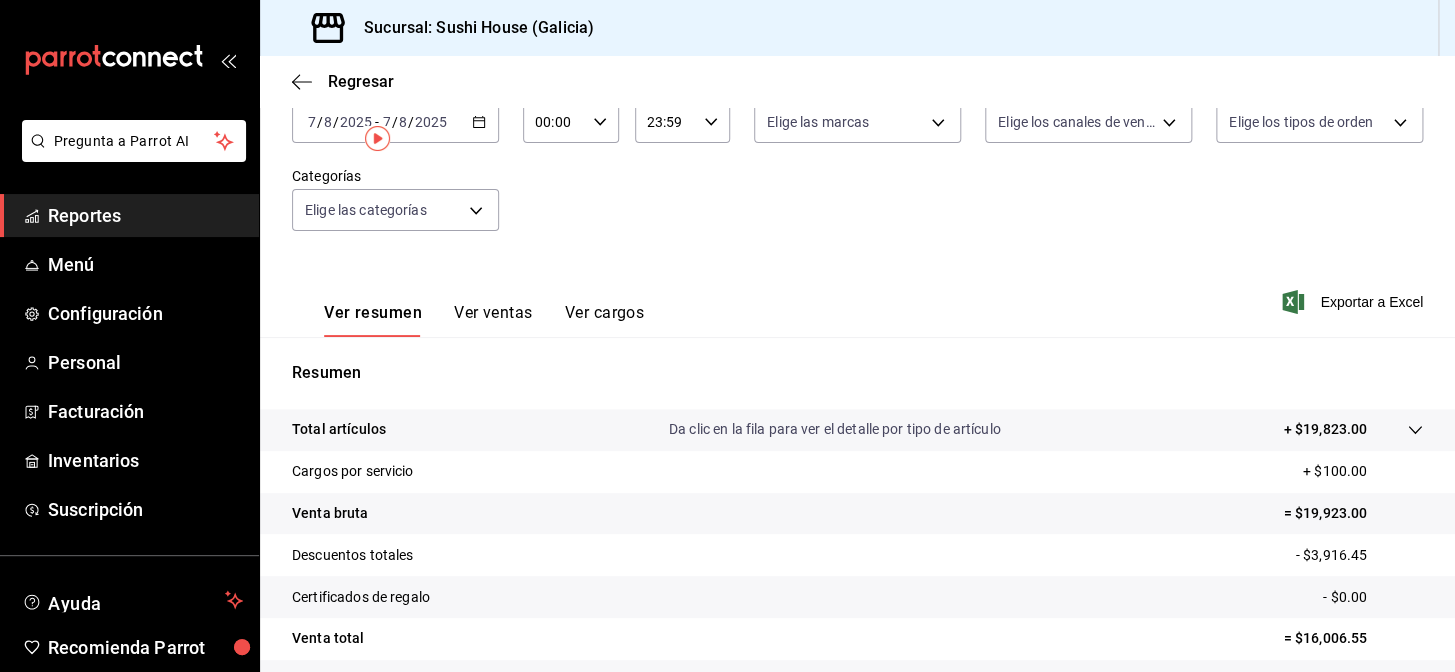 scroll, scrollTop: 0, scrollLeft: 0, axis: both 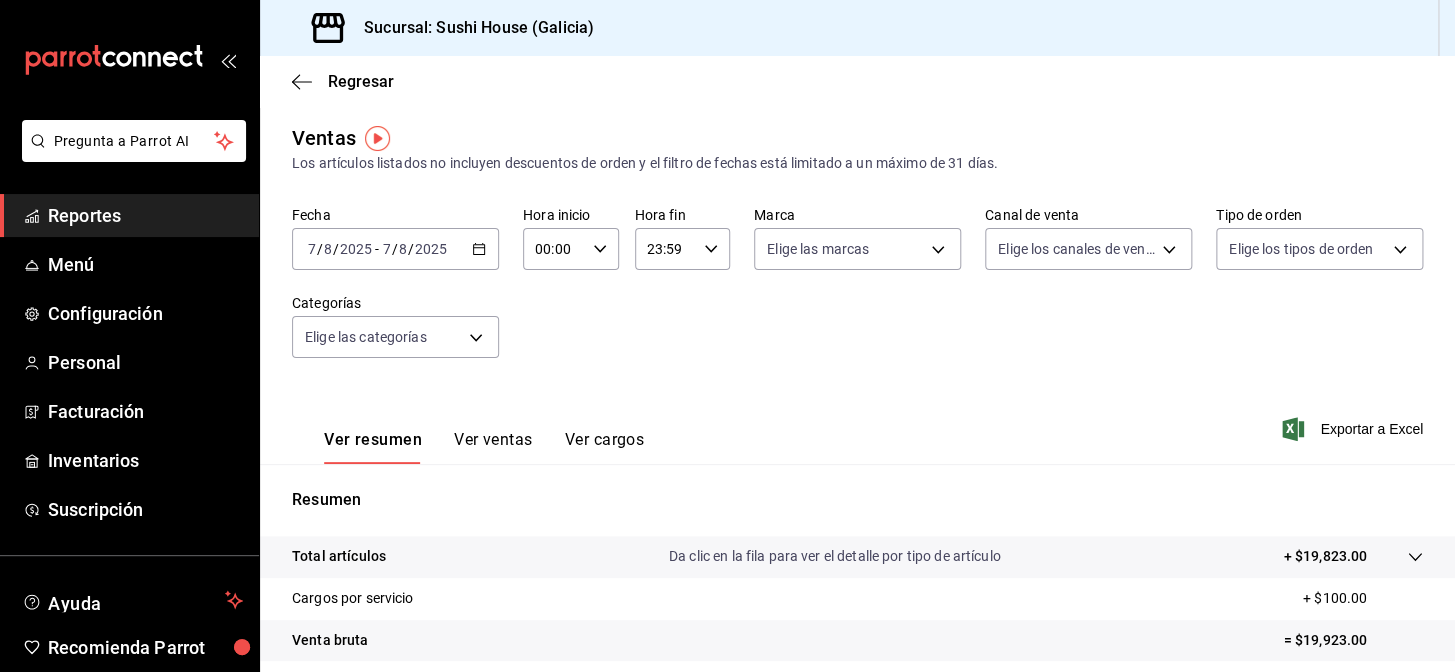 click on "Reportes" at bounding box center (145, 215) 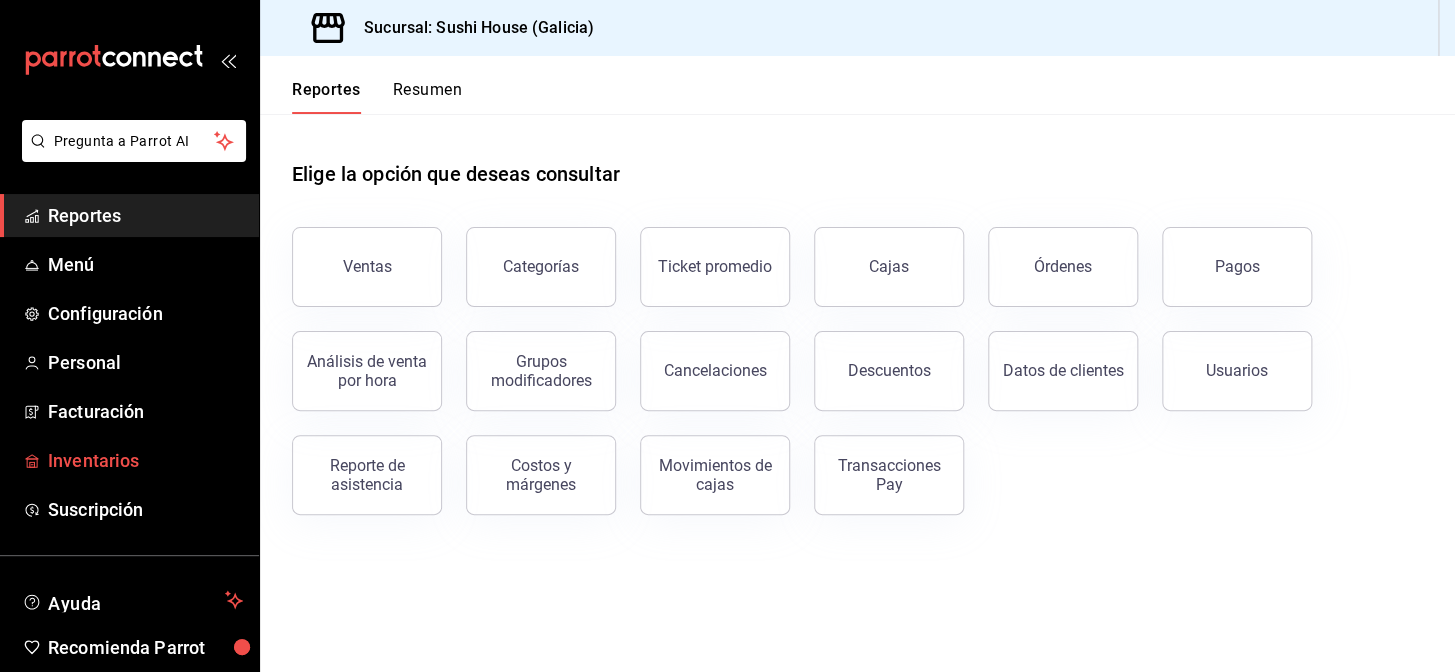 click on "Inventarios" at bounding box center (145, 460) 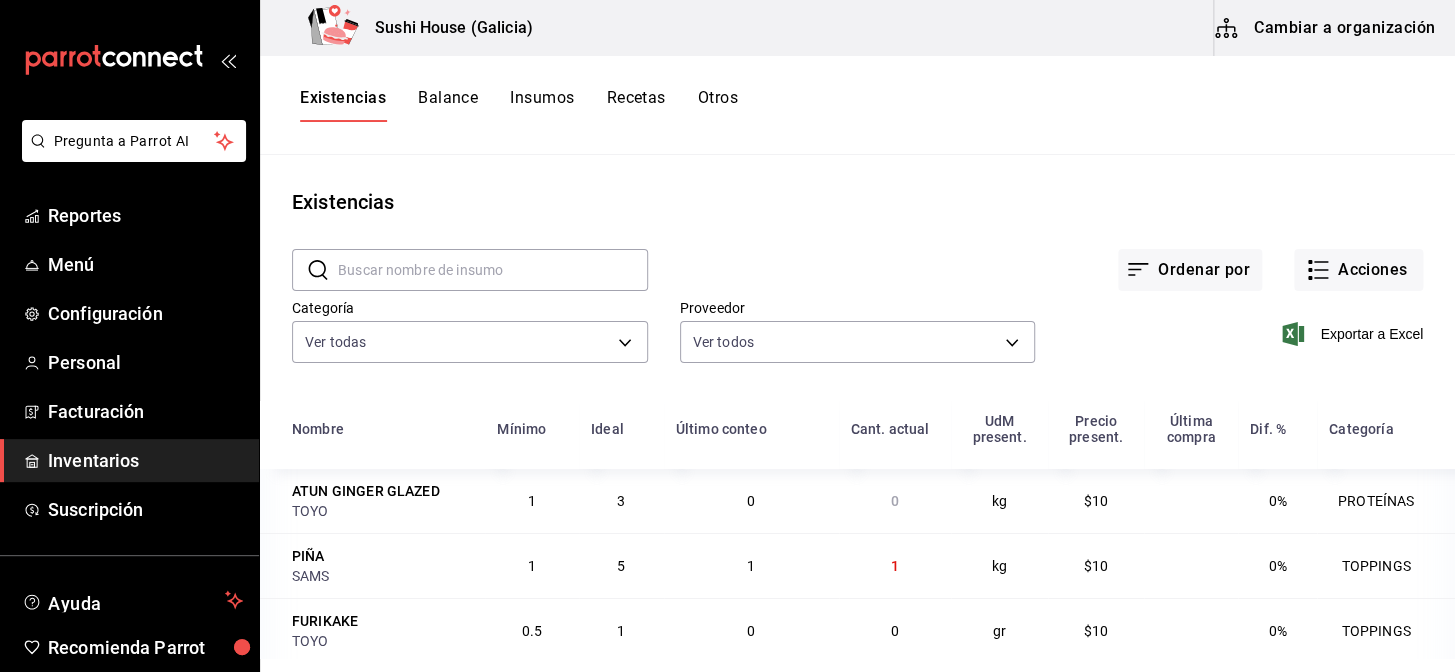 click on "Otros" at bounding box center (718, 105) 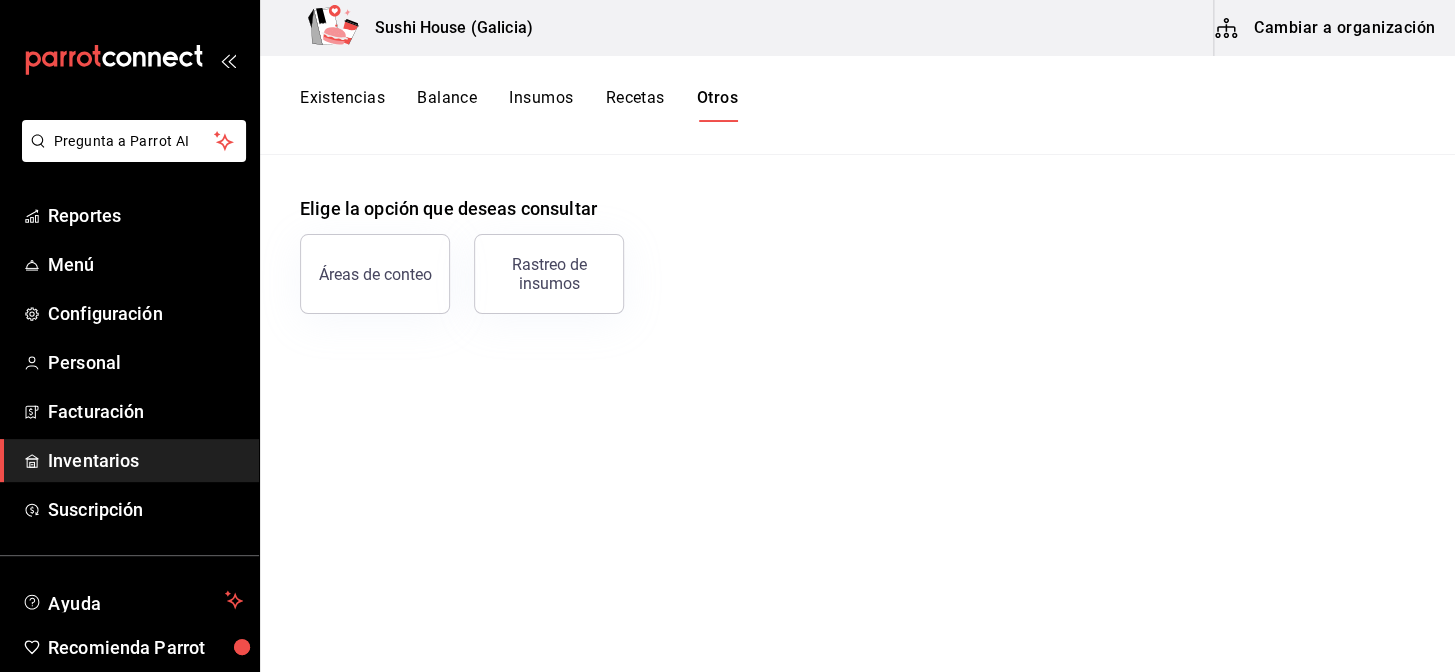 click on "Existencias" at bounding box center [342, 105] 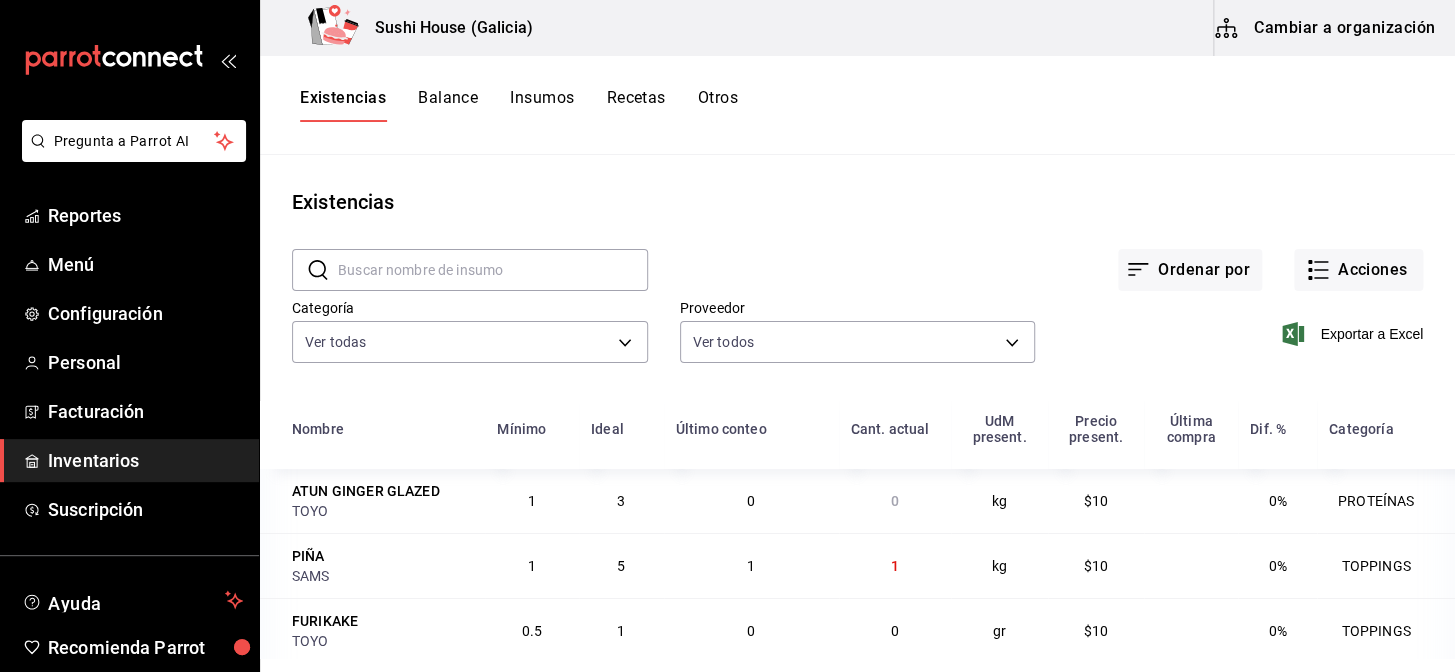 click on "Existencias" at bounding box center (343, 105) 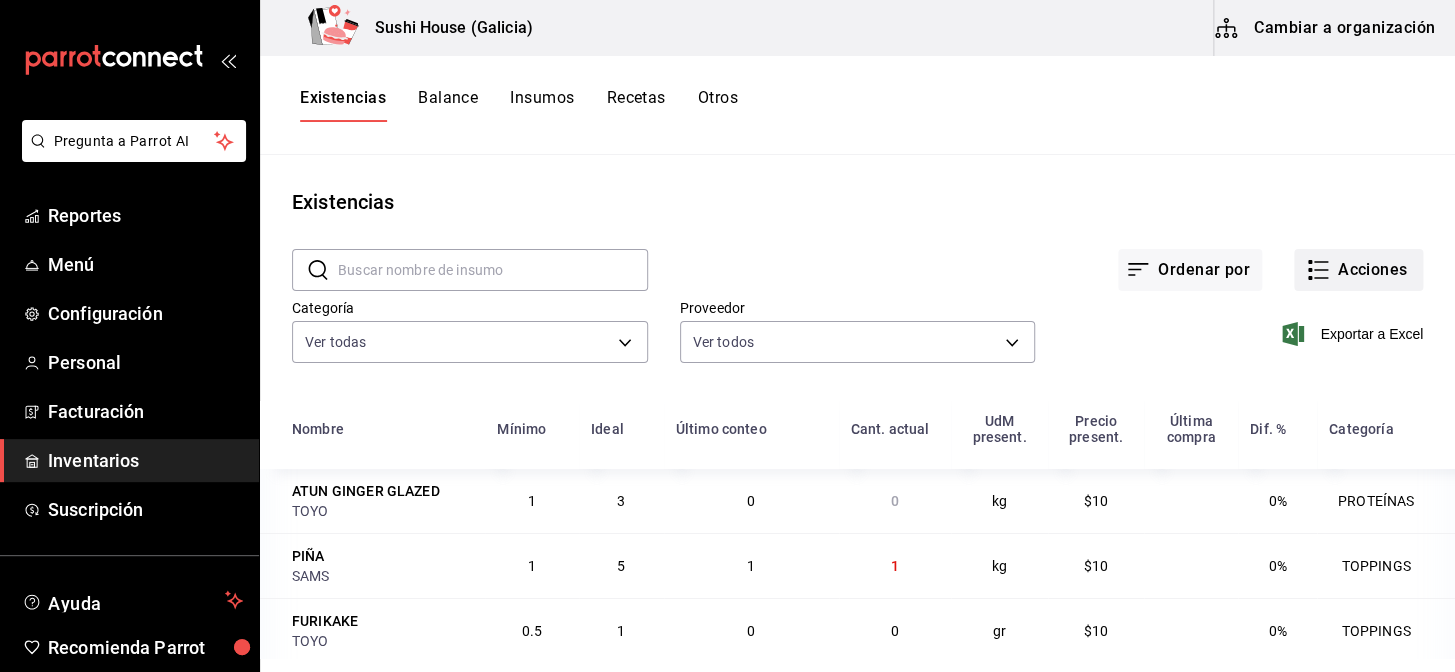 click on "Acciones" at bounding box center (1358, 270) 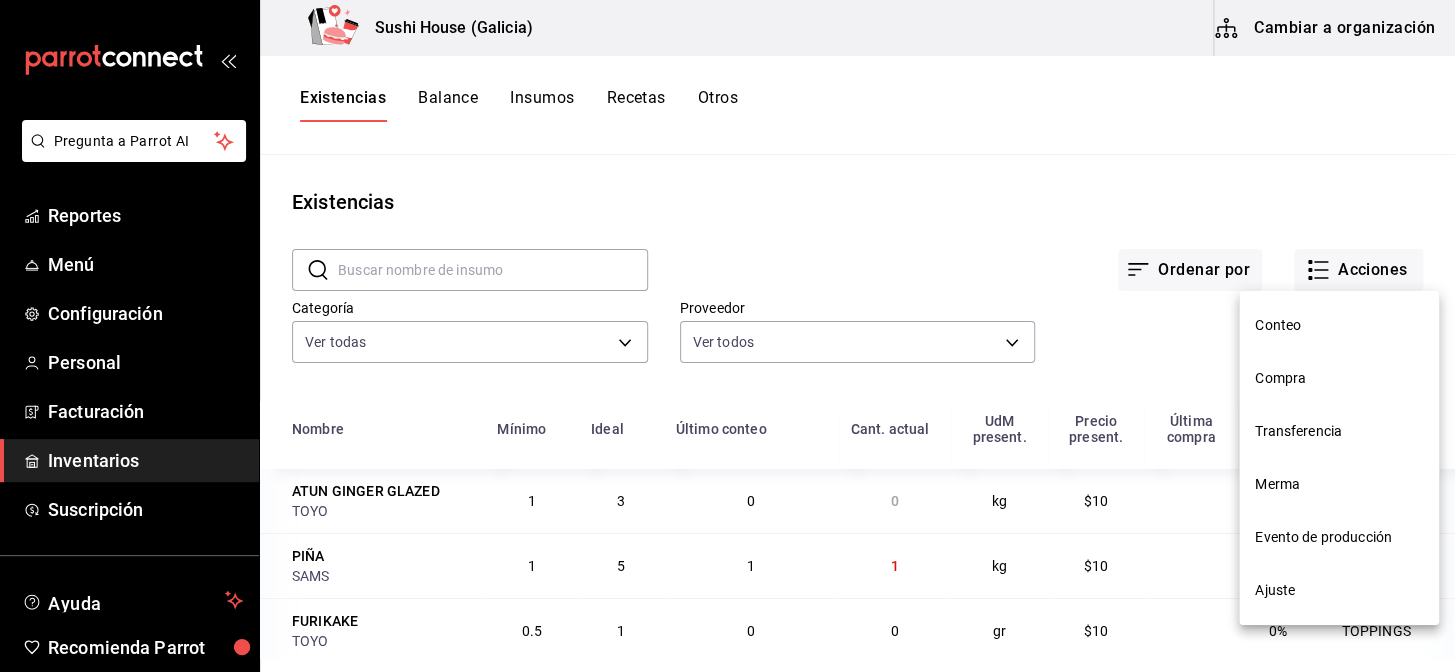 click on "Compra" at bounding box center (1339, 378) 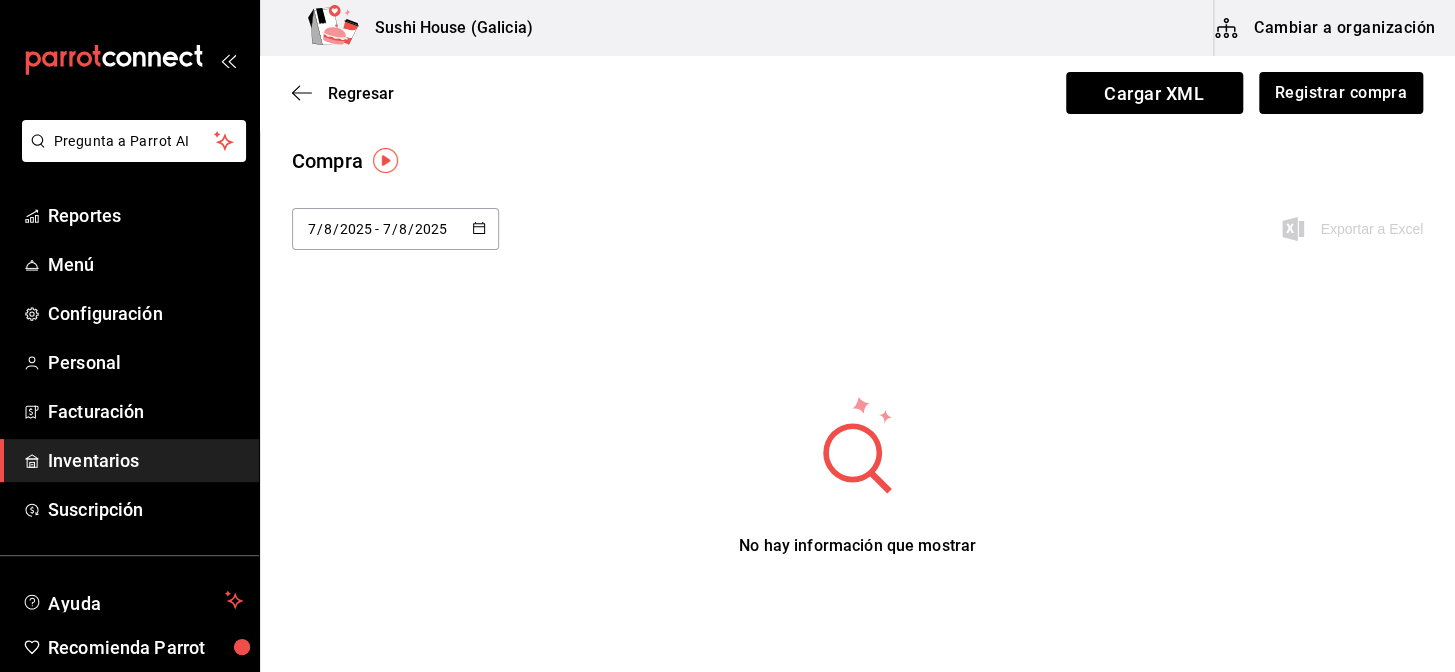 click on "2025-08-07 7 / 8 / 2025 - 2025-08-07 7 / 8 / 2025" at bounding box center [395, 229] 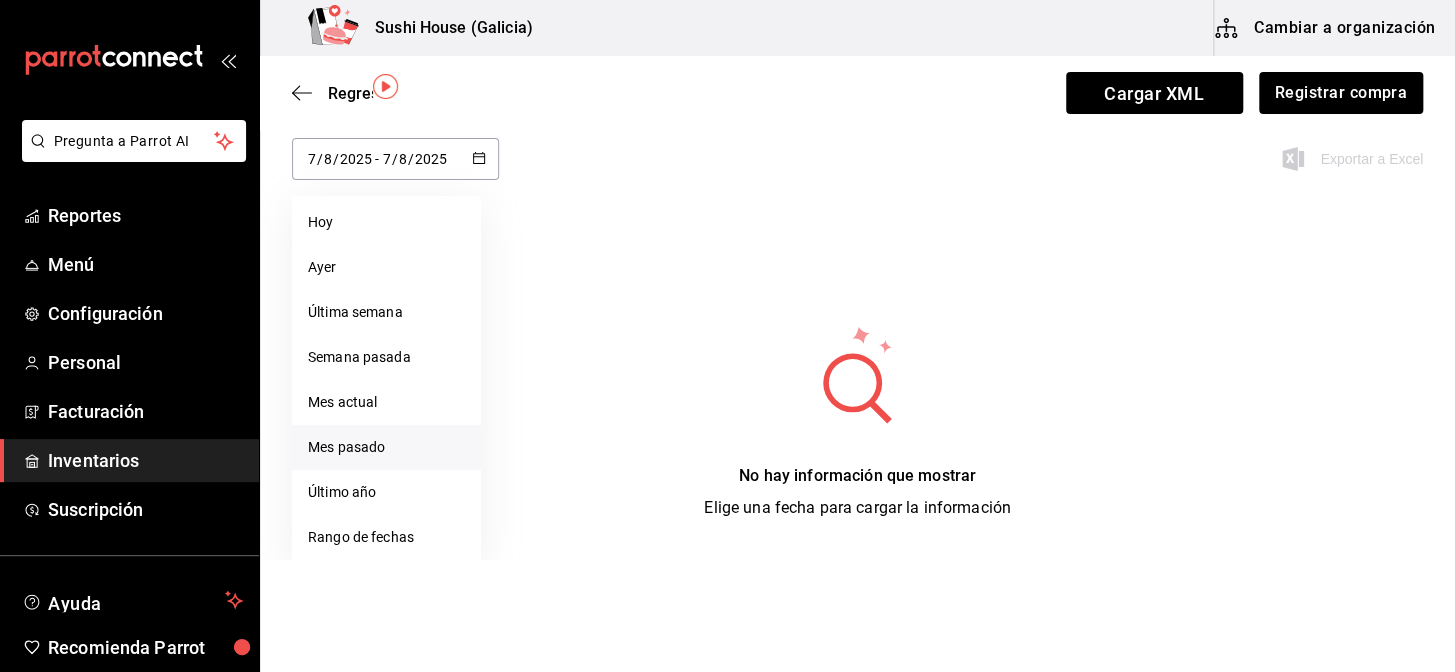 scroll, scrollTop: 74, scrollLeft: 0, axis: vertical 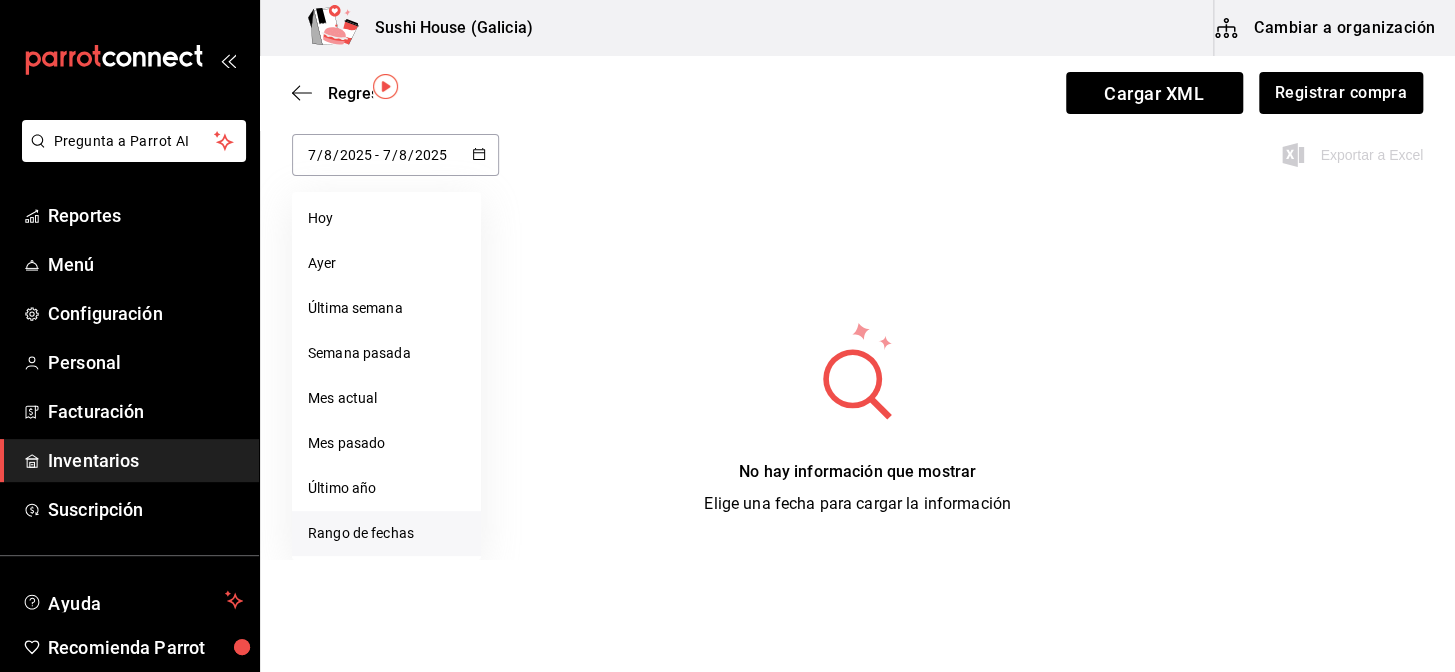 click on "Rango de fechas" at bounding box center (386, 533) 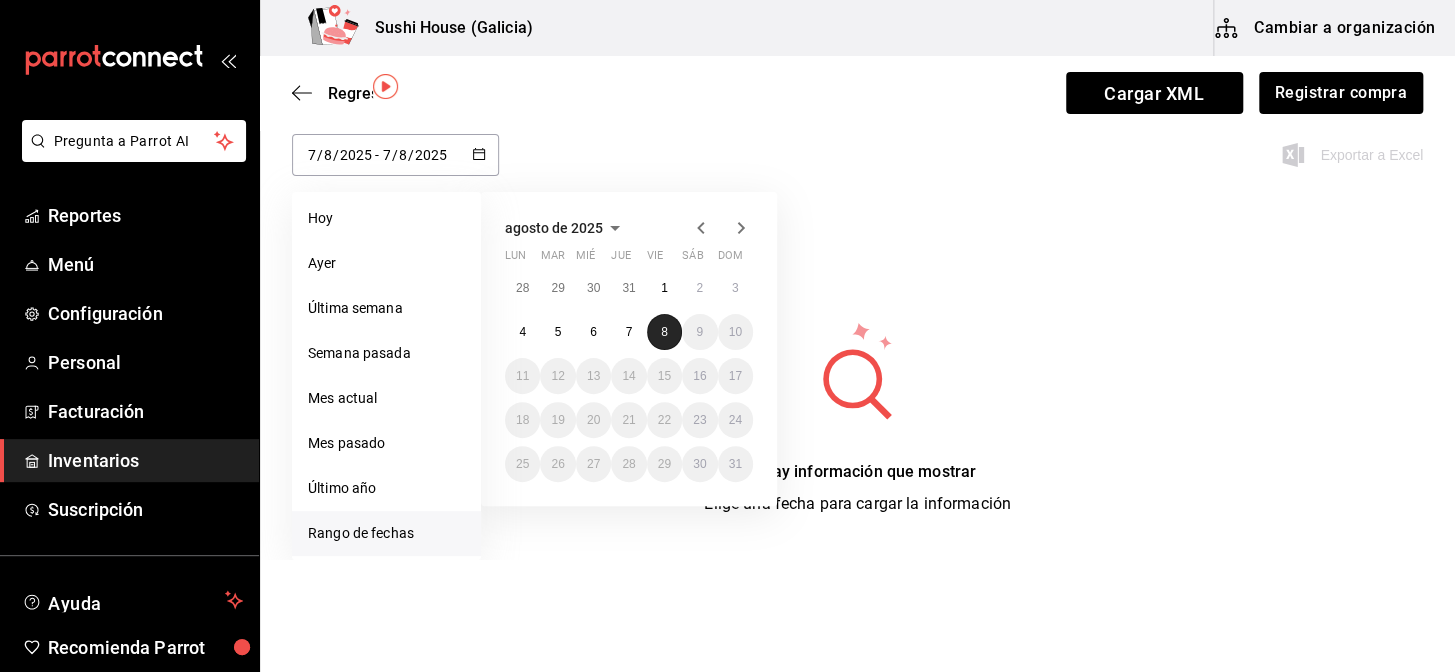 click on "8" at bounding box center [664, 332] 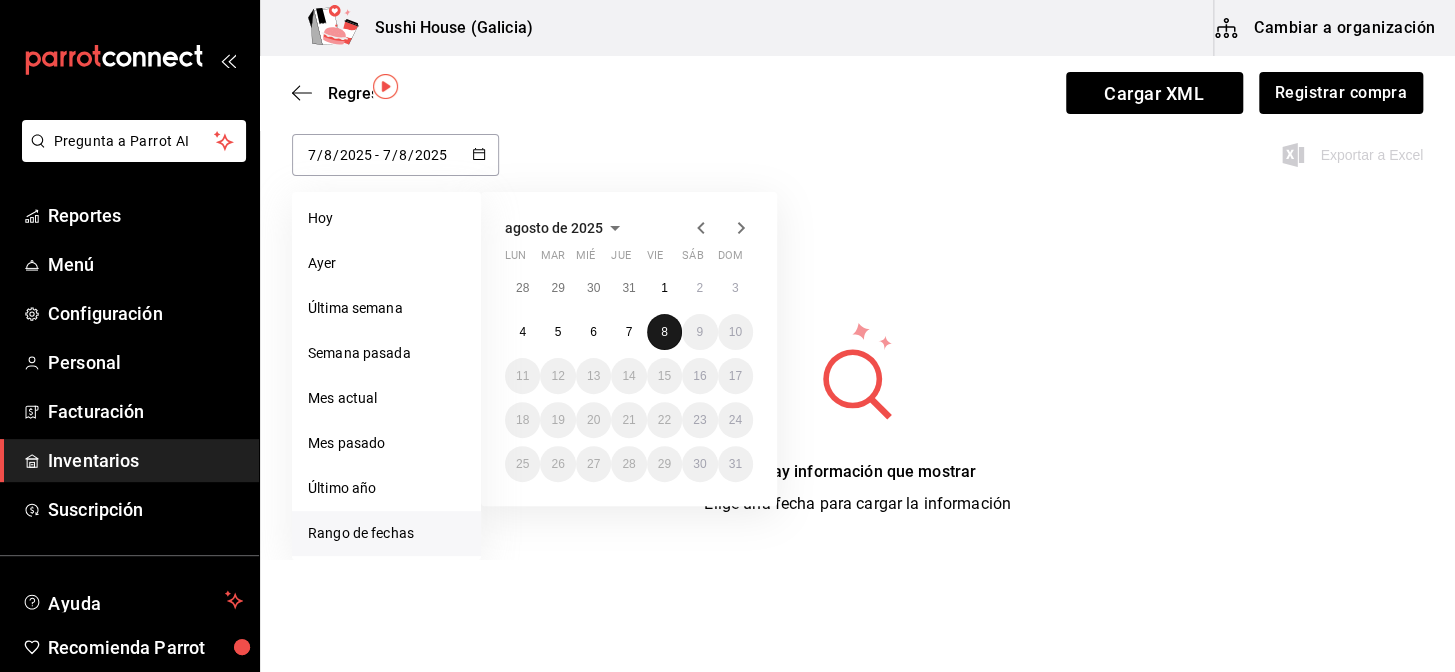 click on "8" at bounding box center (664, 332) 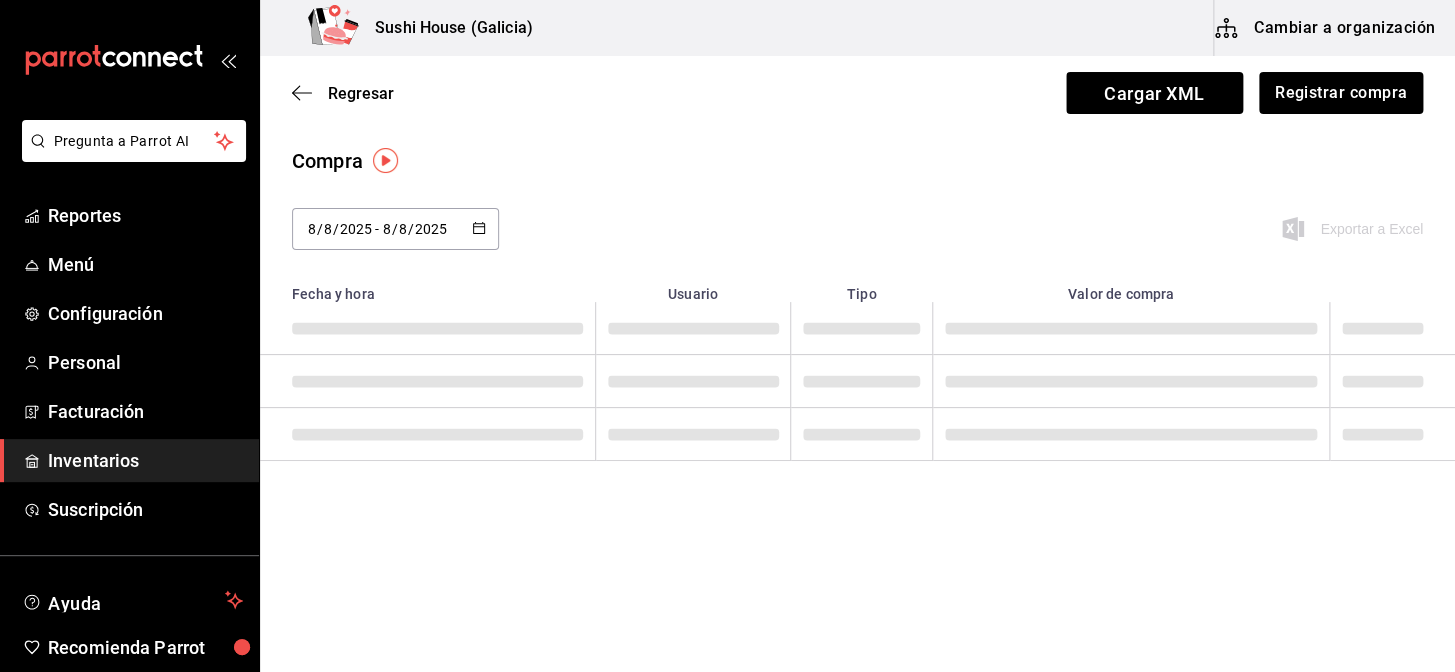 scroll, scrollTop: 0, scrollLeft: 0, axis: both 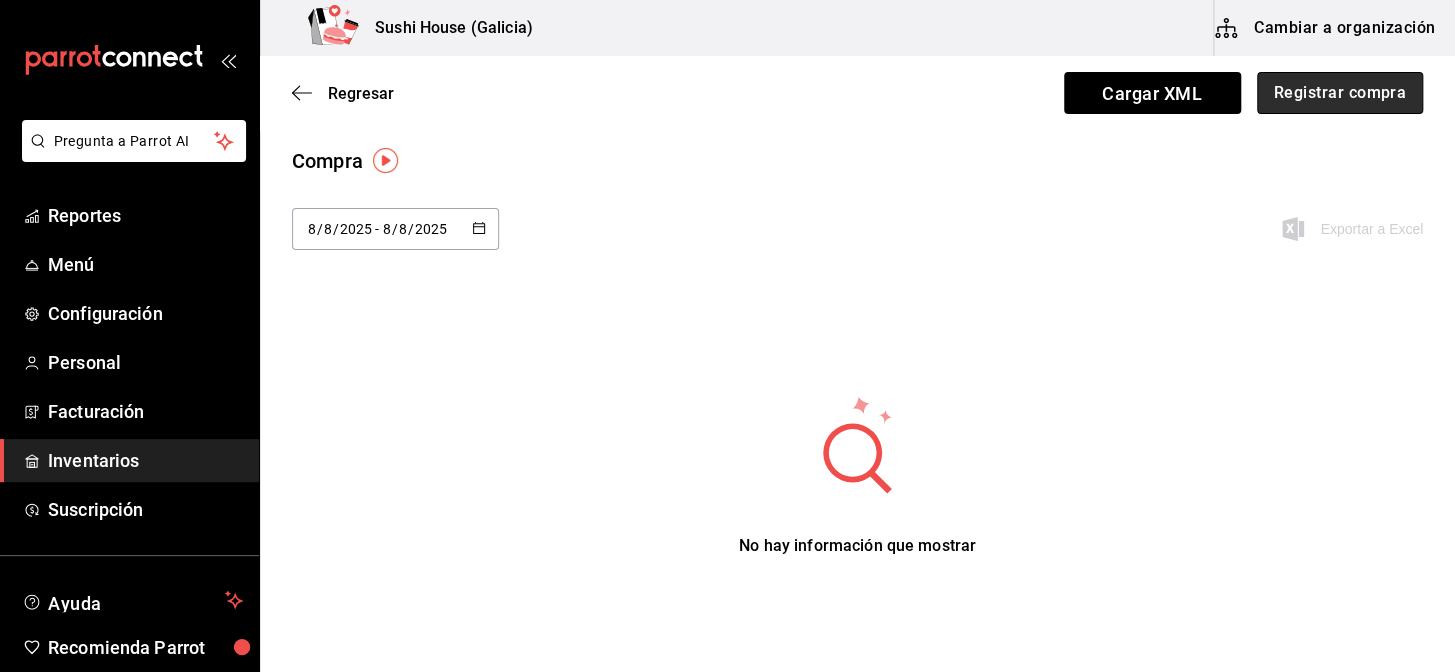 click on "Registrar compra" at bounding box center (1340, 93) 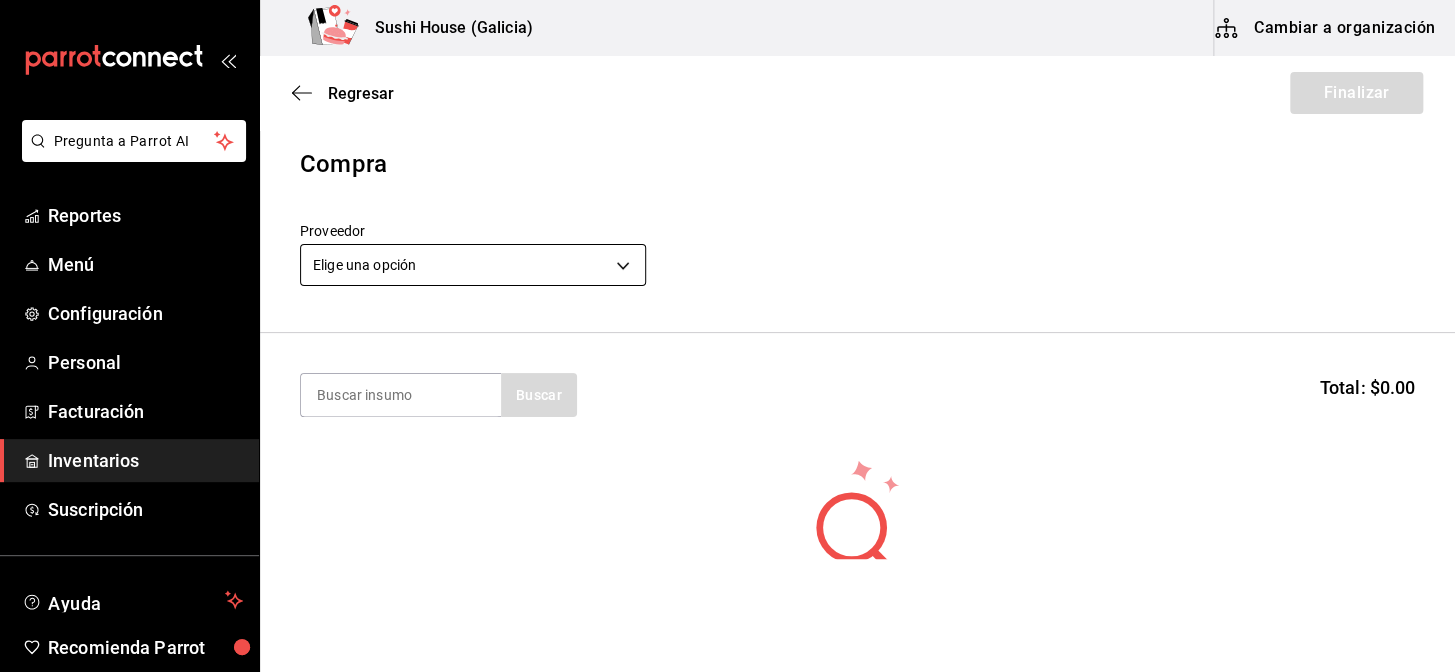 click on "Pregunta a Parrot AI Reportes   Menú   Configuración   Personal   Facturación   Inventarios   Suscripción   Ayuda Recomienda Parrot   Galicia Encargado   Sugerir nueva función   Sushi House (Galicia) Cambiar a organización Regresar Finalizar Compra Proveedor Elige una opción default Buscar Total: $0.00 No hay insumos a mostrar. Busca un insumo para agregarlo a la lista GANA 1 MES GRATIS EN TU SUSCRIPCIÓN AQUÍ ¿Recuerdas cómo empezó tu restaurante?
Hoy puedes ayudar a un colega a tener el mismo cambio que tú viviste.
Recomienda Parrot directamente desde tu Portal Administrador.
Es fácil y rápido.
🎁 Por cada restaurante que se una, ganas 1 mes gratis. Ver video tutorial Ir a video Pregunta a Parrot AI Reportes   Menú   Configuración   Personal   Facturación   Inventarios   Suscripción   Ayuda Recomienda Parrot   Galicia Encargado   Sugerir nueva función   Editar Eliminar Visitar centro de ayuda ([PHONE]) [EMAIL] Visitar centro de ayuda ([PHONE])" at bounding box center (727, 279) 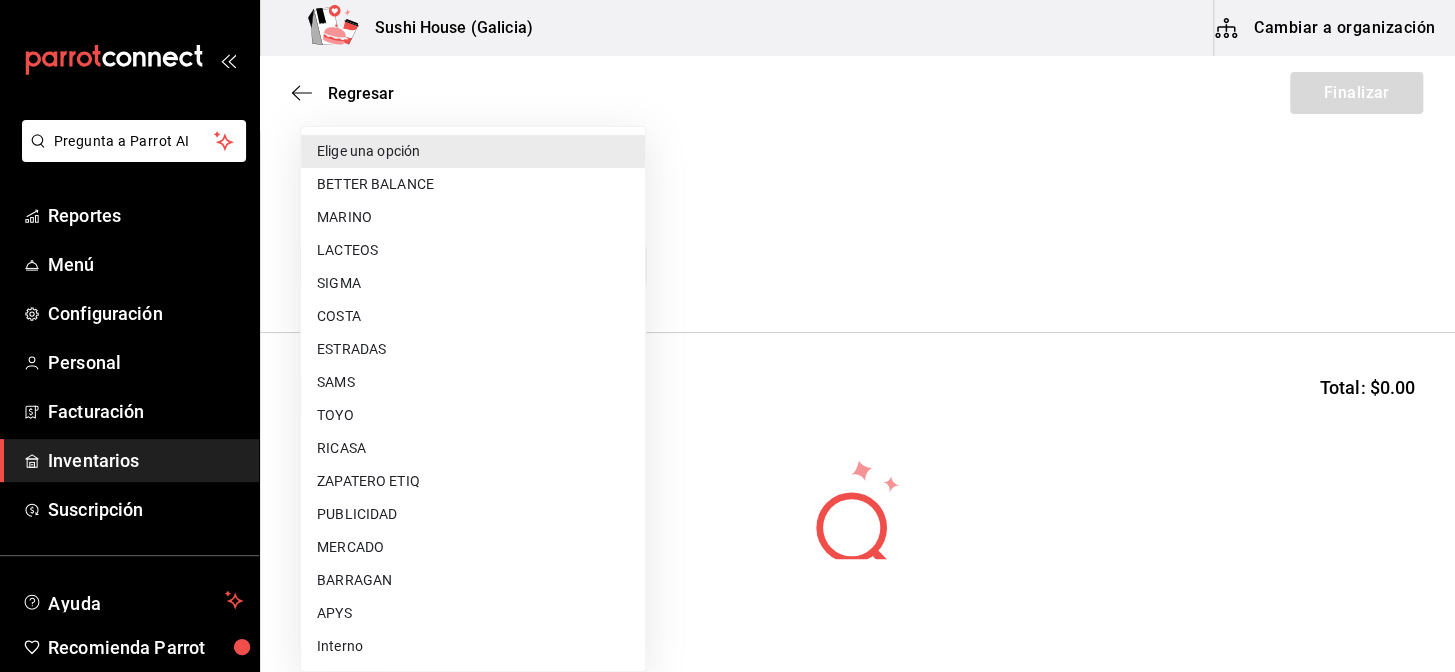 click on "ESTRADAS" at bounding box center (473, 349) 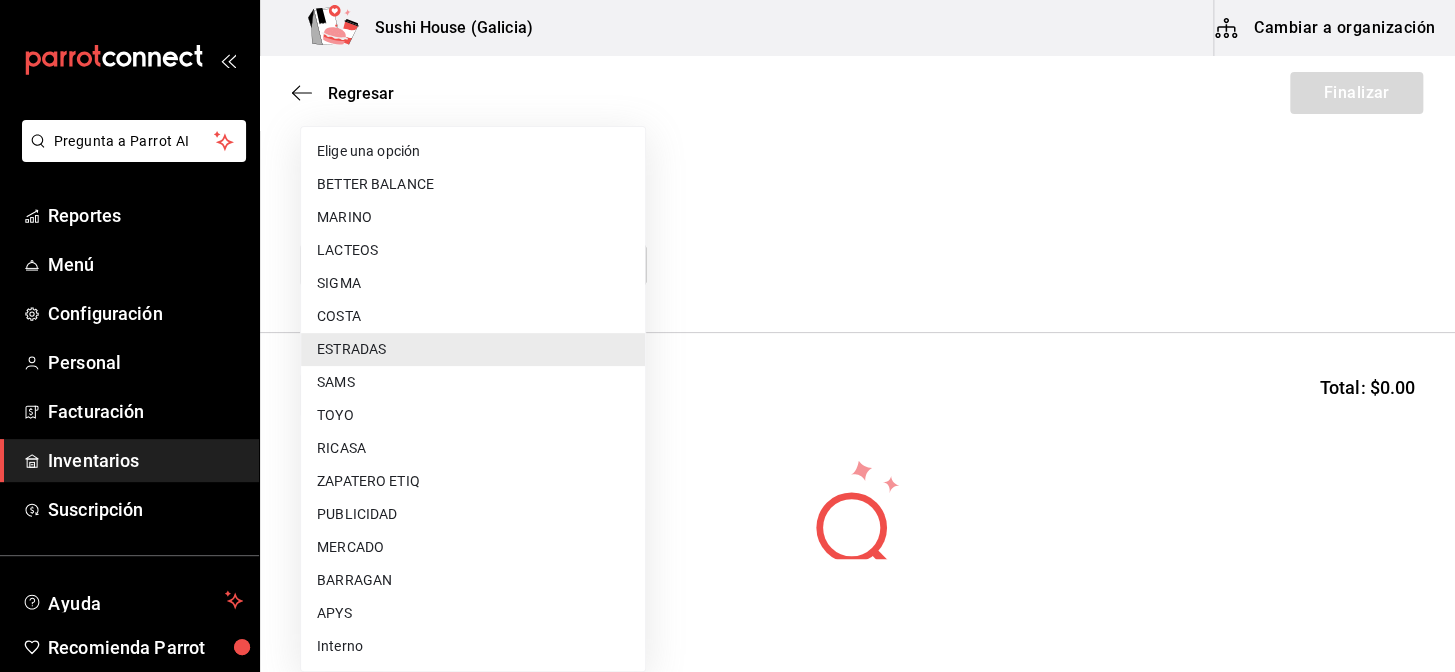click on "Pregunta a Parrot AI Reportes   Menú   Configuración   Personal   Facturación   Inventarios   Suscripción   Ayuda Recomienda Parrot   Galicia Encargado   Sugerir nueva función   Sushi House (Galicia) Cambiar a organización Regresar Finalizar Compra Proveedor ESTRADAS [UUID] Buscar Total: $0.00 No hay insumos a mostrar. Busca un insumo para agregarlo a la lista GANA 1 MES GRATIS EN TU SUSCRIPCIÓN AQUÍ ¿Recuerdas cómo empezó tu restaurante?
Hoy puedes ayudar a un colega a tener el mismo cambio que tú viviste.
Recomienda Parrot directamente desde tu Portal Administrador.
Es fácil y rápido.
🎁 Por cada restaurante que se una, ganas 1 mes gratis. Ver video tutorial Ir a video Pregunta a Parrot AI Reportes   Menú   Configuración   Personal   Facturación   Inventarios   Suscripción   Ayuda Recomienda Parrot   Galicia Encargado   Sugerir nueva función   Editar Eliminar Visitar centro de ayuda ([PHONE]) [EMAIL] Visitar centro de ayuda MARINO" at bounding box center [727, 279] 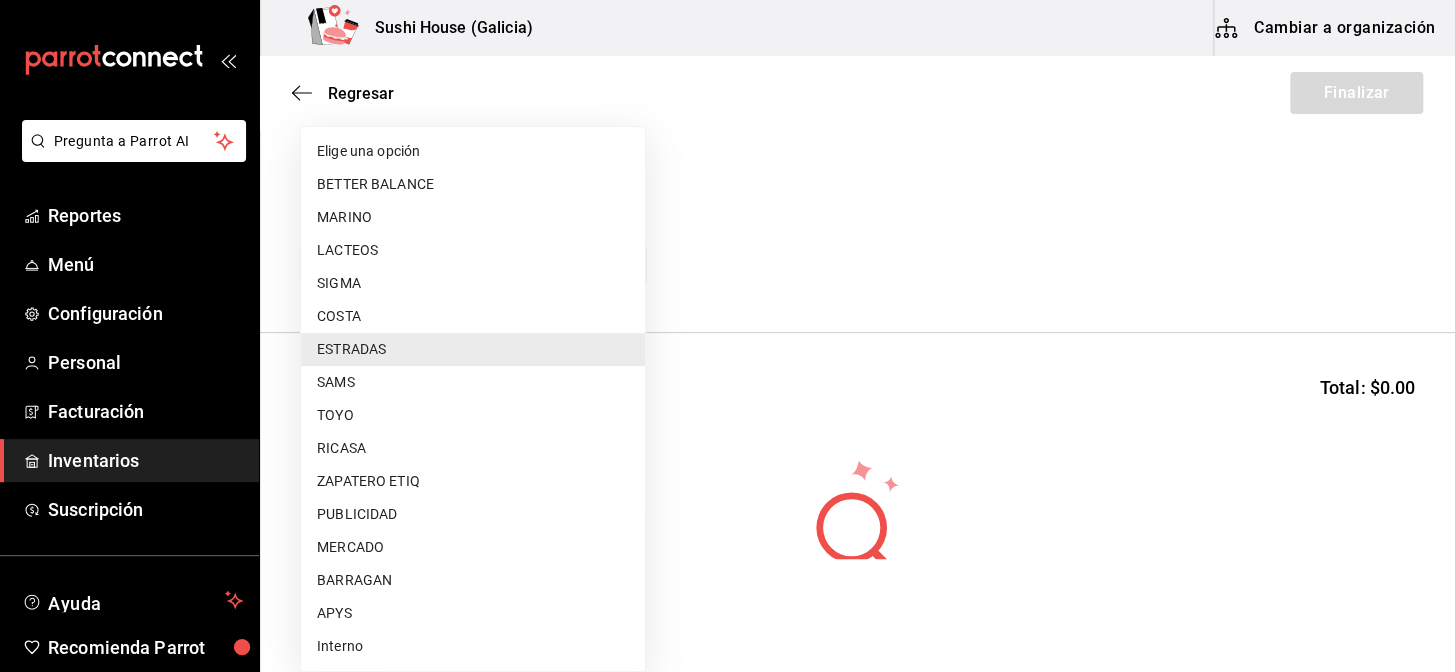 click on "Interno" at bounding box center [473, 646] 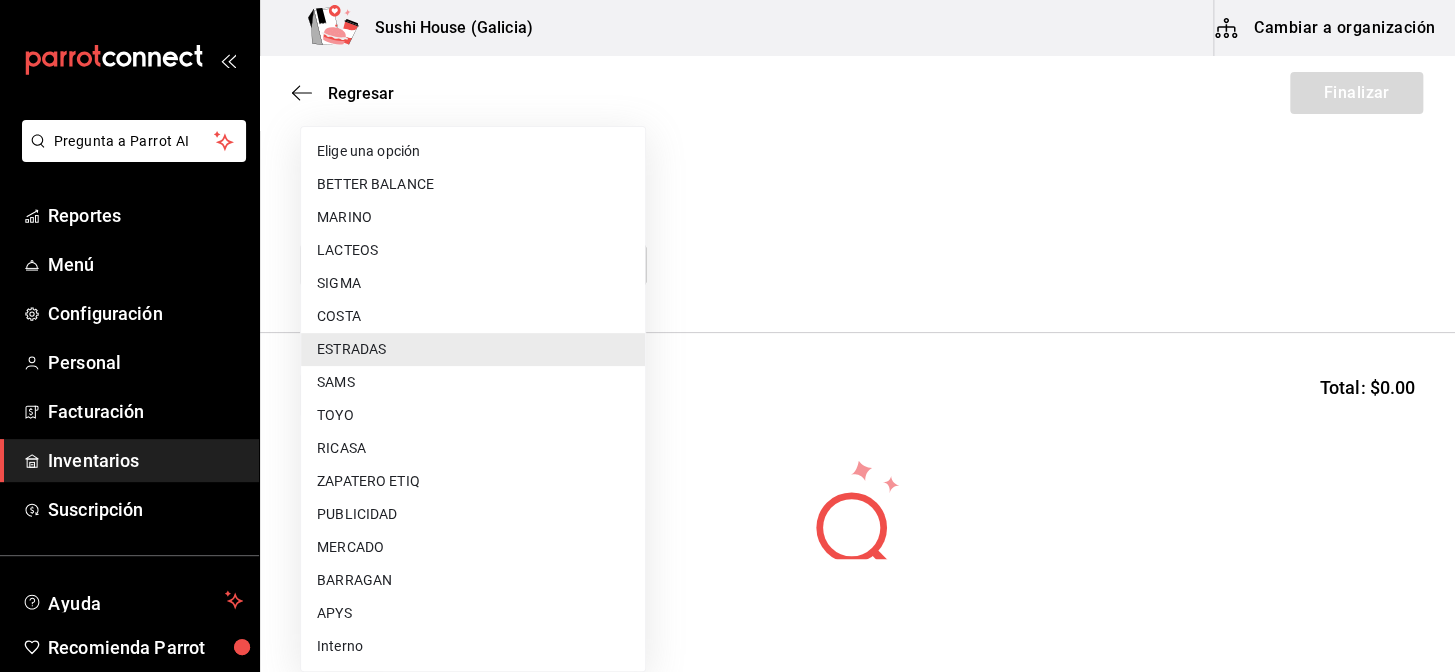 type on "[UUID]" 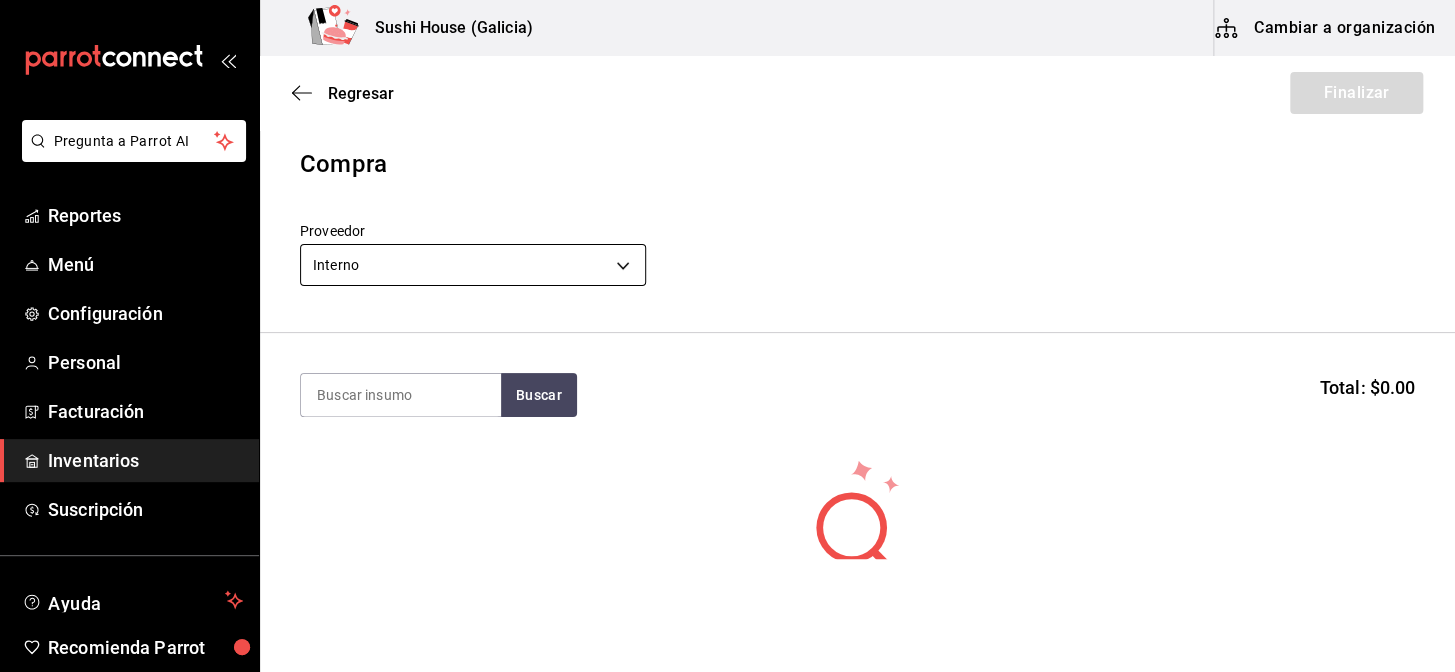 click on "Pregunta a Parrot AI Reportes   Menú   Configuración   Personal   Facturación   Inventarios   Suscripción   Ayuda Recomienda Parrot   Galicia Encargado   Sugerir nueva función   Sushi House (Galicia) Cambiar a organización Regresar Finalizar Compra Proveedor Interno [UUID] Buscar Total: $0.00 No hay insumos a mostrar. Busca un insumo para agregarlo a la lista GANA 1 MES GRATIS EN TU SUSCRIPCIÓN AQUÍ ¿Recuerdas cómo empezó tu restaurante?
Hoy puedes ayudar a un colega a tener el mismo cambio que tú viviste.
Recomienda Parrot directamente desde tu Portal Administrador.
Es fácil y rápido.
🎁 Por cada restaurante que se una, ganas 1 mes gratis. Ver video tutorial Ir a video Pregunta a Parrot AI Reportes   Menú   Configuración   Personal   Facturación   Inventarios   Suscripción   Ayuda Recomienda Parrot   Galicia Encargado   Sugerir nueva función   Editar Eliminar Visitar centro de ayuda ([PHONE]) [EMAIL] Visitar centro de ayuda" at bounding box center [727, 279] 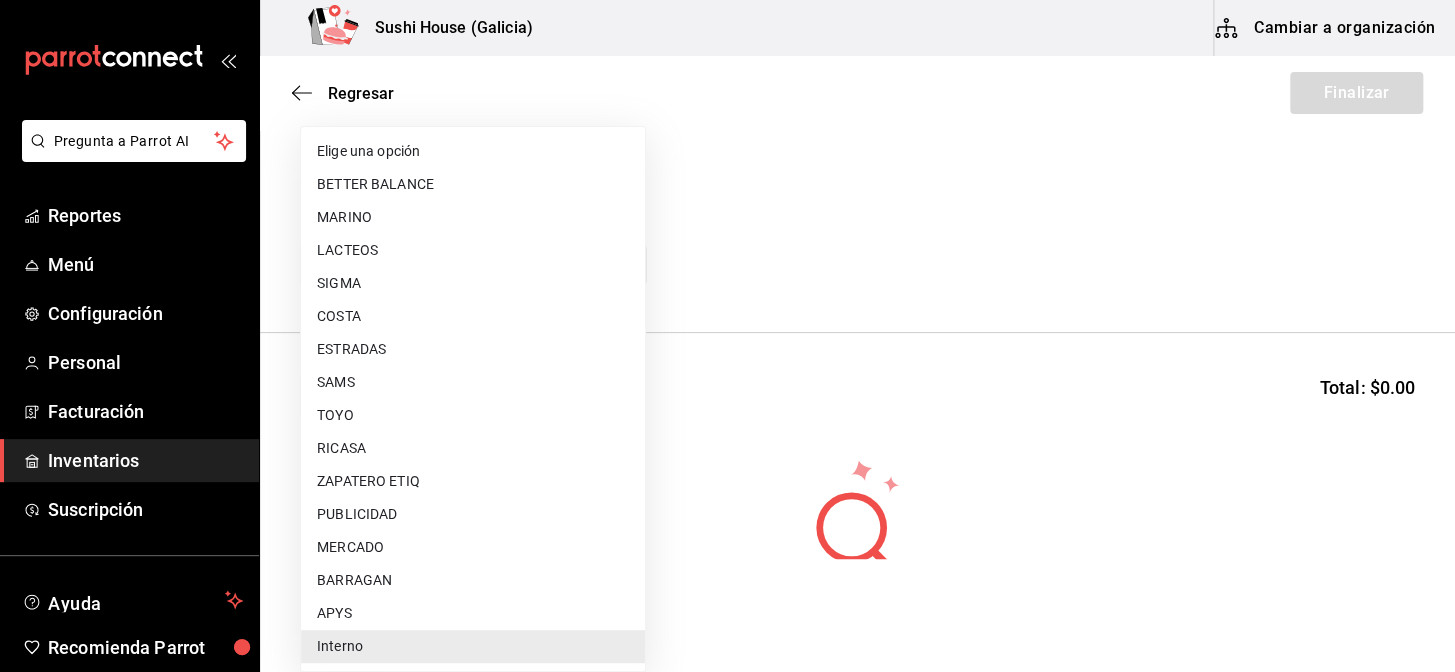 click at bounding box center [727, 336] 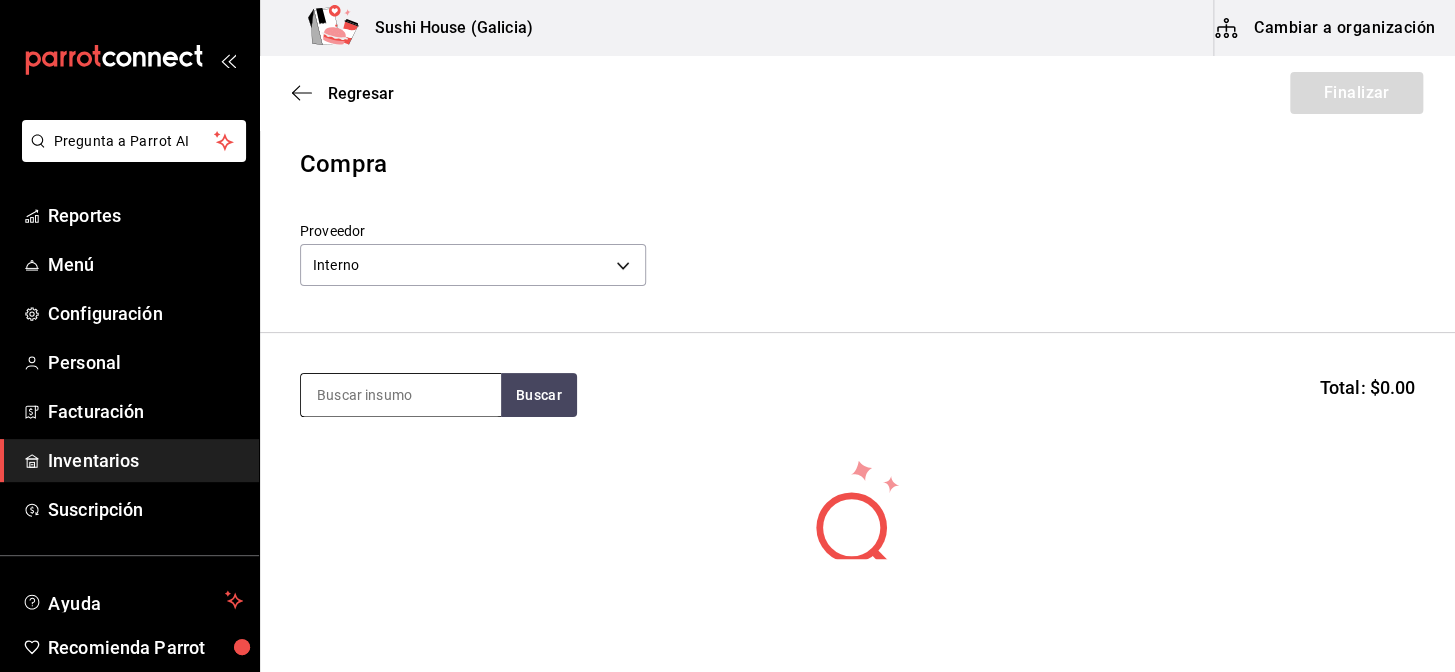 click at bounding box center [401, 395] 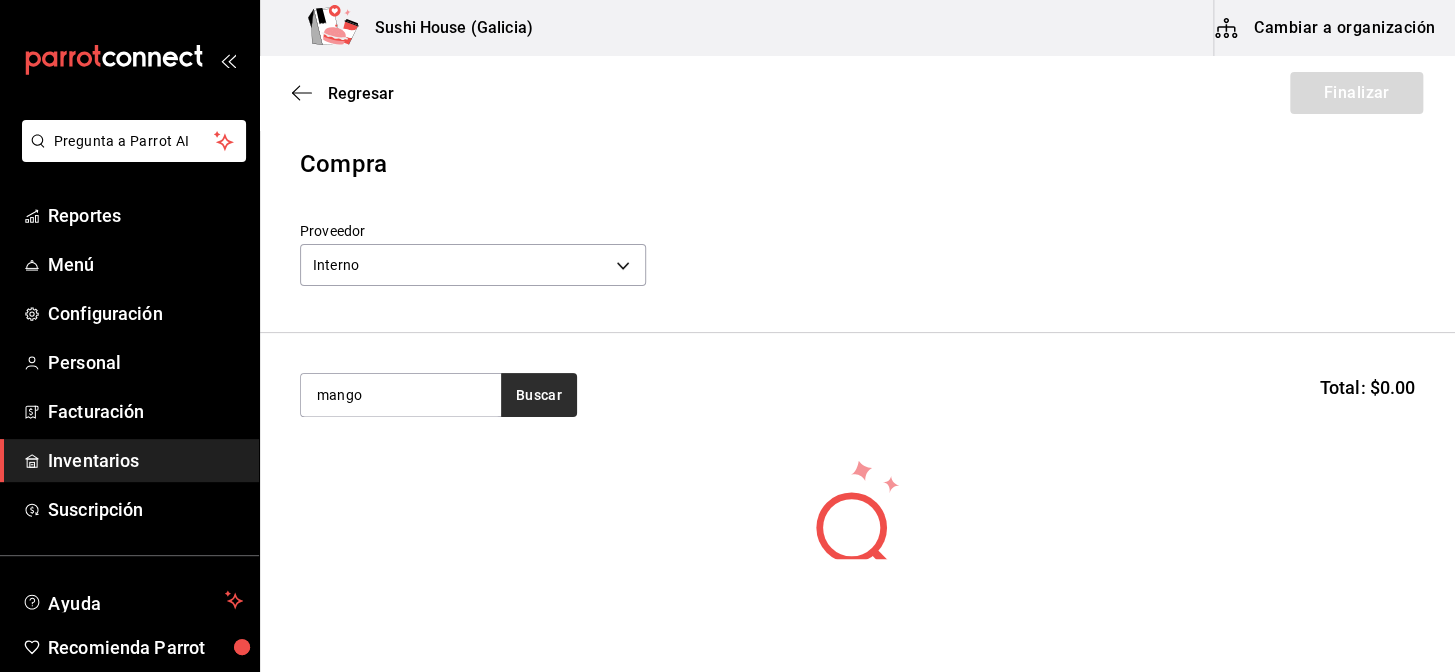 type on "mango" 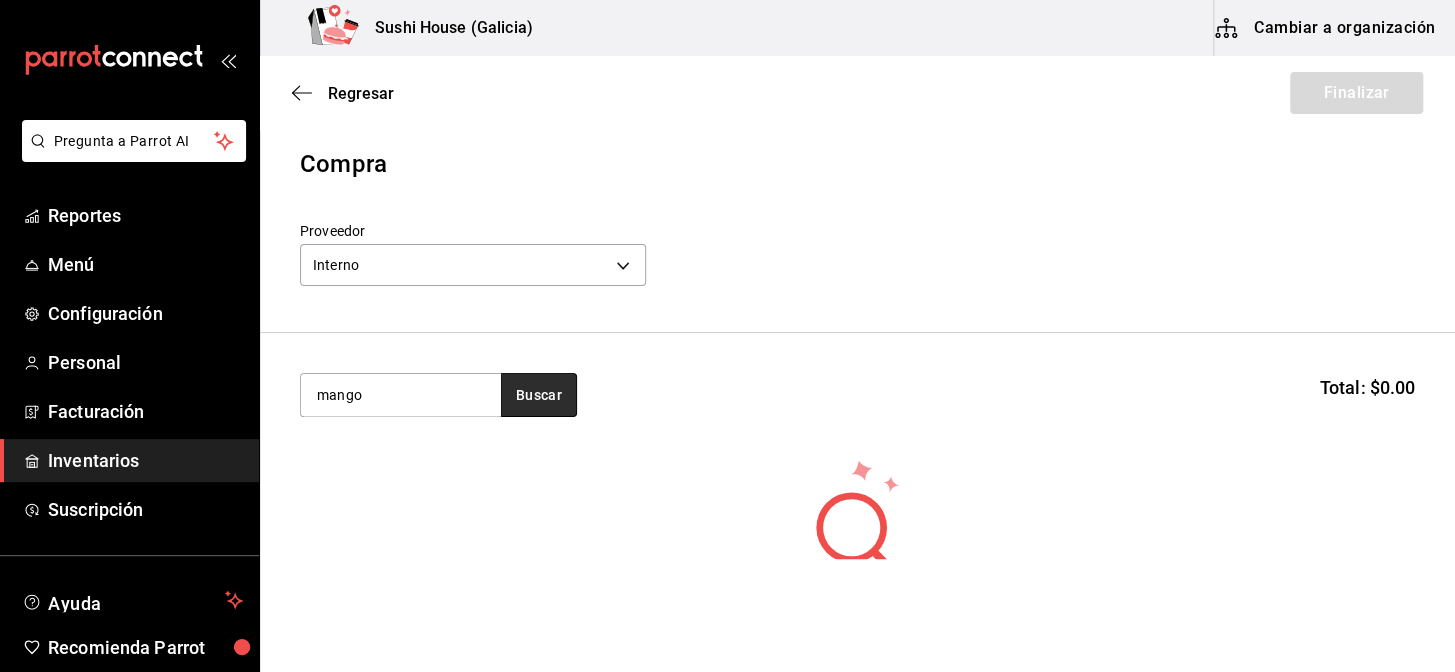 click on "Buscar" at bounding box center [539, 395] 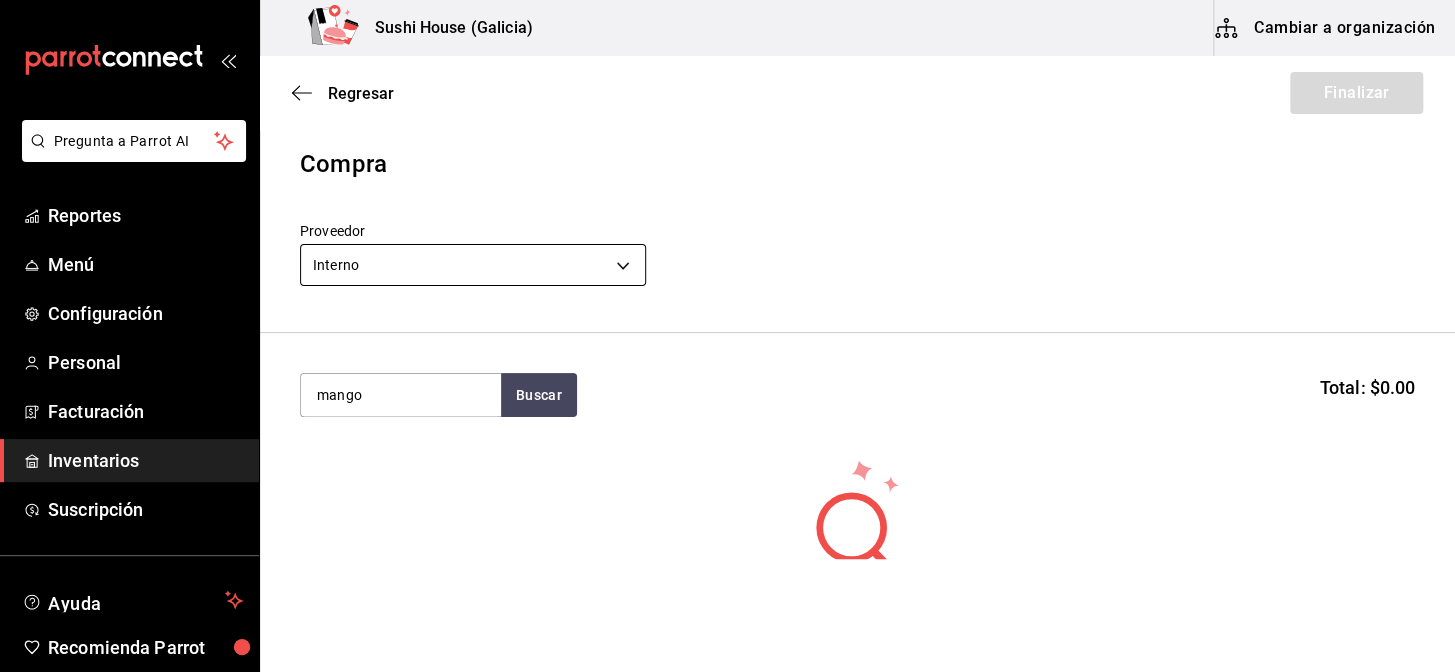 click on "Pregunta a Parrot AI Reportes   Menú   Configuración   Personal   Facturación   Inventarios   Suscripción   Ayuda Recomienda Parrot   Galicia Encargado   Sugerir nueva función   Sushi House (Galicia) Cambiar a organización Regresar Finalizar Compra Proveedor Interno [UUID] mango Buscar Total: $0.00 No hay insumos a mostrar. Busca un insumo para agregarlo a la lista GANA 1 MES GRATIS EN TU SUSCRIPCIÓN AQUÍ ¿Recuerdas cómo empezó tu restaurante?
Hoy puedes ayudar a un colega a tener el mismo cambio que tú viviste.
Recomienda Parrot directamente desde tu Portal Administrador.
Es fácil y rápido.
🎁 Por cada restaurante que se una, ganas 1 mes gratis. Ver video tutorial Ir a video Pregunta a Parrot AI Reportes   Menú   Configuración   Personal   Facturación   Inventarios   Suscripción   Ayuda Recomienda Parrot   Galicia Encargado   Sugerir nueva función   Editar Eliminar Visitar centro de ayuda ([PHONE]) [EMAIL] Visitar centro de ayuda" at bounding box center [727, 279] 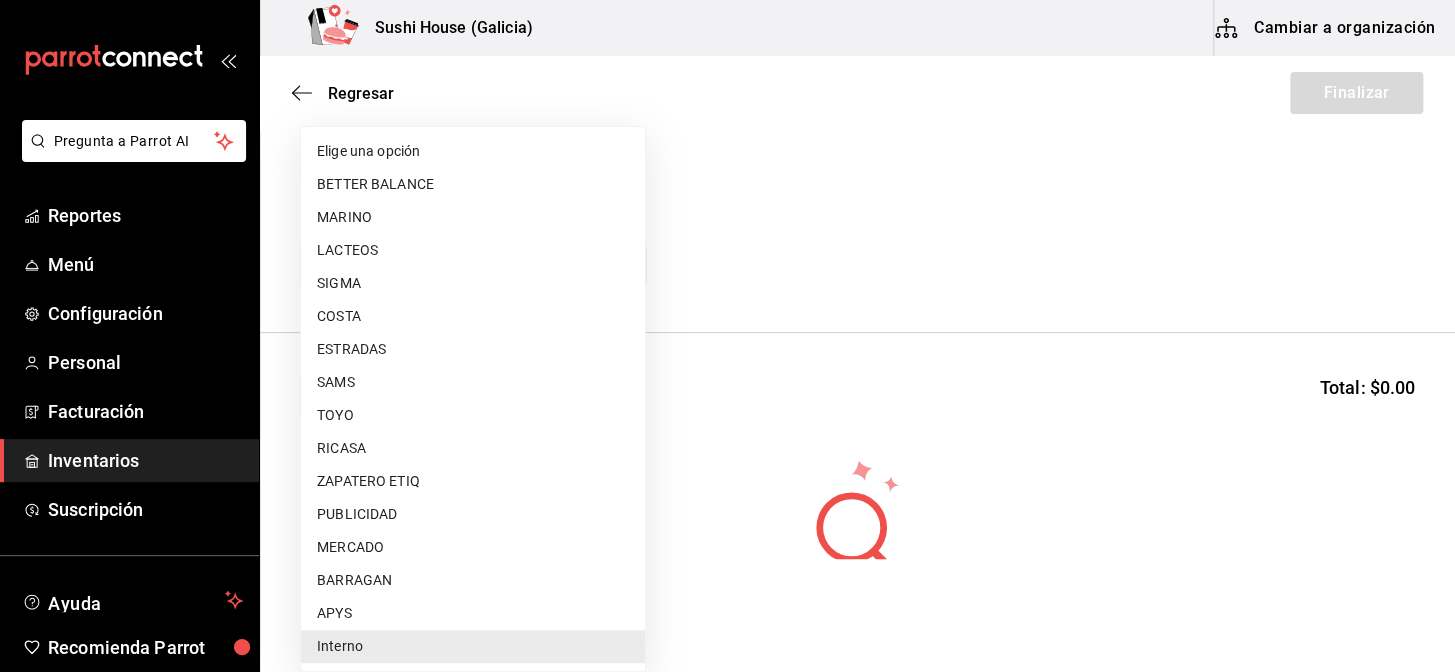 click on "SAMS" at bounding box center [473, 382] 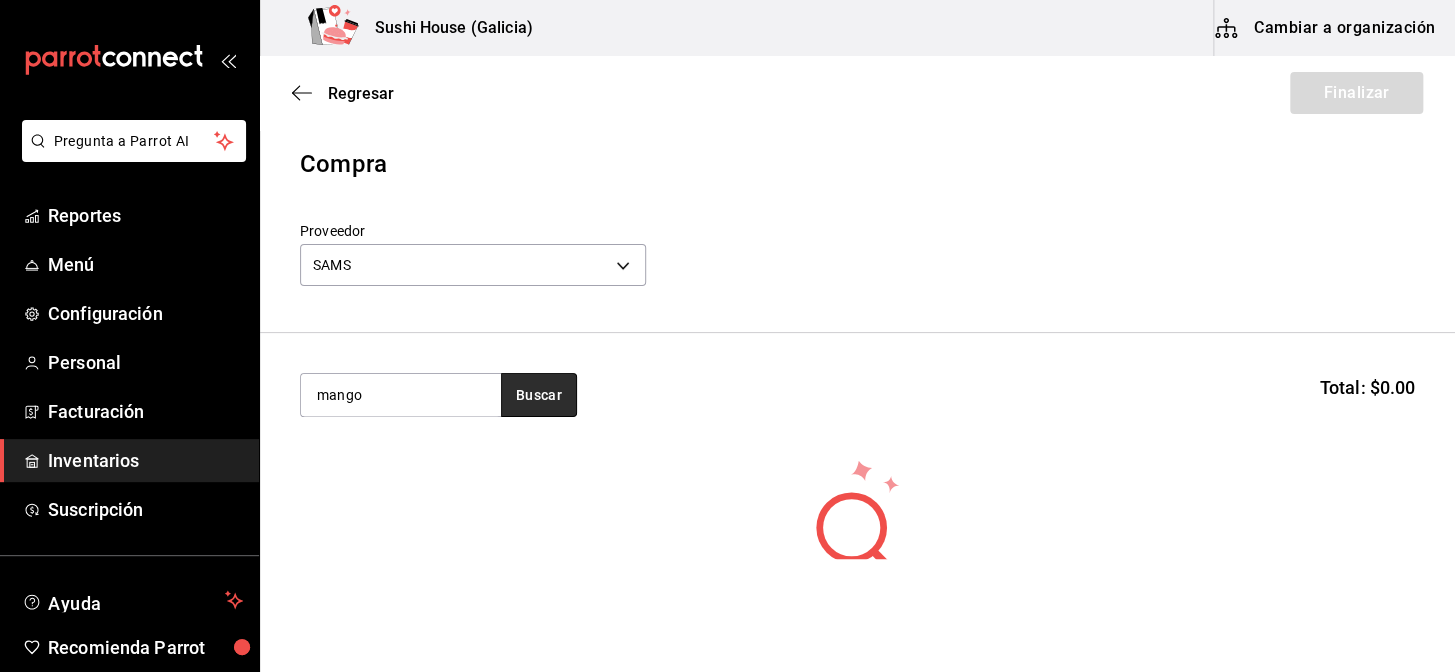 click on "Buscar" at bounding box center [539, 395] 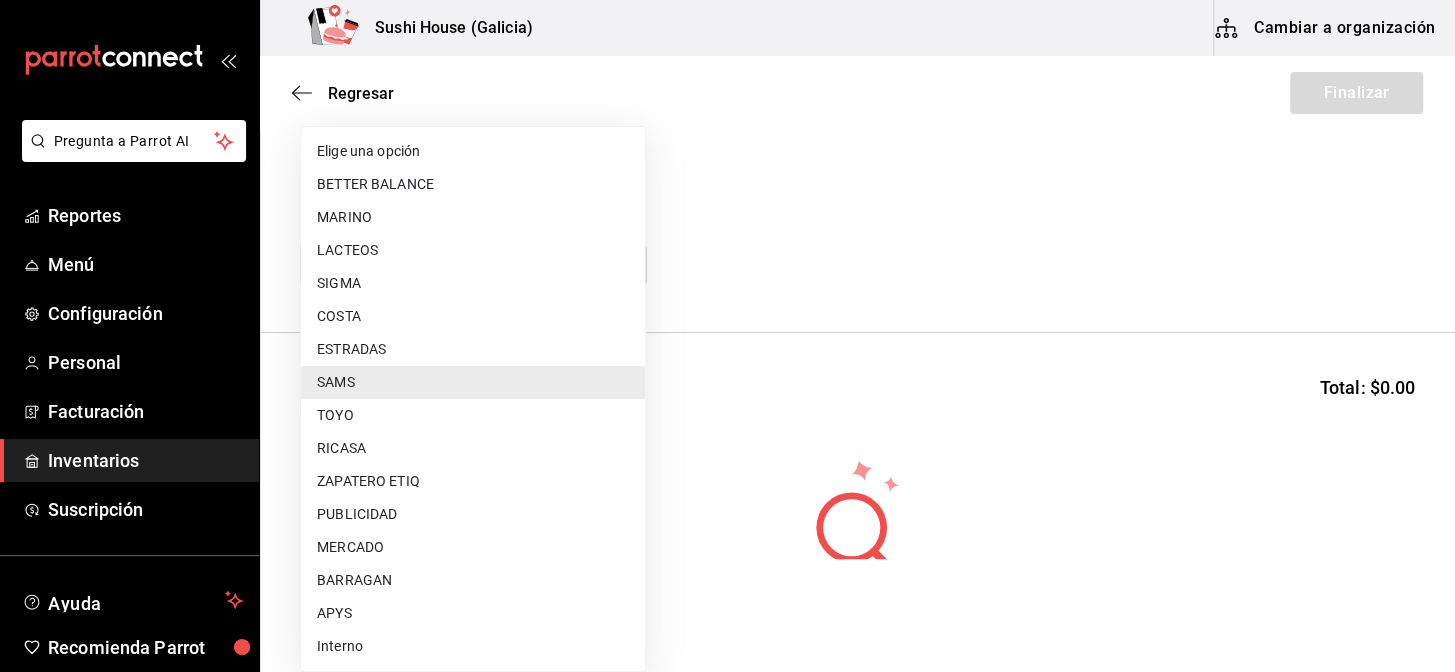 click on "Pregunta a Parrot AI Reportes   Menú   Configuración   Personal   Facturación   Inventarios   Suscripción   Ayuda Recomienda Parrot   Galicia Encargado   Sugerir nueva función   Sushi House (Galicia) Cambiar a organización Regresar Finalizar Compra Proveedor SAMS [UUID] mango Buscar Total: $0.00 No hay insumos a mostrar. Busca un insumo para agregarlo a la lista GANA 1 MES GRATIS EN TU SUSCRIPCIÓN AQUÍ ¿Recuerdas cómo empezó tu restaurante?
Hoy puedes ayudar a un colega a tener el mismo cambio que tú viviste.
Recomienda Parrot directamente desde tu Portal Administrador.
Es fácil y rápido.
🎁 Por cada restaurante que se una, ganas 1 mes gratis. Ver video tutorial Ir a video Pregunta a Parrot AI Reportes   Menú   Configuración   Personal   Facturación   Inventarios   Suscripción   Ayuda Recomienda Parrot   Galicia Encargado   Sugerir nueva función   Editar Eliminar Visitar centro de ayuda ([PHONE]) [EMAIL] Visitar centro de ayuda" at bounding box center (727, 279) 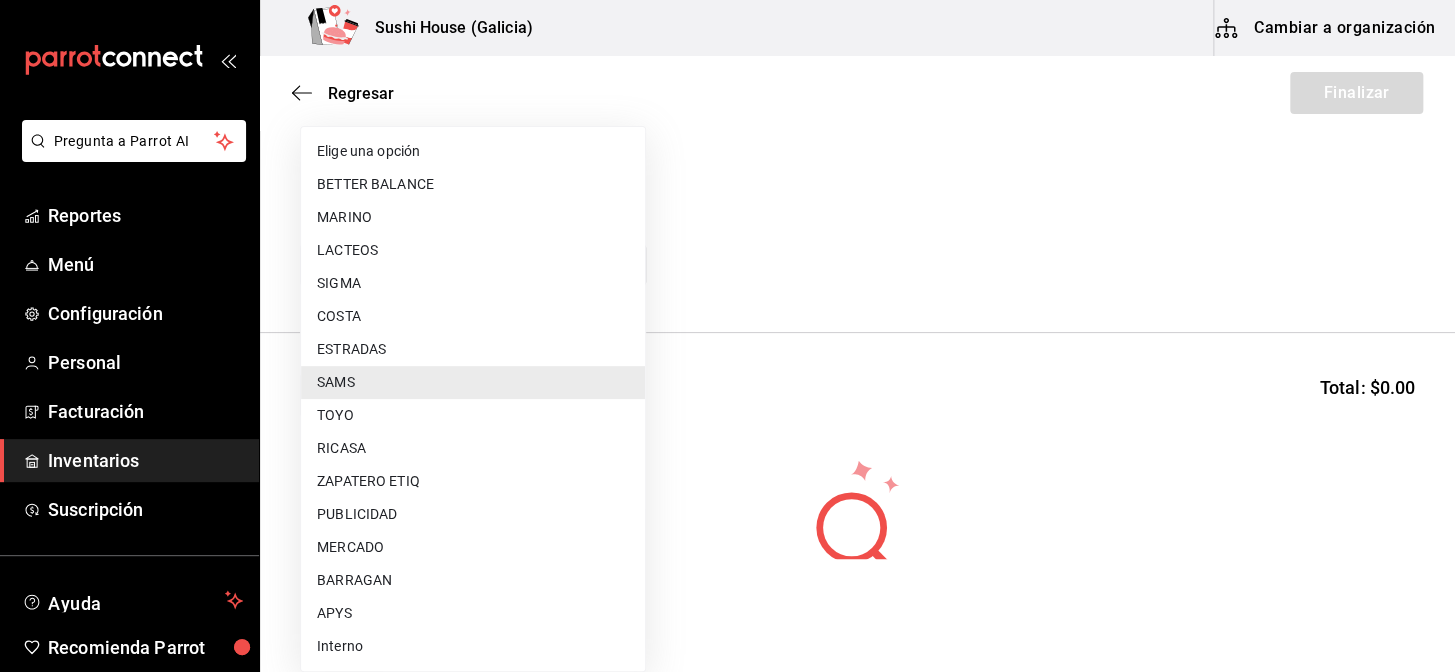 click on "Interno" at bounding box center [473, 646] 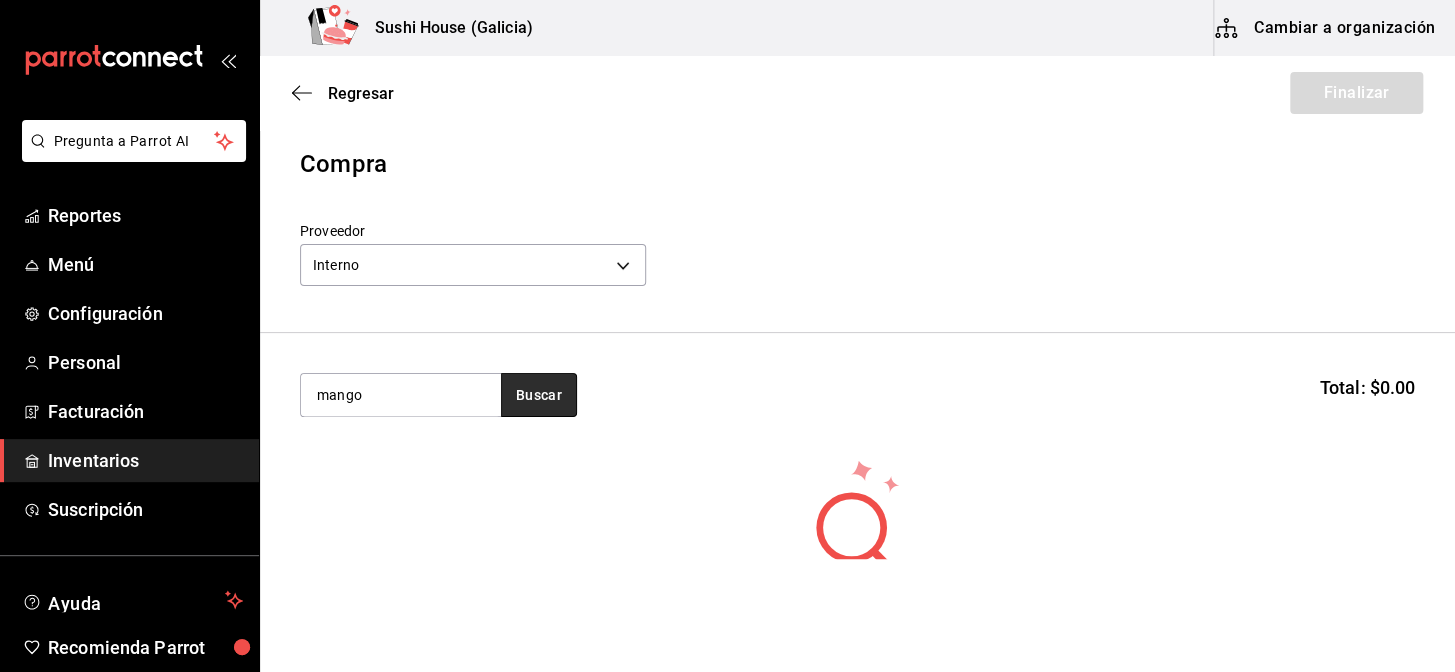 click on "Buscar" at bounding box center (539, 395) 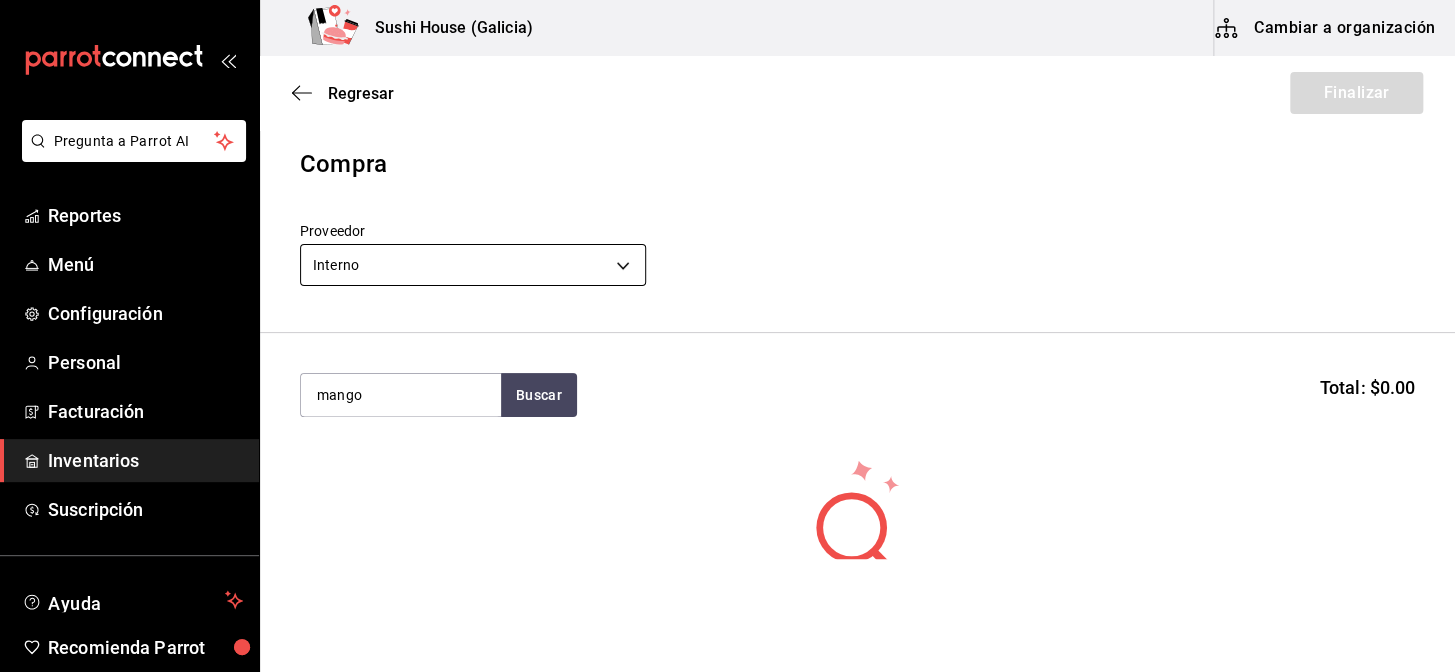 click on "Pregunta a Parrot AI Reportes   Menú   Configuración   Personal   Facturación   Inventarios   Suscripción   Ayuda Recomienda Parrot   Galicia Encargado   Sugerir nueva función   Sushi House (Galicia) Cambiar a organización Regresar Finalizar Compra Proveedor Interno [UUID] mango Buscar Total: $0.00 No hay insumos a mostrar. Busca un insumo para agregarlo a la lista GANA 1 MES GRATIS EN TU SUSCRIPCIÓN AQUÍ ¿Recuerdas cómo empezó tu restaurante?
Hoy puedes ayudar a un colega a tener el mismo cambio que tú viviste.
Recomienda Parrot directamente desde tu Portal Administrador.
Es fácil y rápido.
🎁 Por cada restaurante que se una, ganas 1 mes gratis. Ver video tutorial Ir a video Pregunta a Parrot AI Reportes   Menú   Configuración   Personal   Facturación   Inventarios   Suscripción   Ayuda Recomienda Parrot   Galicia Encargado   Sugerir nueva función   Editar Eliminar Visitar centro de ayuda ([PHONE]) [EMAIL] Visitar centro de ayuda" at bounding box center [727, 279] 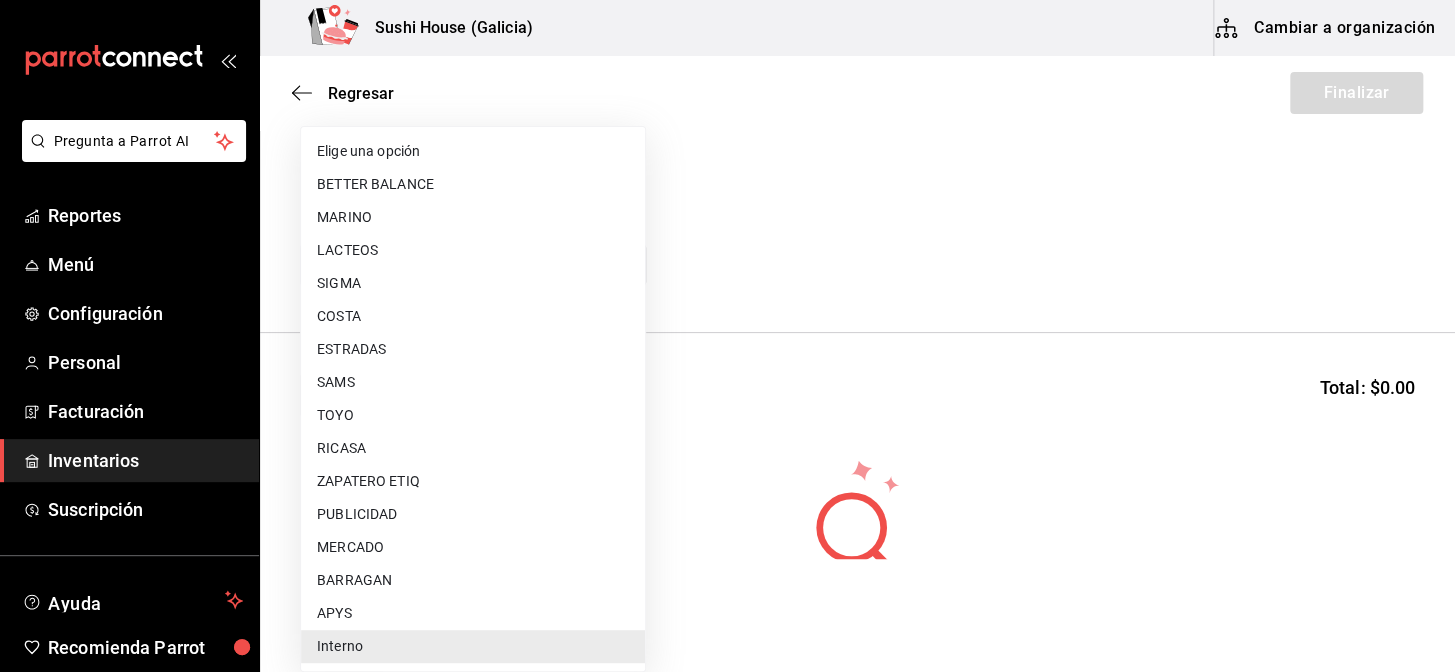 click on "MERCADO" at bounding box center (473, 547) 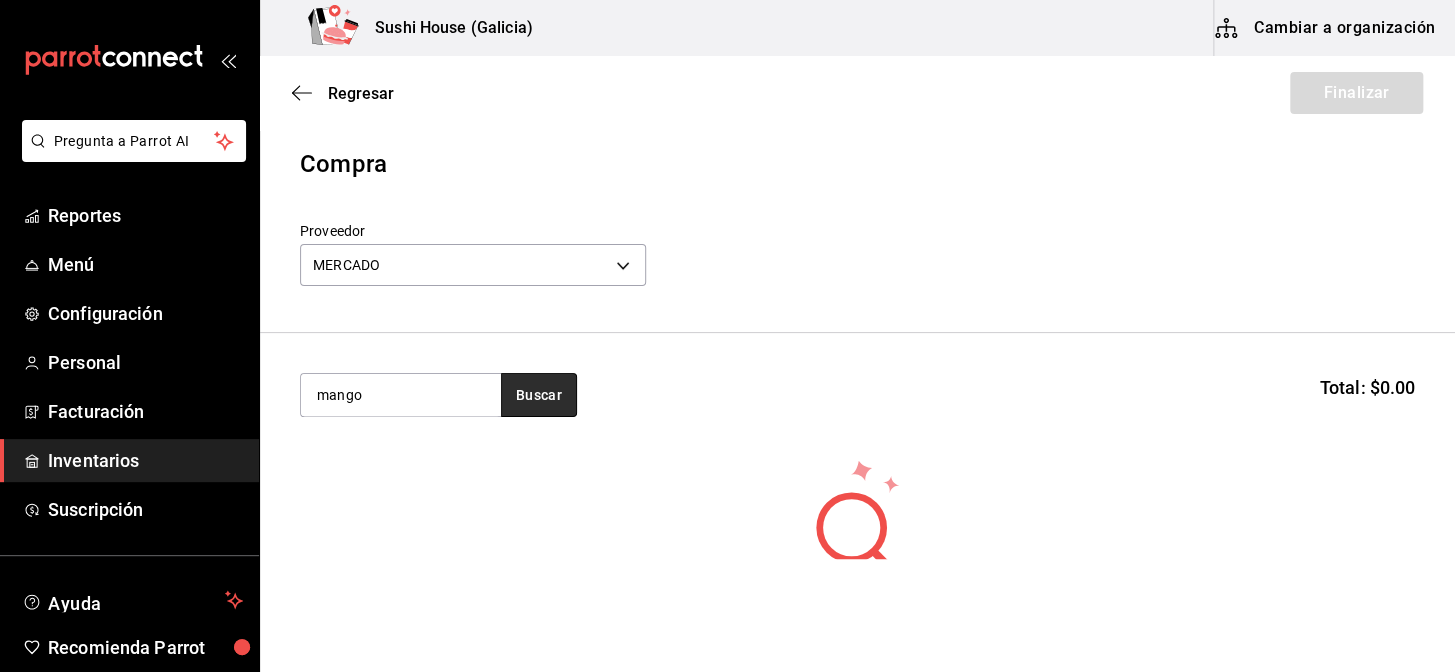 click on "Buscar" at bounding box center [539, 395] 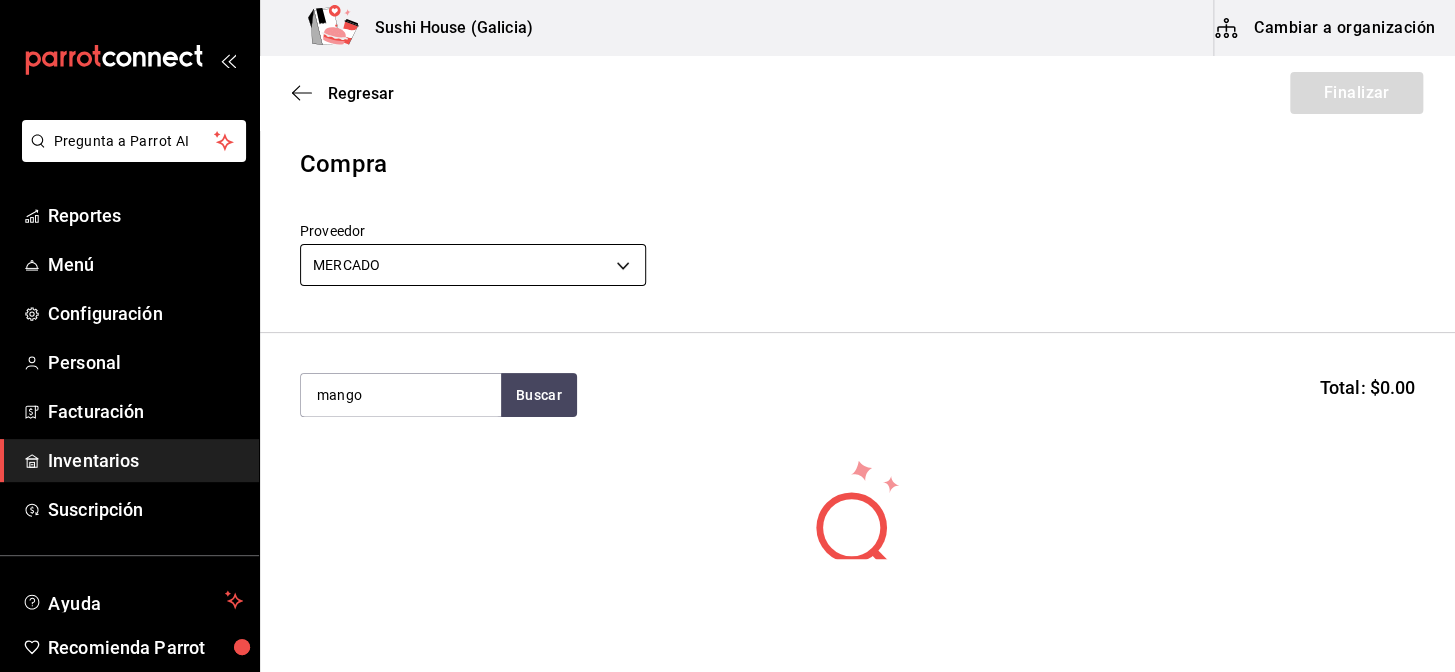 click on "Pregunta a Parrot AI Reportes   Menú   Configuración   Personal   Facturación   Inventarios   Suscripción   Ayuda Recomienda Parrot   Galicia Encargado   Sugerir nueva función   Sushi House (Galicia) Cambiar a organización Regresar Finalizar Compra Proveedor MERCADO [UUID] mango Buscar Total: $0.00 No hay insumos a mostrar. Busca un insumo para agregarlo a la lista GANA 1 MES GRATIS EN TU SUSCRIPCIÓN AQUÍ ¿Recuerdas cómo empezó tu restaurante?
Hoy puedes ayudar a un colega a tener el mismo cambio que tú viviste.
Recomienda Parrot directamente desde tu Portal Administrador.
Es fácil y rápido.
🎁 Por cada restaurante que se una, ganas 1 mes gratis. Ver video tutorial Ir a video Pregunta a Parrot AI Reportes   Menú   Configuración   Personal   Facturación   Inventarios   Suscripción   Ayuda Recomienda Parrot   Galicia Encargado   Sugerir nueva función   Editar Eliminar Visitar centro de ayuda ([PHONE]) [EMAIL] Visitar centro de ayuda" at bounding box center [727, 279] 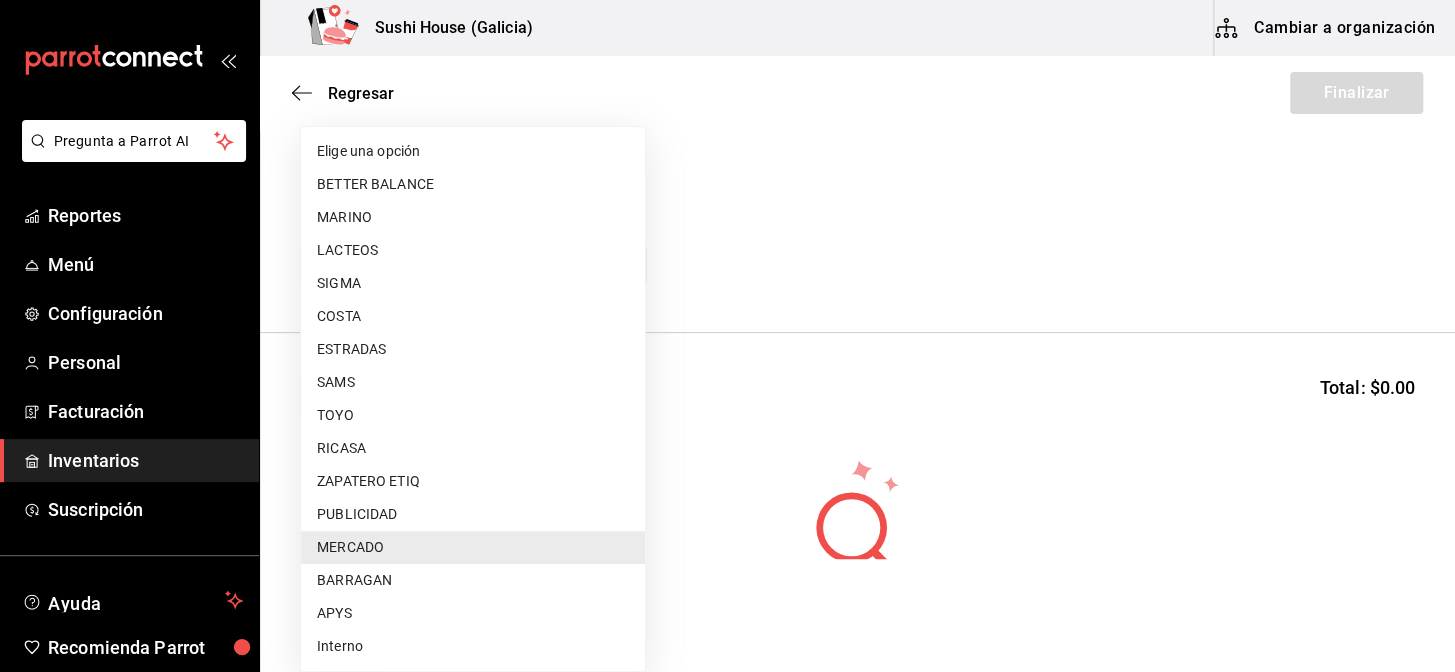 click on "ESTRADAS" at bounding box center [473, 349] 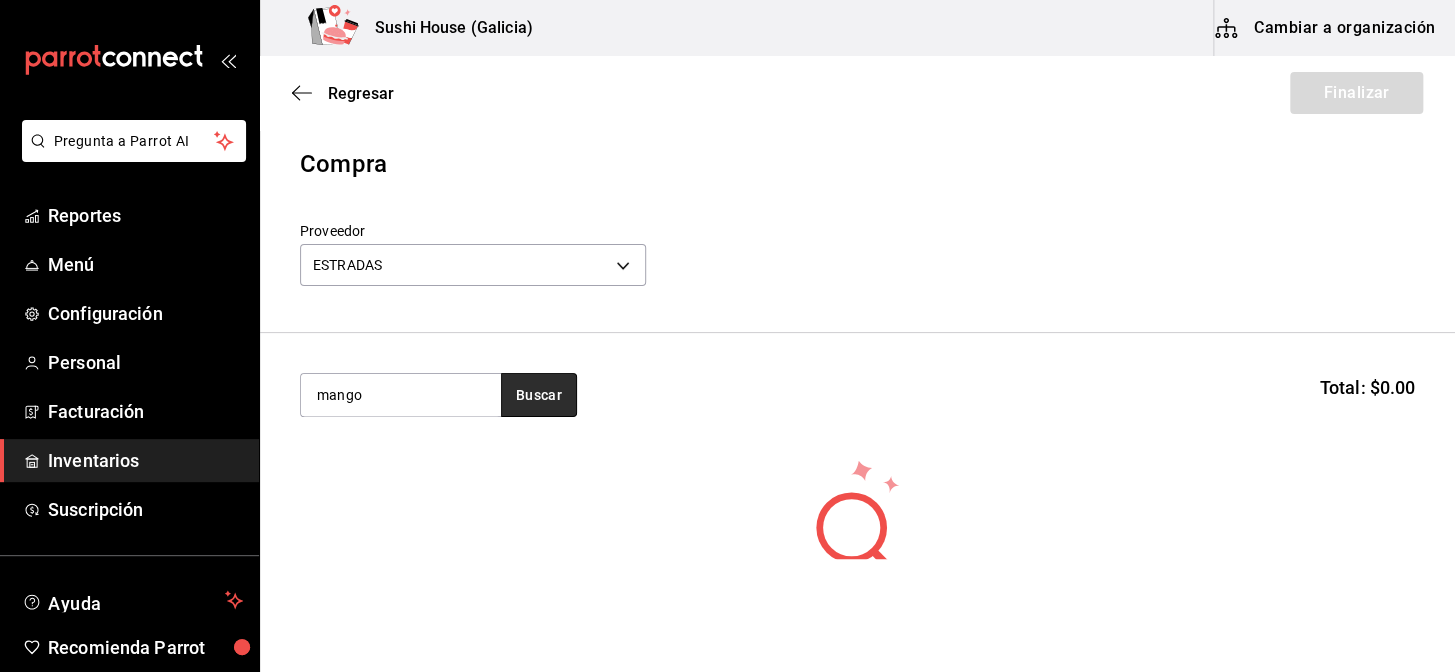 click on "Buscar" at bounding box center [539, 395] 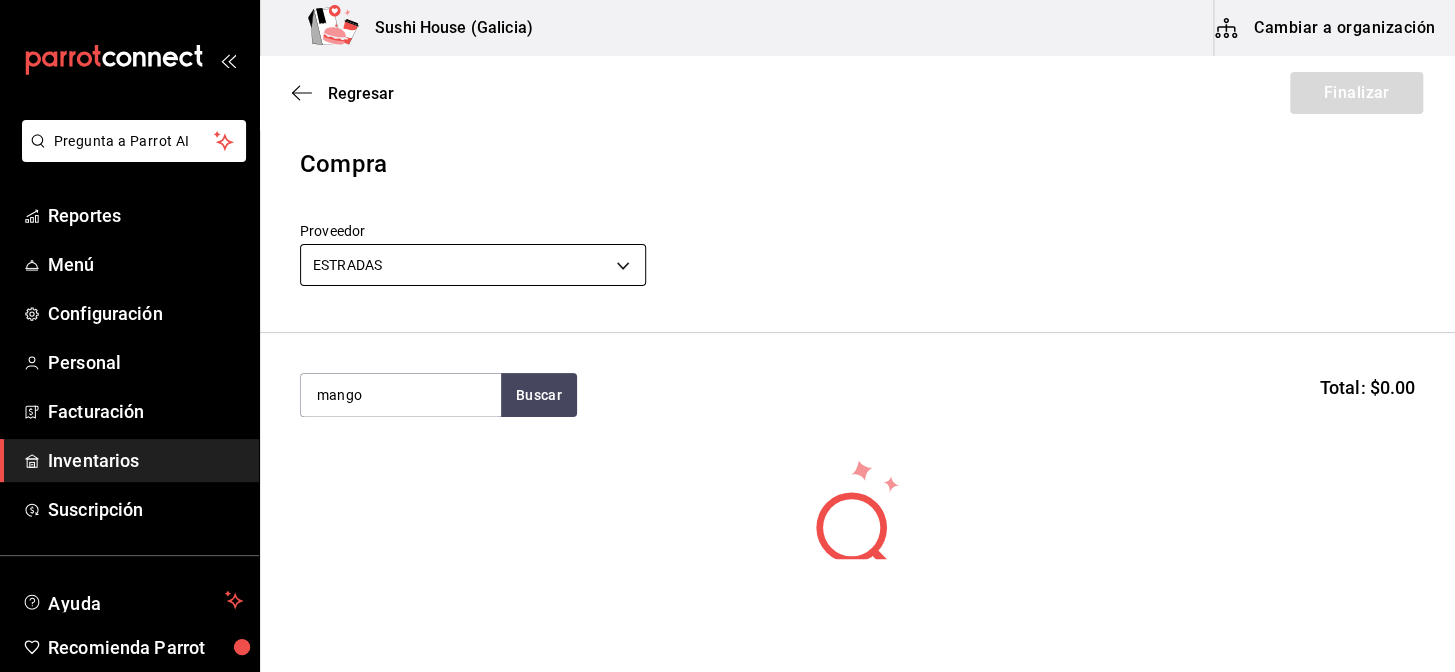click on "Pregunta a Parrot AI Reportes   Menú   Configuración   Personal   Facturación   Inventarios   Suscripción   Ayuda Recomienda Parrot   Galicia Encargado   Sugerir nueva función   Sushi House (Galicia) Cambiar a organización Regresar Finalizar Compra Proveedor ESTRADAS [UUID] mango Buscar Total: $0.00 No hay insumos a mostrar. Busca un insumo para agregarlo a la lista GANA 1 MES GRATIS EN TU SUSCRIPCIÓN AQUÍ ¿Recuerdas cómo empezó tu restaurante?
Hoy puedes ayudar a un colega a tener el mismo cambio que tú viviste.
Recomienda Parrot directamente desde tu Portal Administrador.
Es fácil y rápido.
🎁 Por cada restaurante que se una, ganas 1 mes gratis. Ver video tutorial Ir a video Pregunta a Parrot AI Reportes   Menú   Configuración   Personal   Facturación   Inventarios   Suscripción   Ayuda Recomienda Parrot   Galicia Encargado   Sugerir nueva función   Editar Eliminar Visitar centro de ayuda ([PHONE]) [EMAIL] Visitar centro de ayuda" at bounding box center (727, 279) 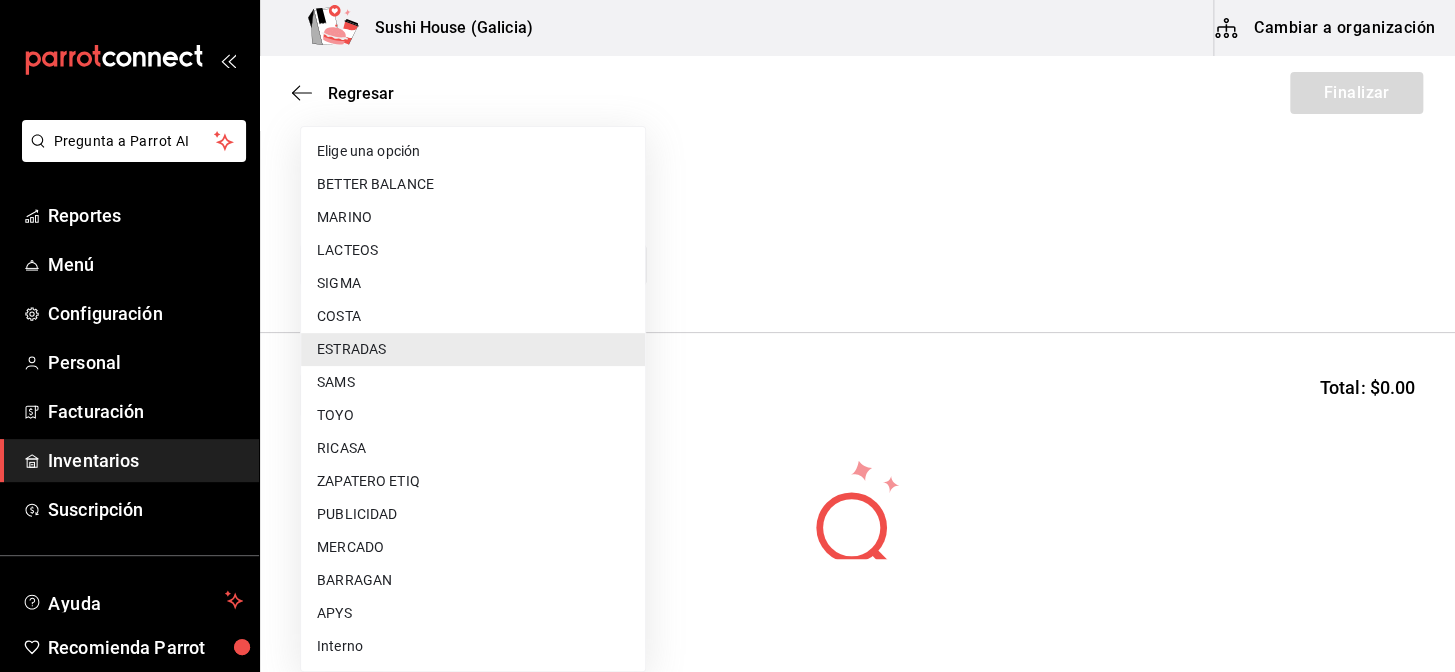 click on "SAMS" at bounding box center [473, 382] 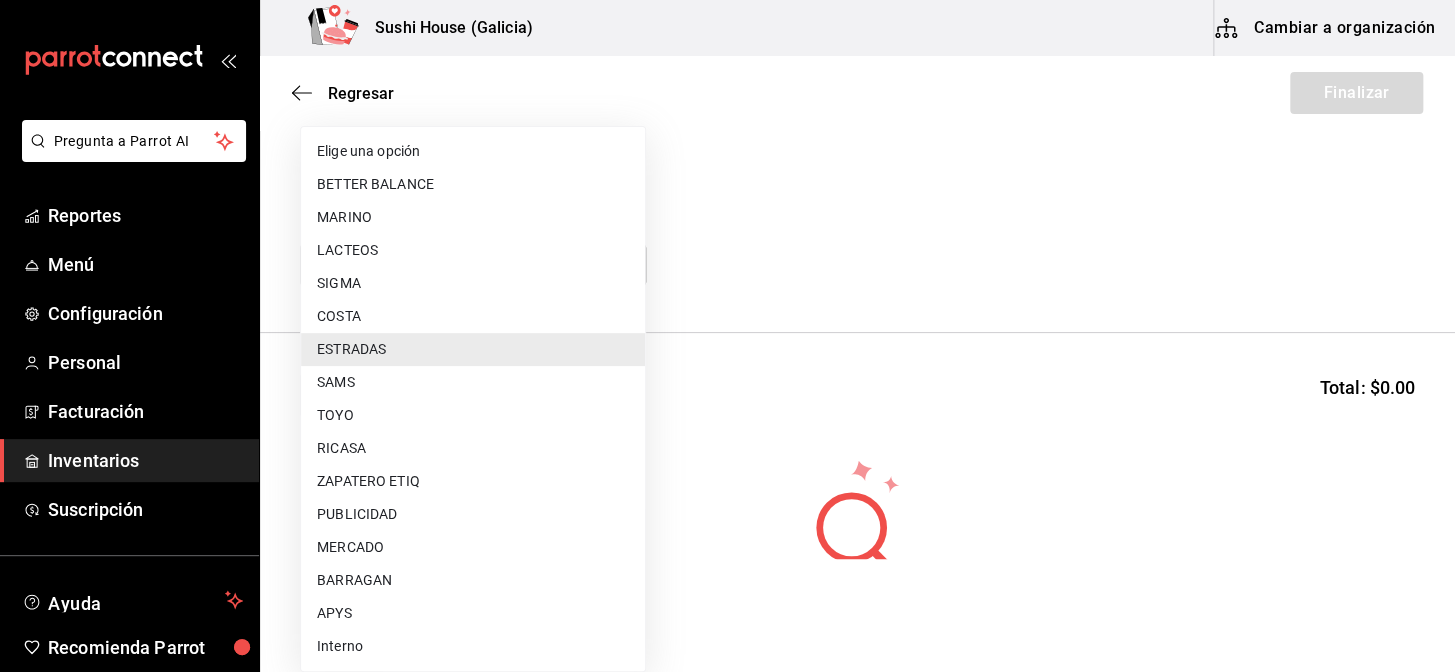 type on "947b6ceb-0755-4fa4-948e-64c0c5d1d50a" 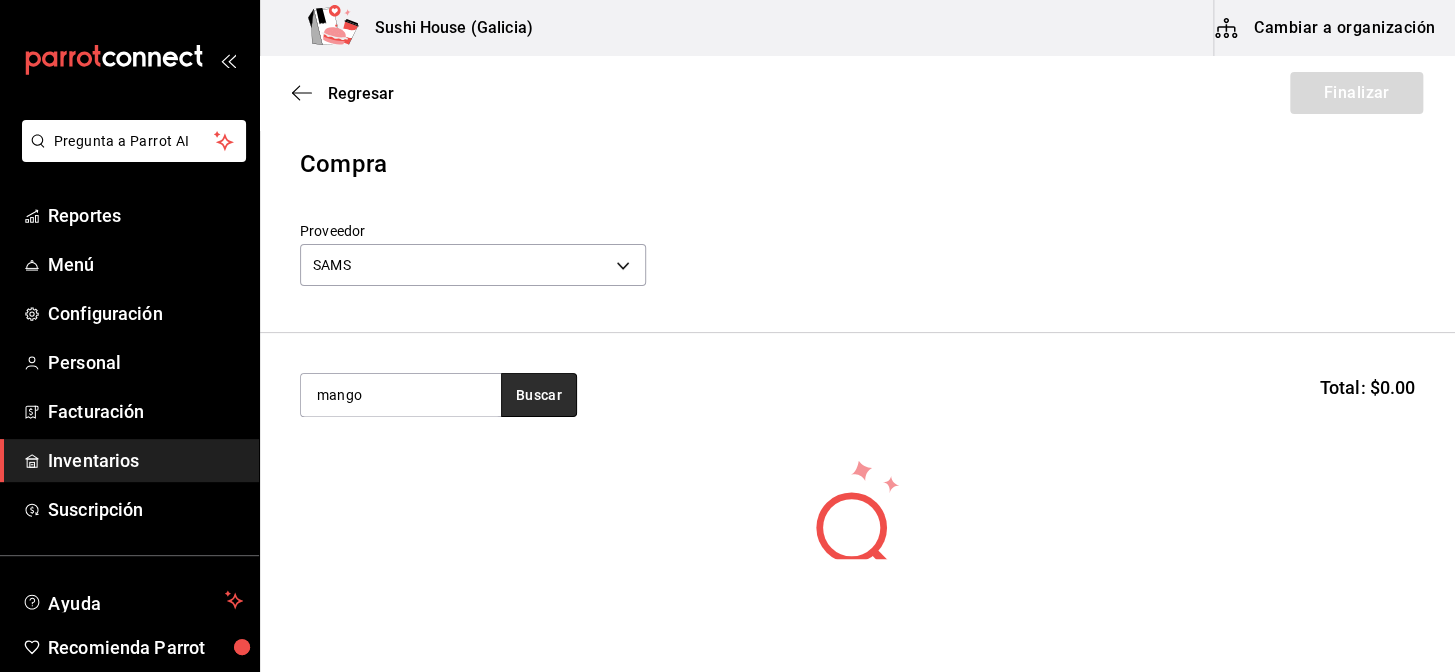 click on "Buscar" at bounding box center [539, 395] 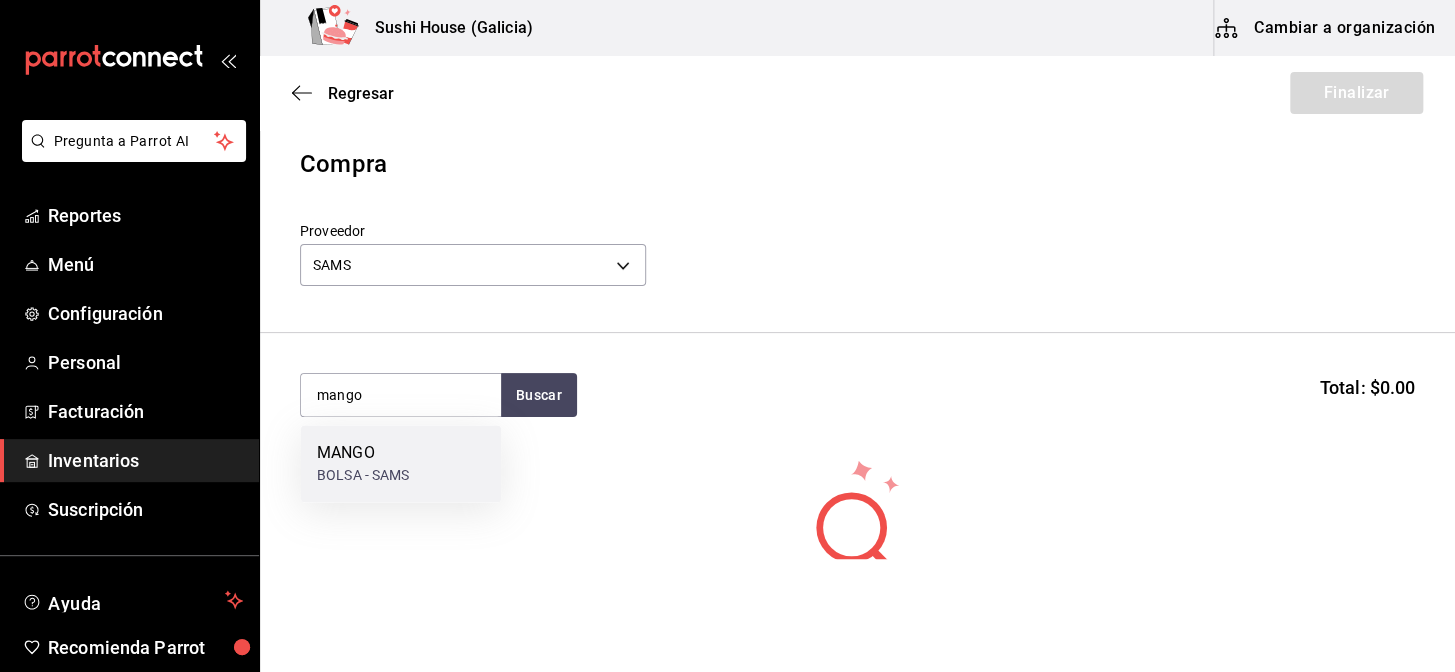 click on "MANGO" at bounding box center [363, 453] 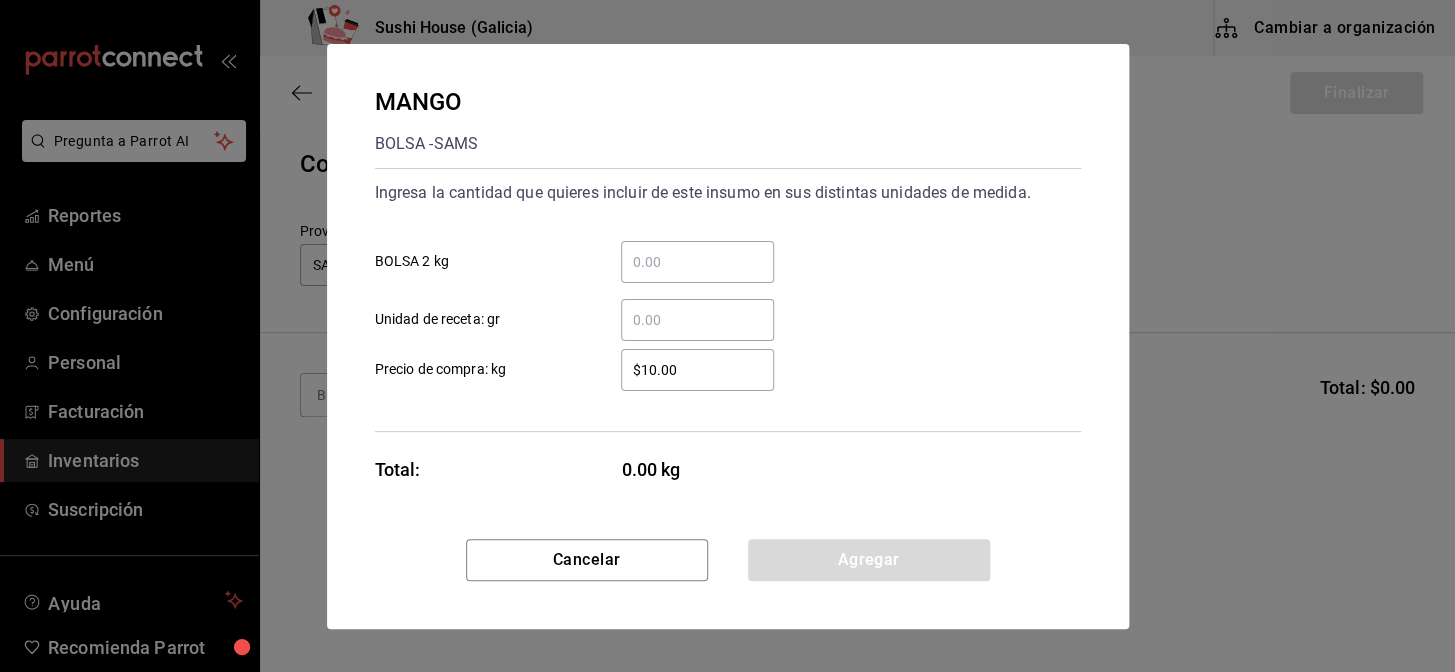 click on "​ BOLSA 2 kg" at bounding box center (697, 262) 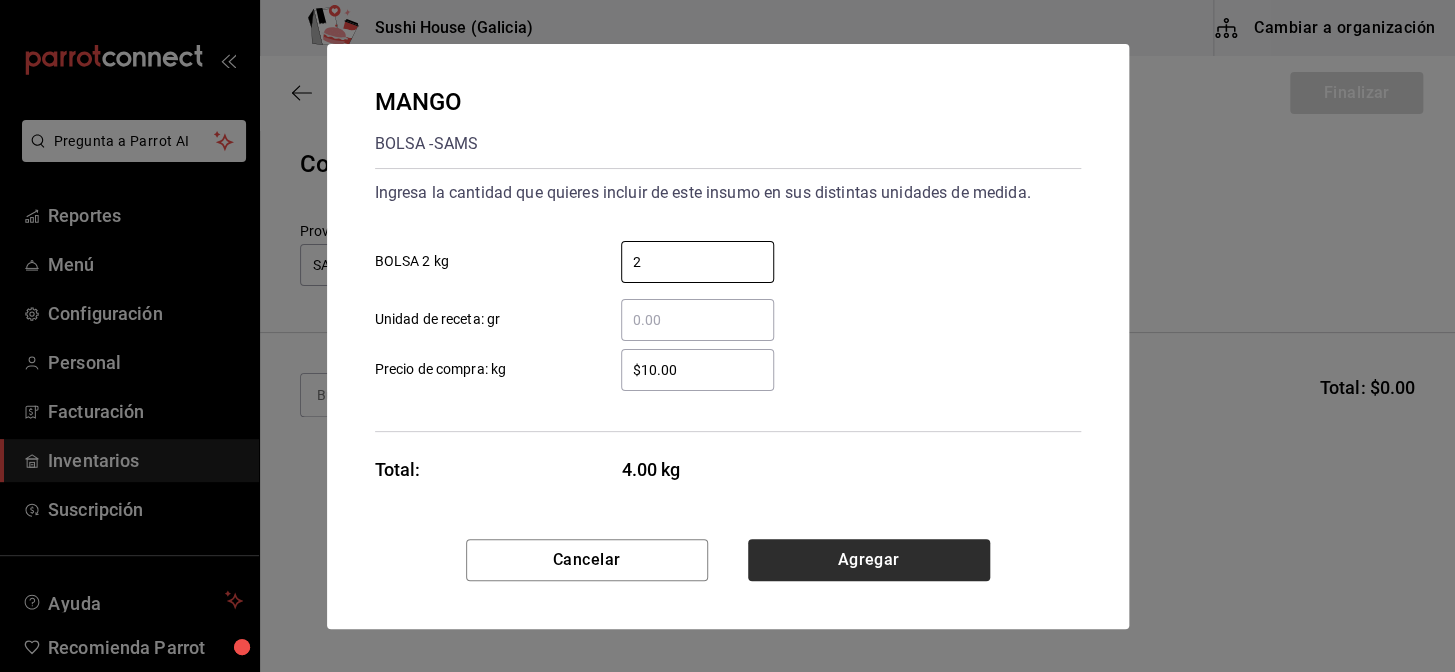 type on "2" 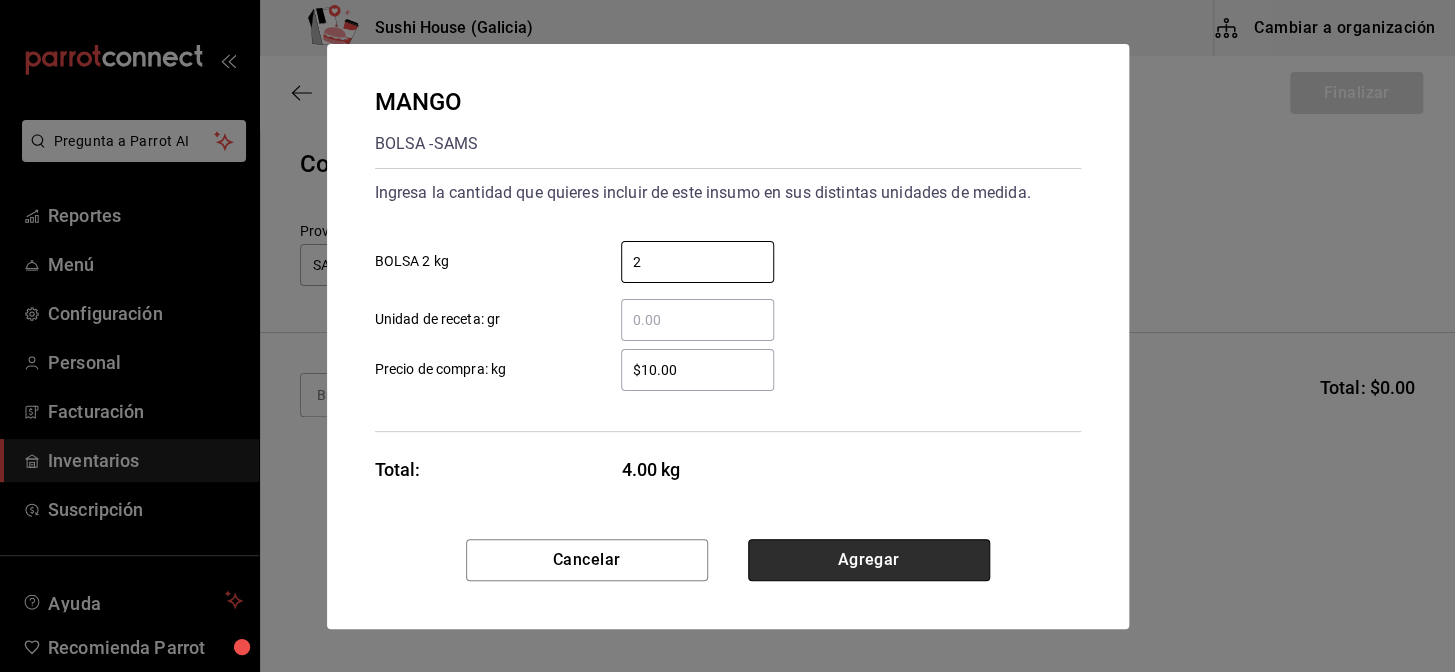 click on "Agregar" at bounding box center [869, 560] 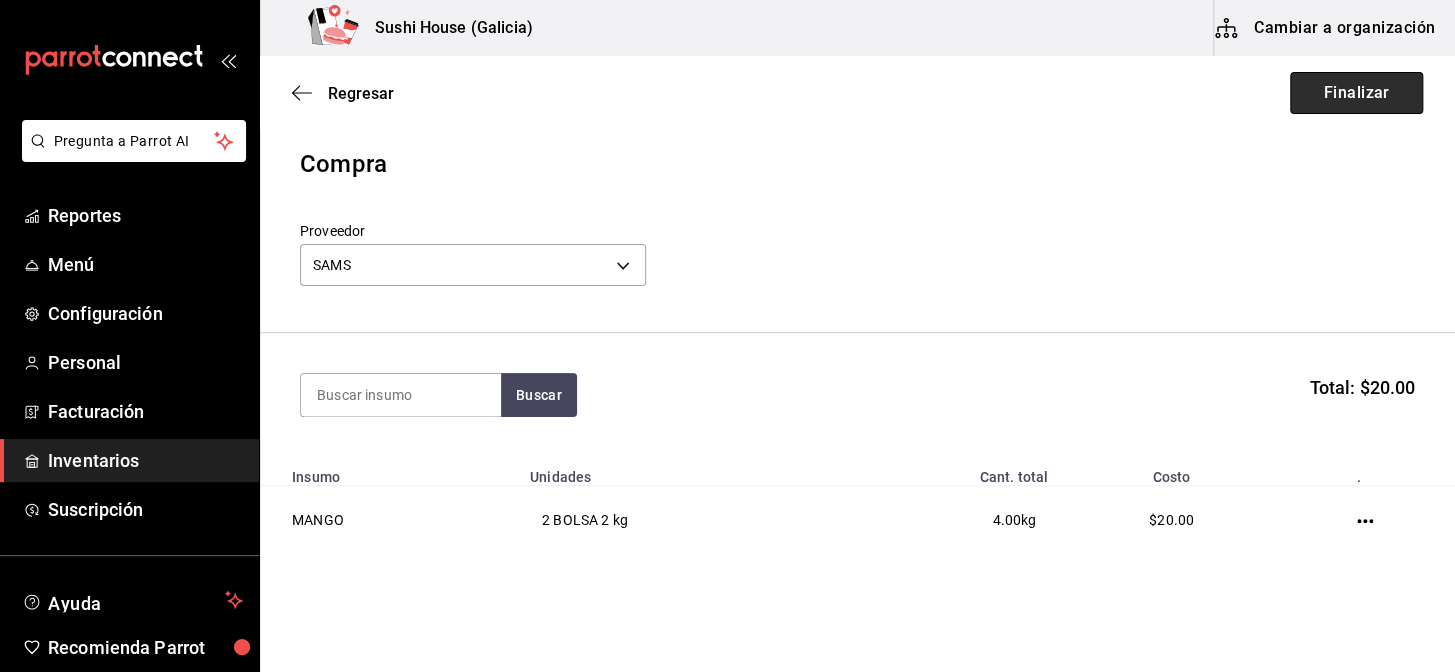 click on "Finalizar" at bounding box center (1356, 93) 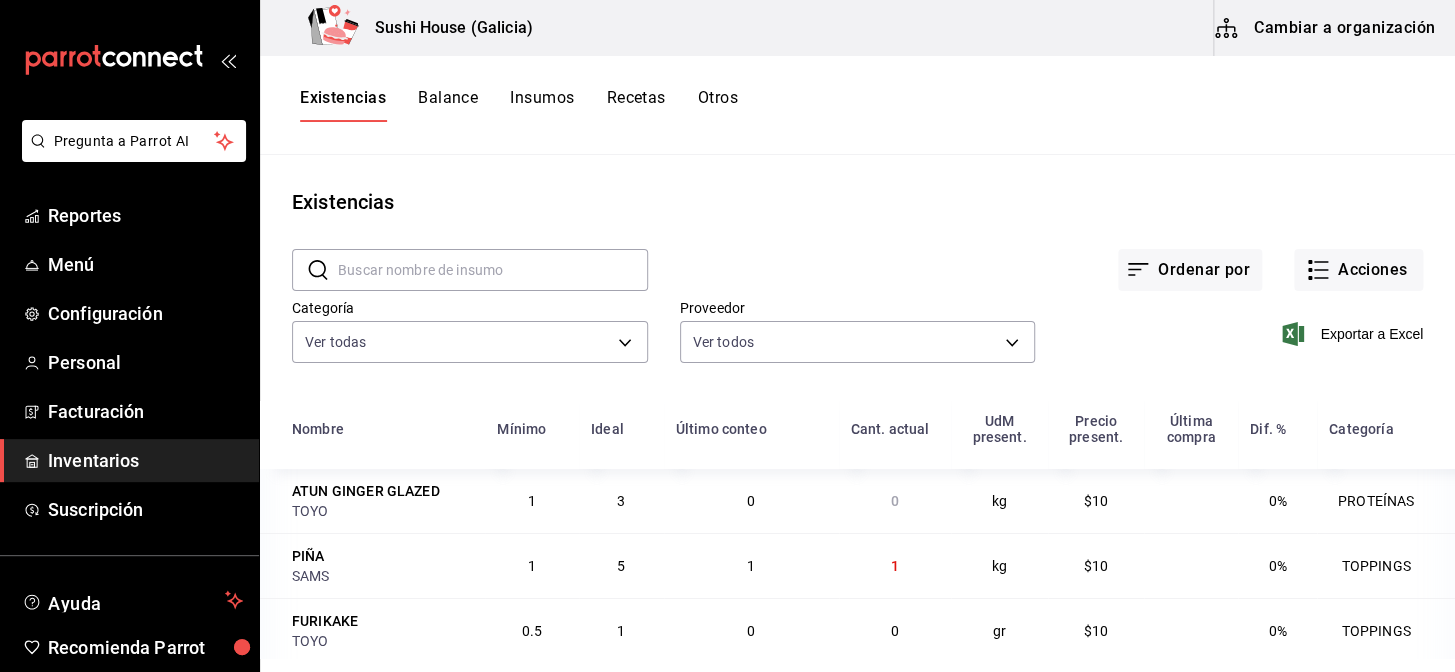 click on "Existencias" at bounding box center (343, 105) 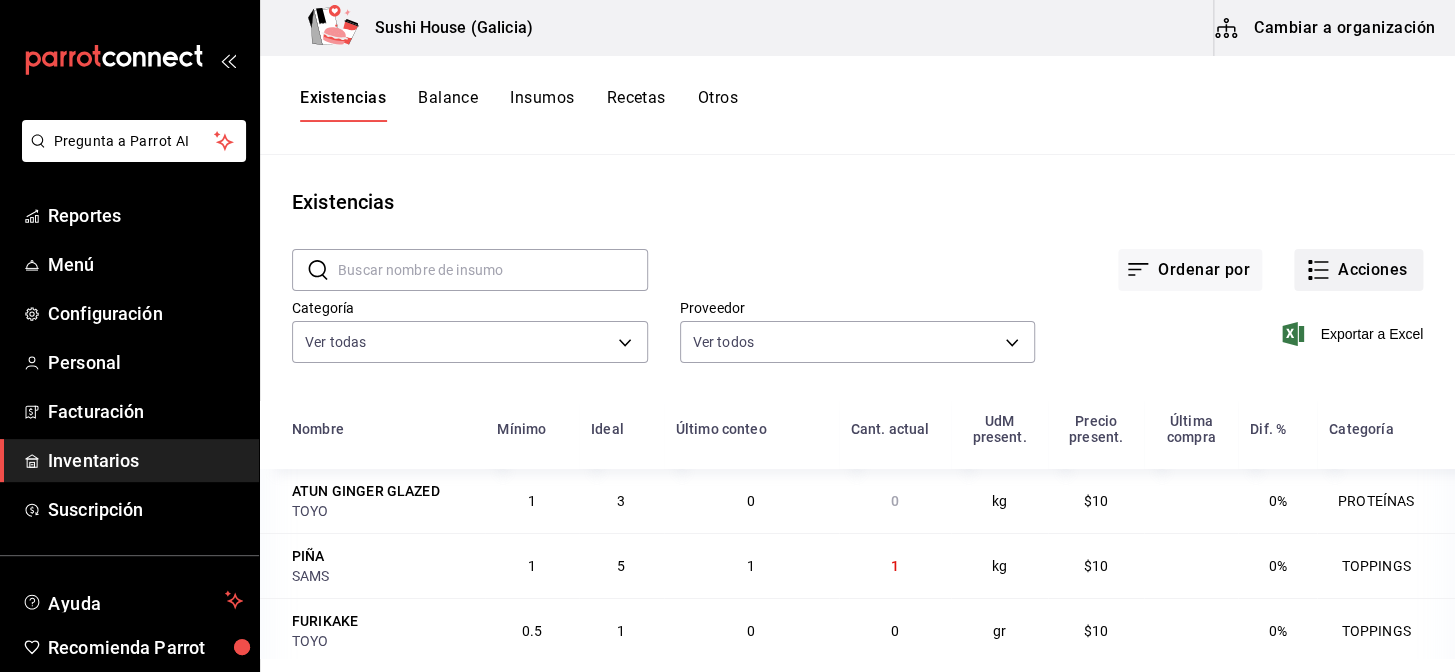 click on "Acciones" at bounding box center (1358, 270) 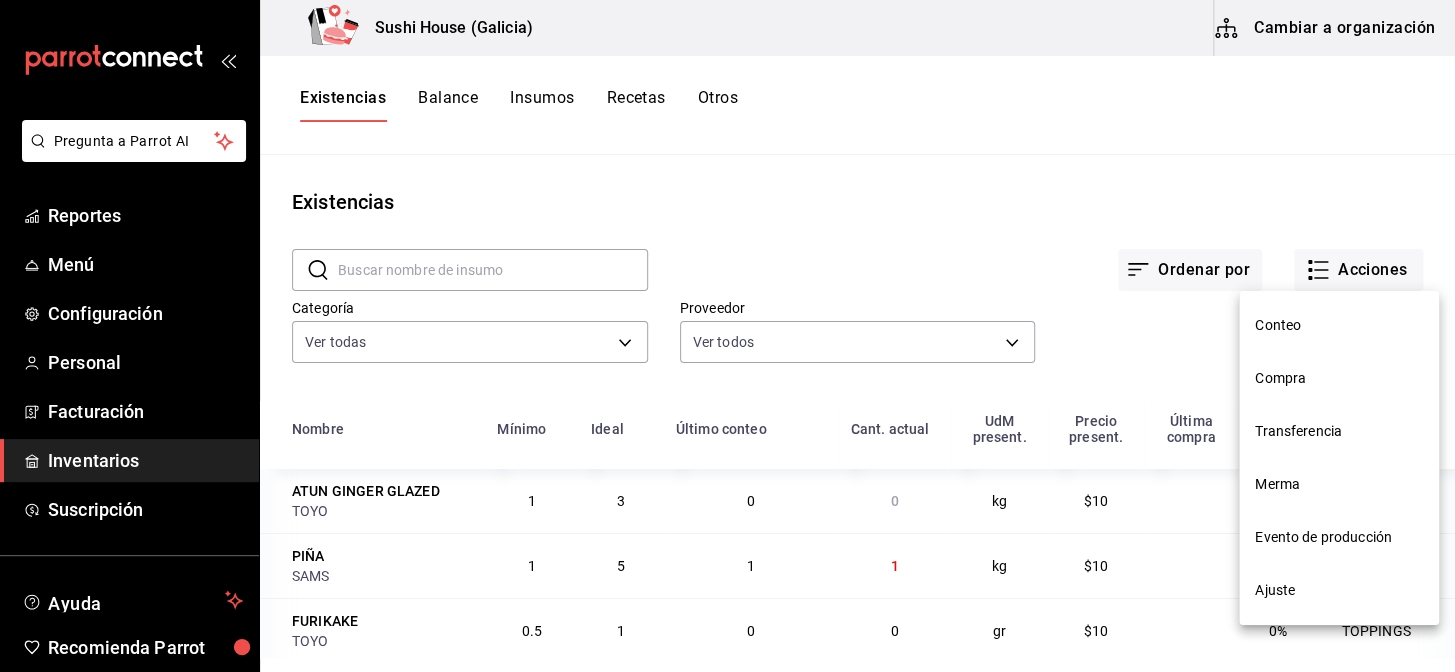 click on "Compra" at bounding box center [1339, 378] 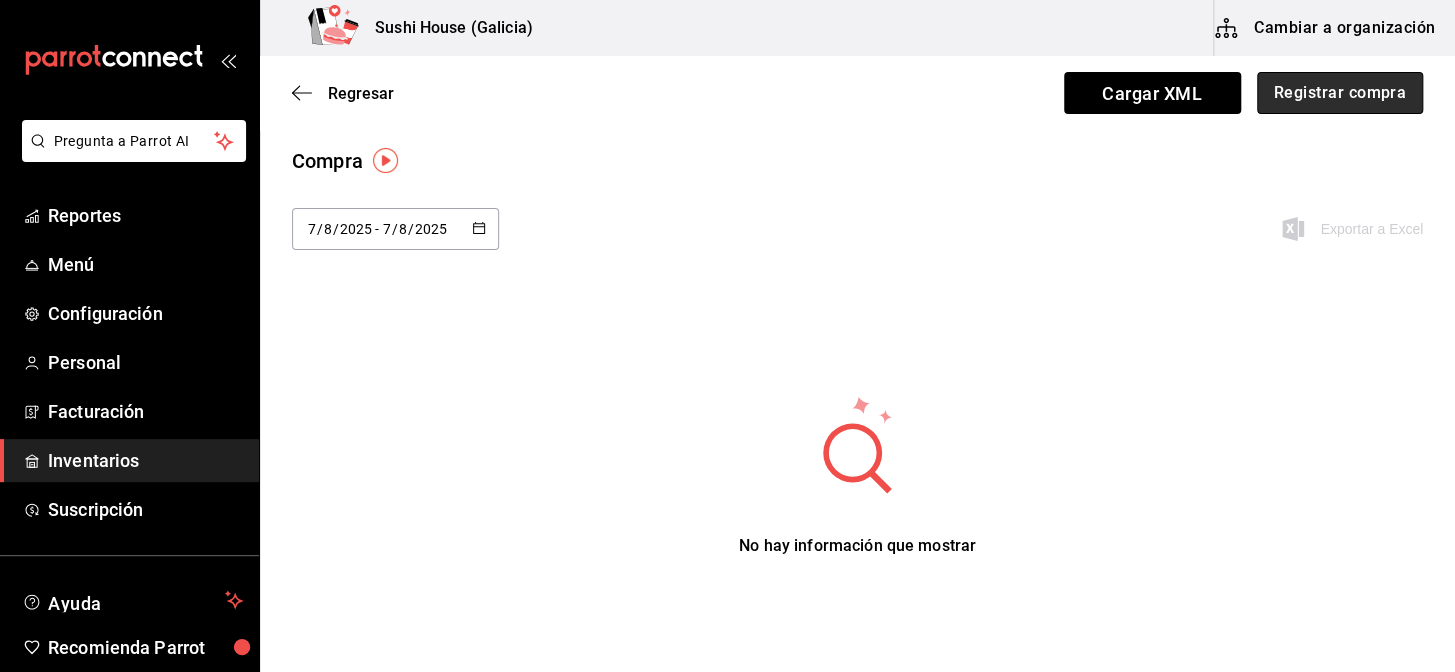 click on "Registrar compra" at bounding box center (1340, 93) 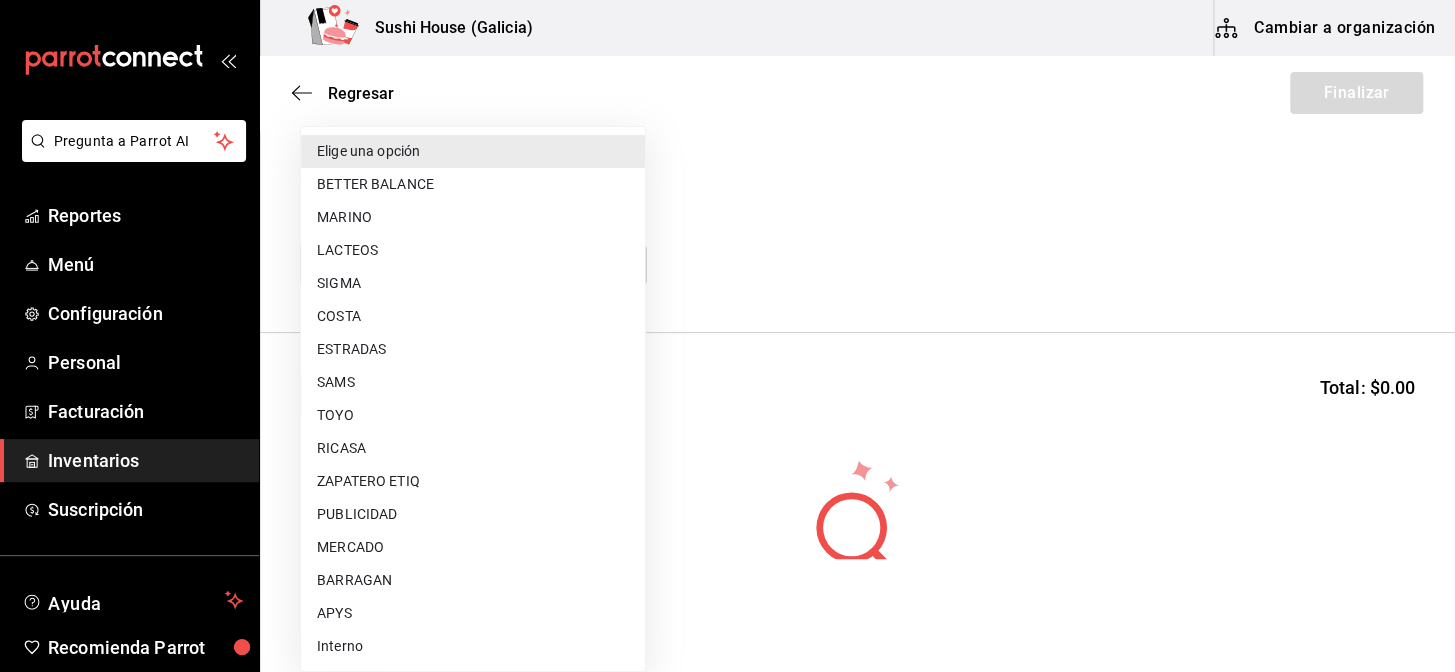click on "Pregunta a Parrot AI Reportes   Menú   Configuración   Personal   Facturación   Inventarios   Suscripción   Ayuda Recomienda Parrot   Galicia Encargado   Sugerir nueva función   Sushi House (Galicia) Cambiar a organización Regresar Finalizar Compra Proveedor Elige una opción default Buscar Total: $0.00 No hay insumos a mostrar. Busca un insumo para agregarlo a la lista GANA 1 MES GRATIS EN TU SUSCRIPCIÓN AQUÍ ¿Recuerdas cómo empezó tu restaurante?
Hoy puedes ayudar a un colega a tener el mismo cambio que tú viviste.
Recomienda Parrot directamente desde tu Portal Administrador.
Es fácil y rápido.
🎁 Por cada restaurante que se una, ganas 1 mes gratis. Ver video tutorial Ir a video Pregunta a Parrot AI Reportes   Menú   Configuración   Personal   Facturación   Inventarios   Suscripción   Ayuda Recomienda Parrot   Galicia Encargado   Sugerir nueva función   Editar Eliminar Visitar centro de ayuda ([PHONE]) [EMAIL] Visitar centro de ayuda ([PHONE]) MARINO SIGMA" at bounding box center [727, 279] 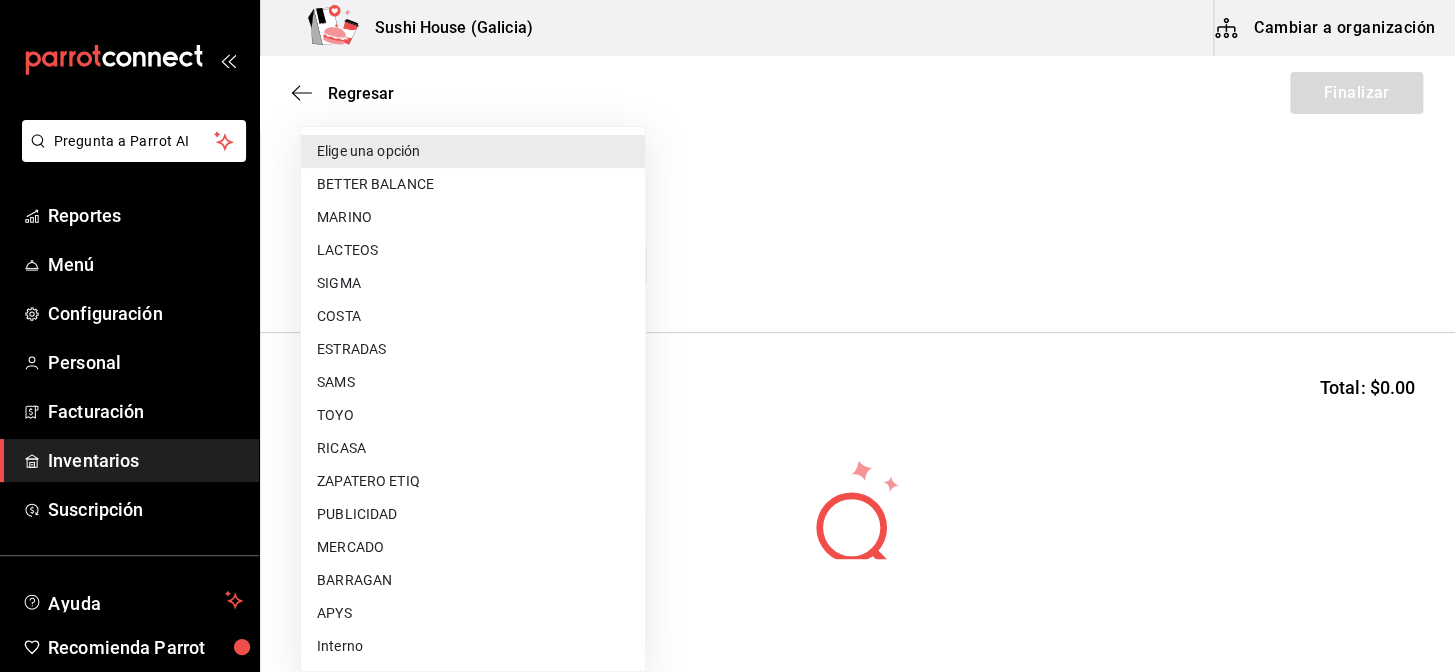 click on "ESTRADAS" at bounding box center [473, 349] 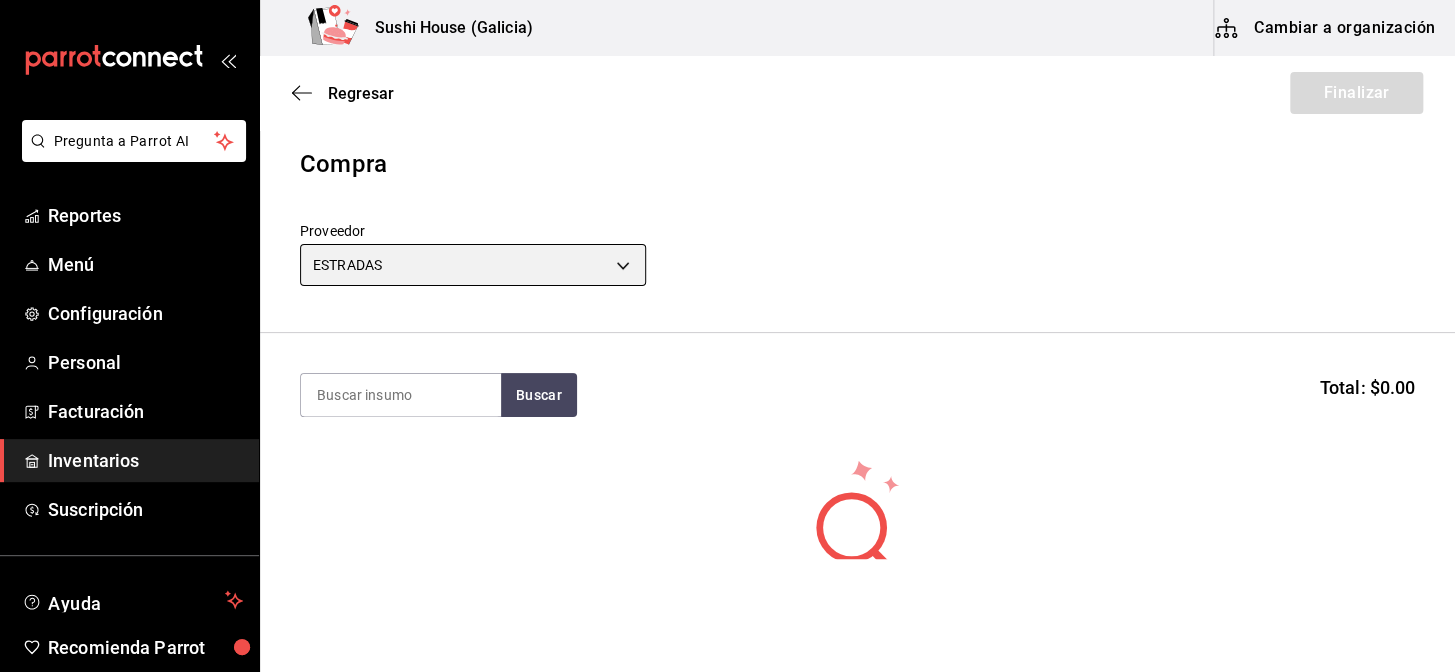 type on "2e668870-a0d0-4d31-a4ef-7ce436efc9bf" 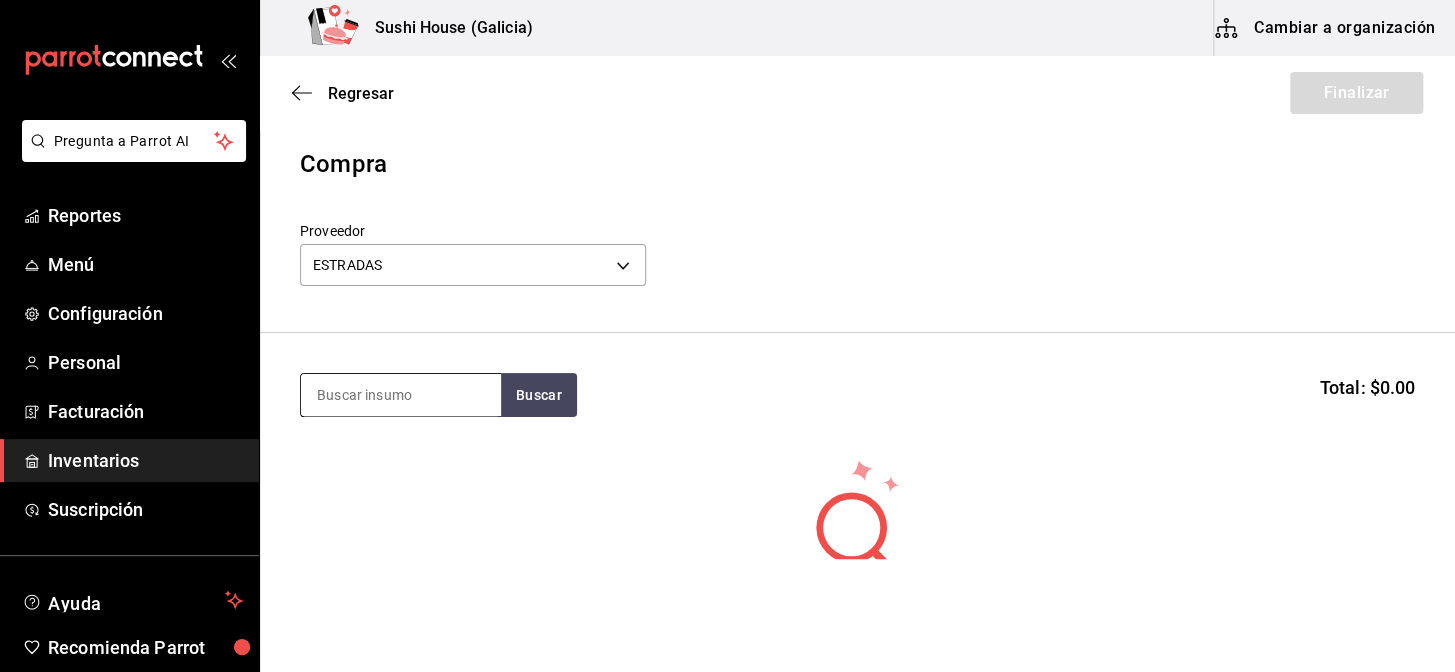 click at bounding box center (401, 395) 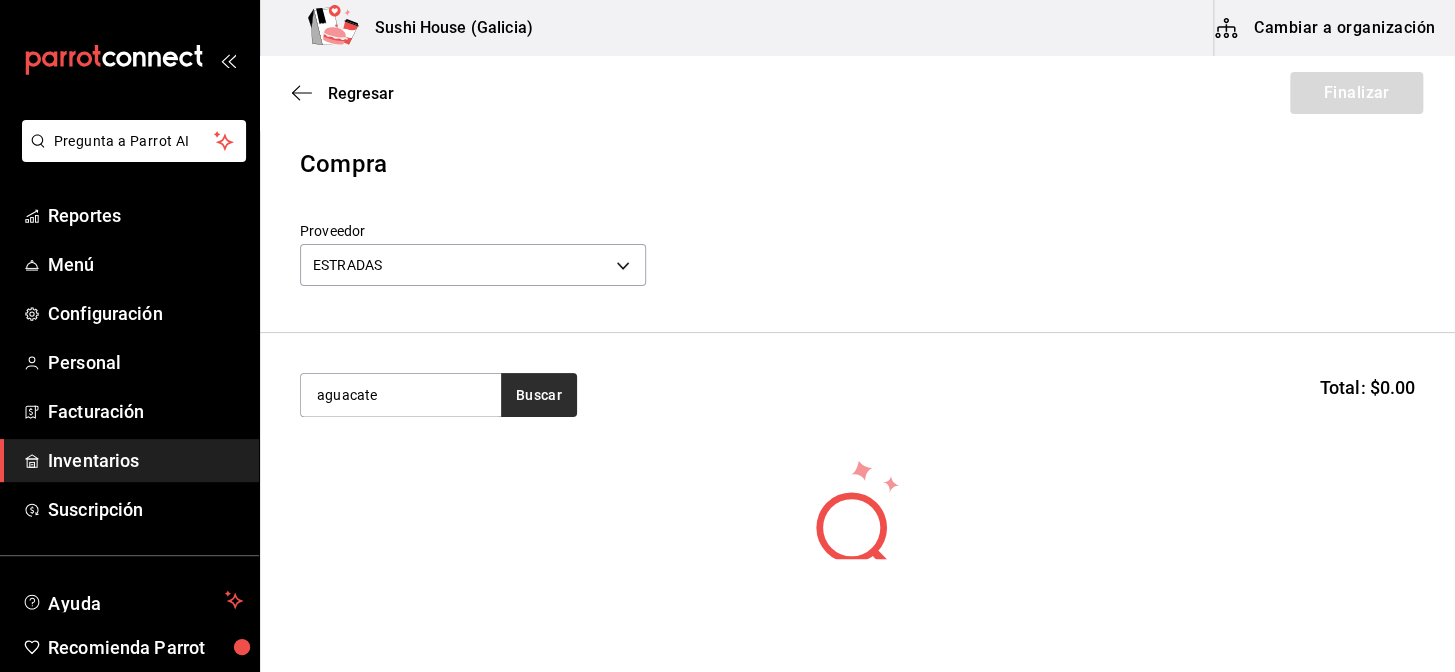 type on "aguacate" 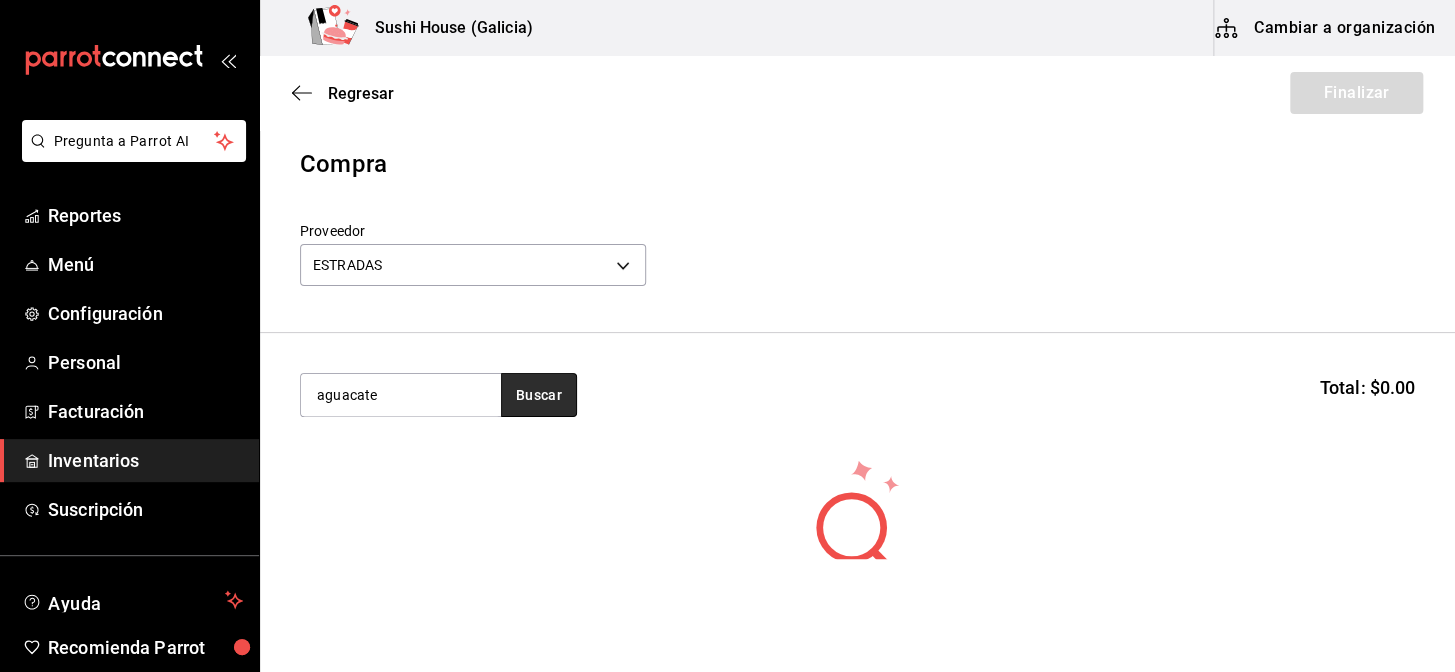 click on "Buscar" at bounding box center [539, 395] 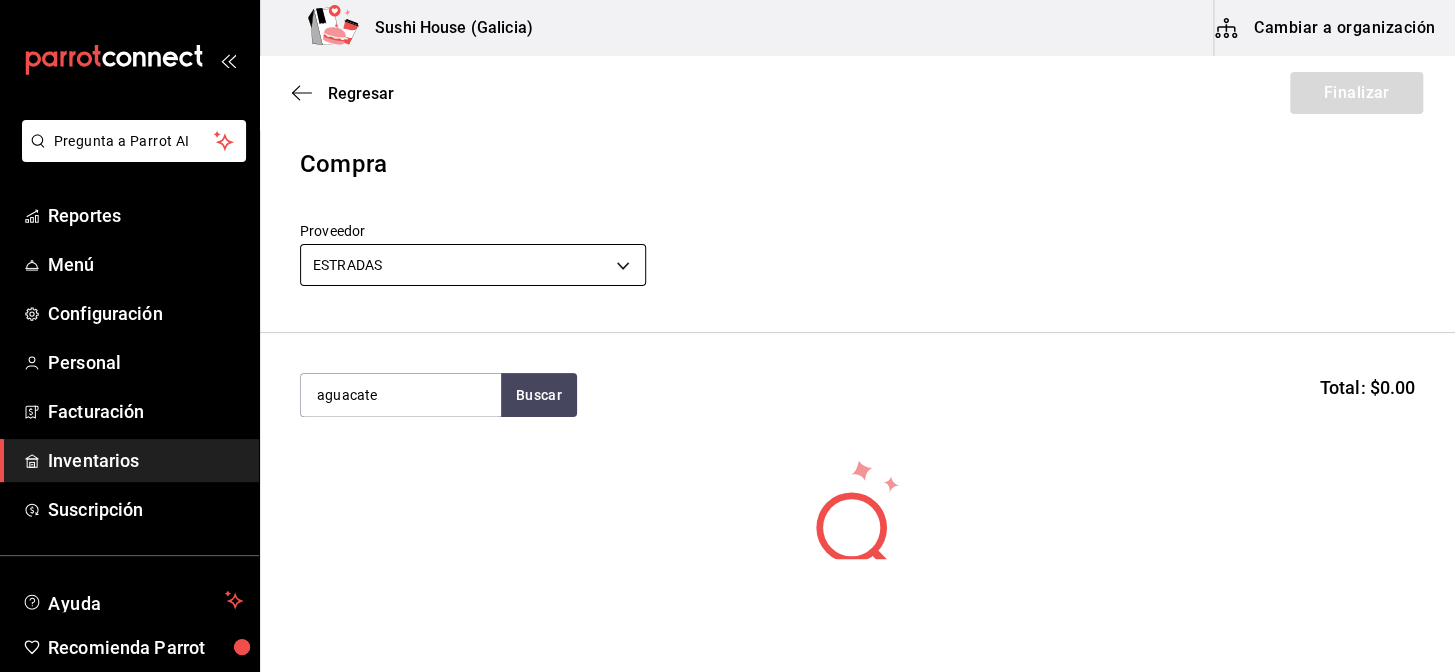 click on "Pregunta a Parrot AI Reportes   Menú   Configuración   Personal   Facturación   Inventarios   Suscripción   Ayuda Recomienda Parrot   Galicia Encargado   Sugerir nueva función   Sushi House (Galicia) Cambiar a organización Regresar Finalizar Compra Proveedor ESTRADAS [UUID] aguacate Buscar Total: $0.00 No hay insumos a mostrar. Busca un insumo para agregarlo a la lista GANA 1 MES GRATIS EN TU SUSCRIPCIÓN AQUÍ ¿Recuerdas cómo empezó tu restaurante?
Hoy puedes ayudar a un colega a tener el mismo cambio que tú viviste.
Recomienda Parrot directamente desde tu Portal Administrador.
Es fácil y rápido.
🎁 Por cada restaurante que se una, ganas 1 mes gratis. Ver video tutorial Ir a video Pregunta a Parrot AI Reportes   Menú   Configuración   Personal   Facturación   Inventarios   Suscripción   Ayuda Recomienda Parrot   Galicia Encargado   Sugerir nueva función   Editar Eliminar Visitar centro de ayuda ([PHONE]) [EMAIL] ([PHONE])" at bounding box center (727, 279) 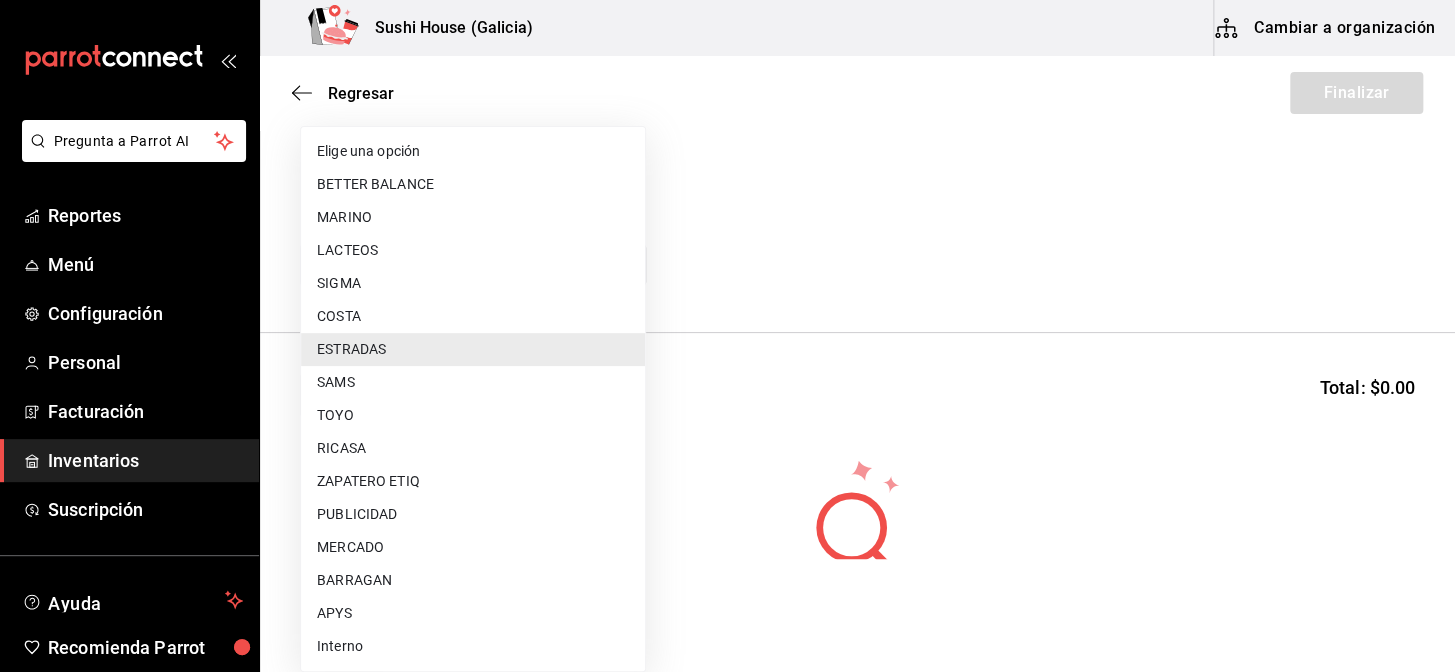 click on "MERCADO" at bounding box center [473, 547] 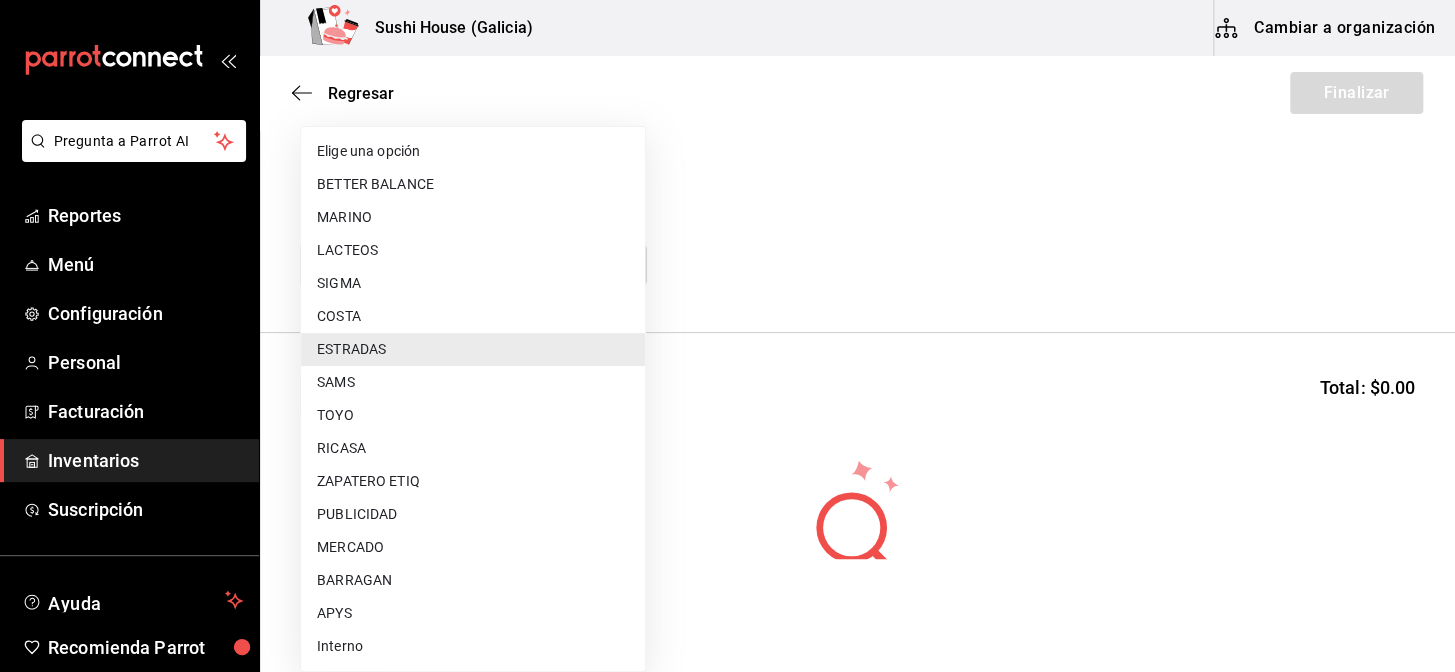 type on "b8ac8125-8142-4243-9de3-bf5977609615" 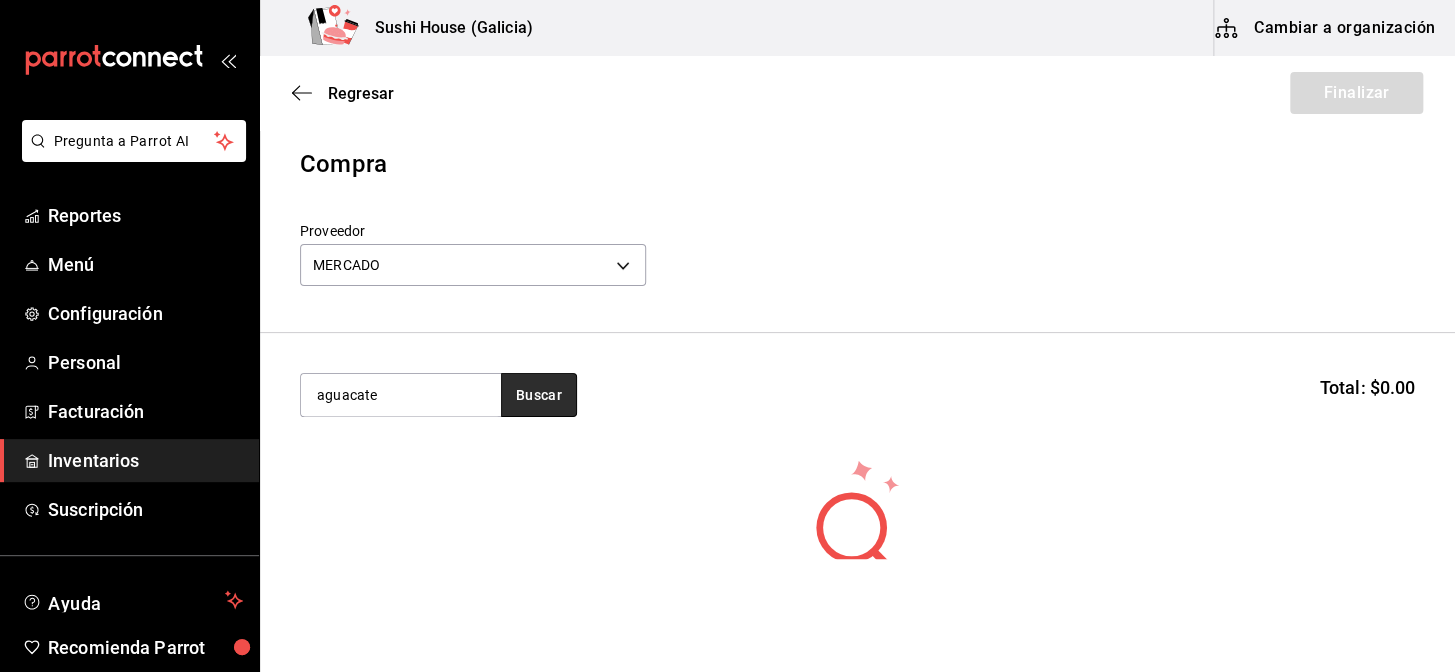 click on "Buscar" at bounding box center (539, 395) 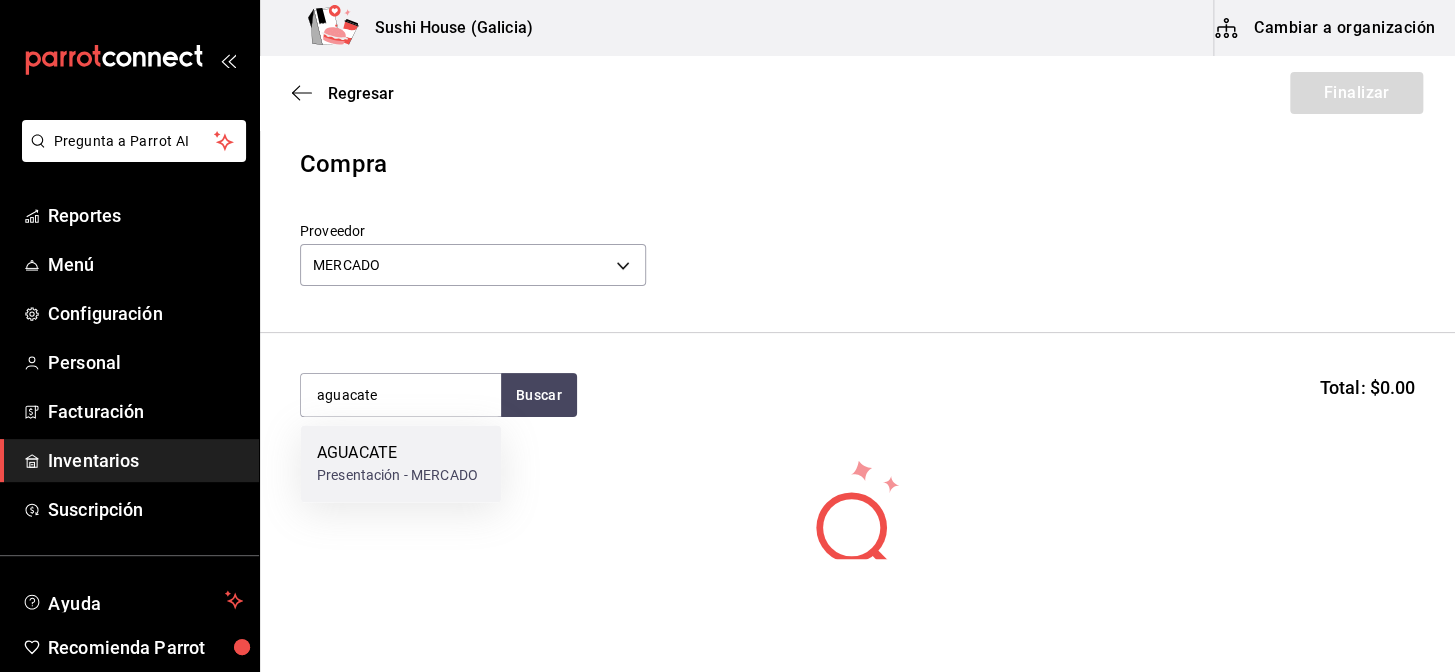 click on "AGUACATE" at bounding box center [397, 453] 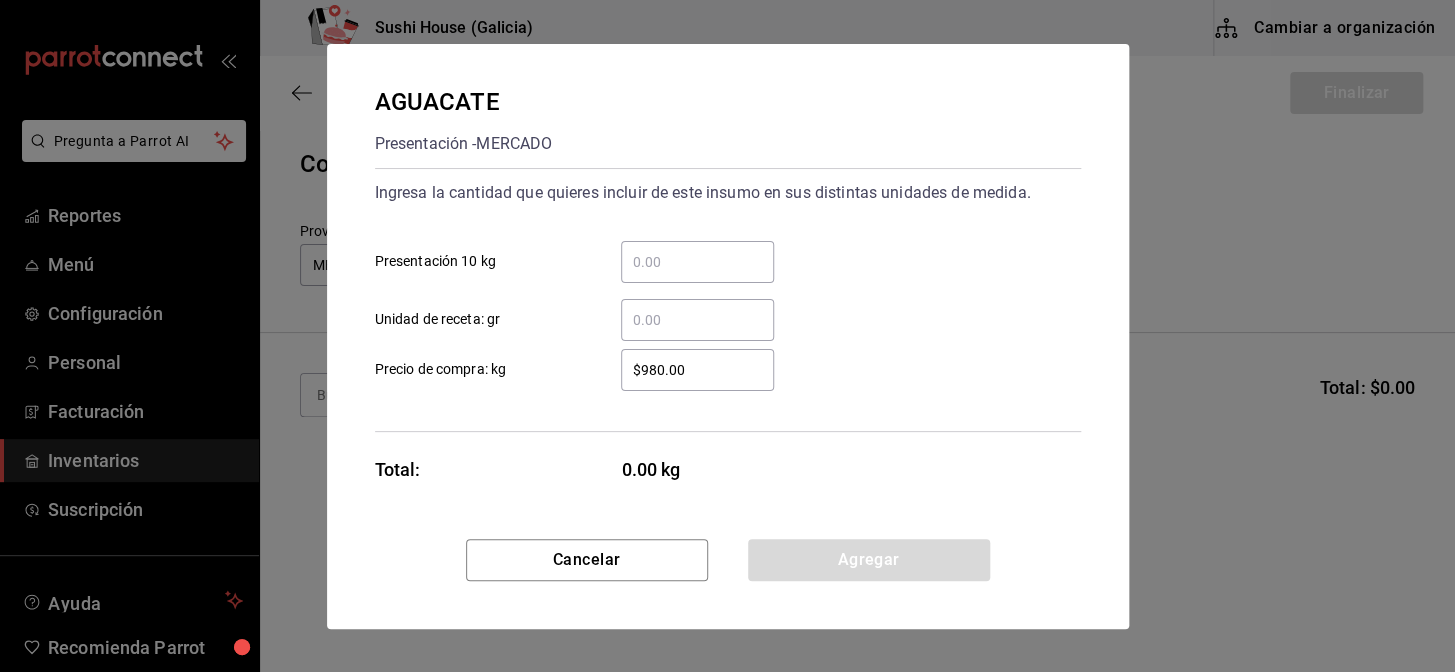 click on "​ Presentación 10 kg" at bounding box center (697, 262) 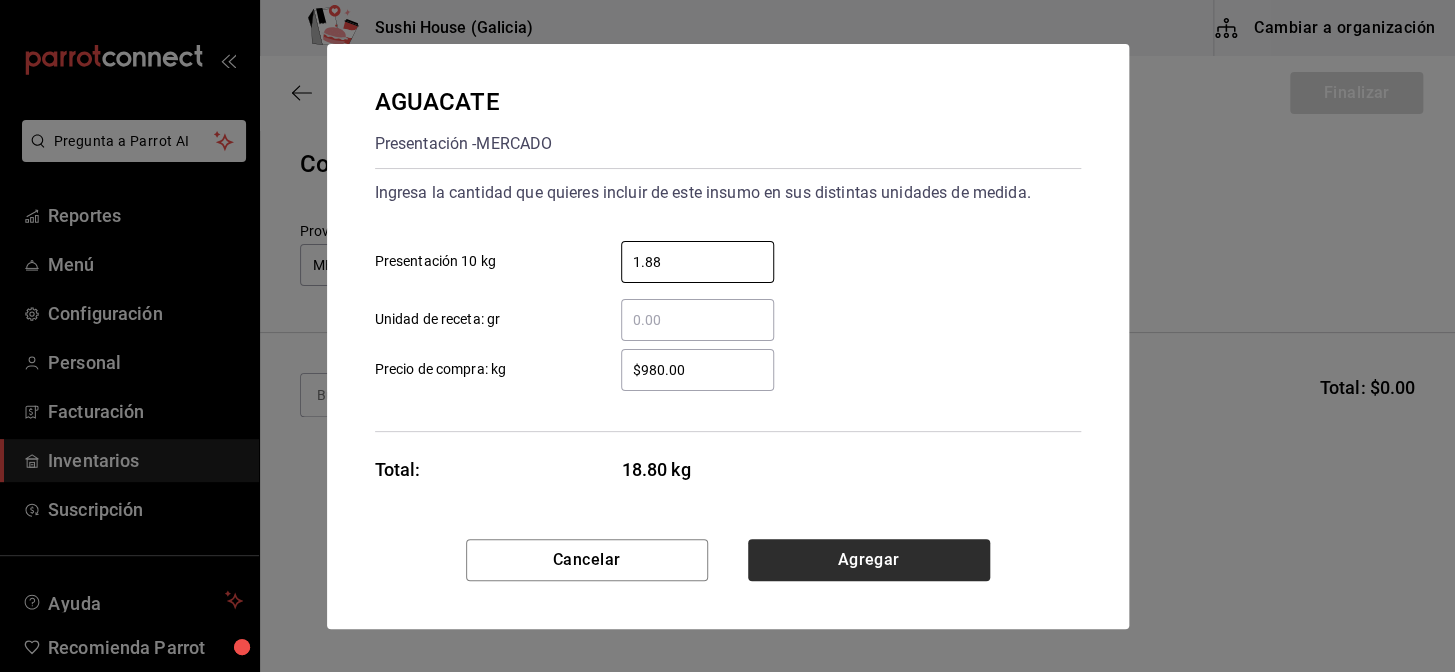 type on "1.88" 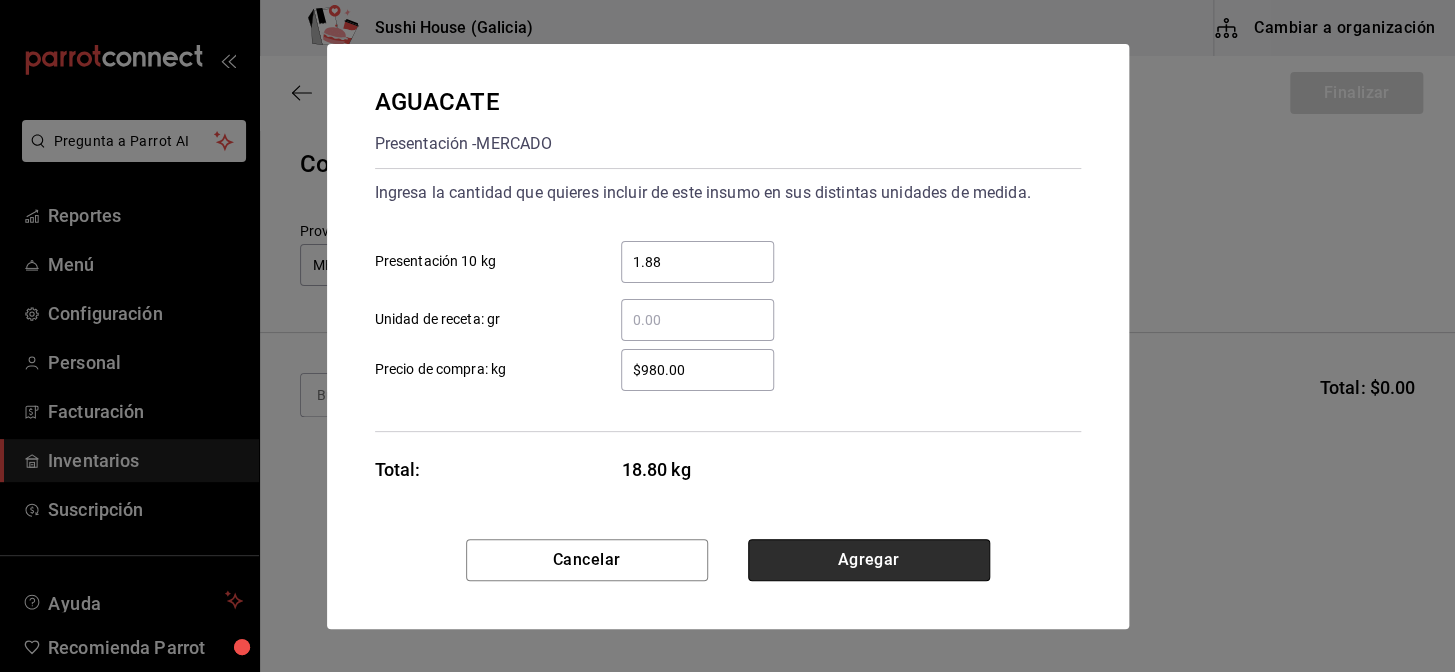 click on "Agregar" at bounding box center (869, 560) 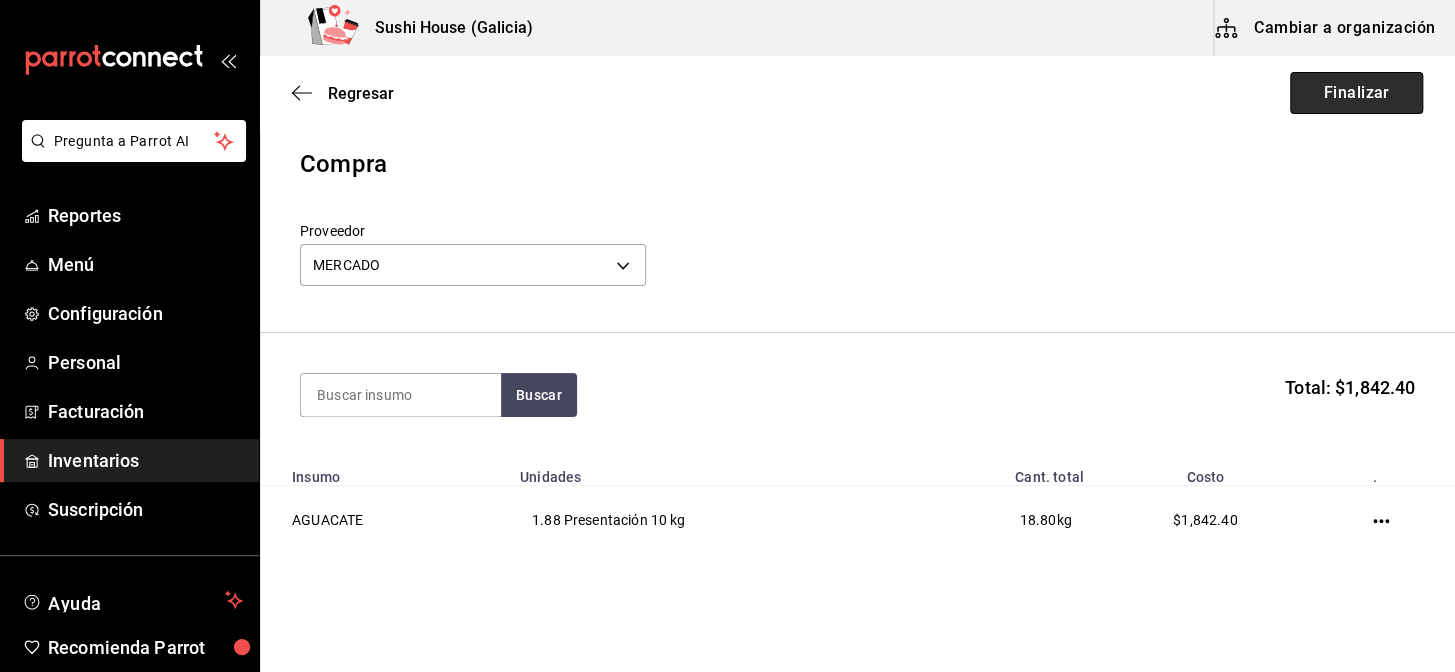 click on "Finalizar" at bounding box center [1356, 93] 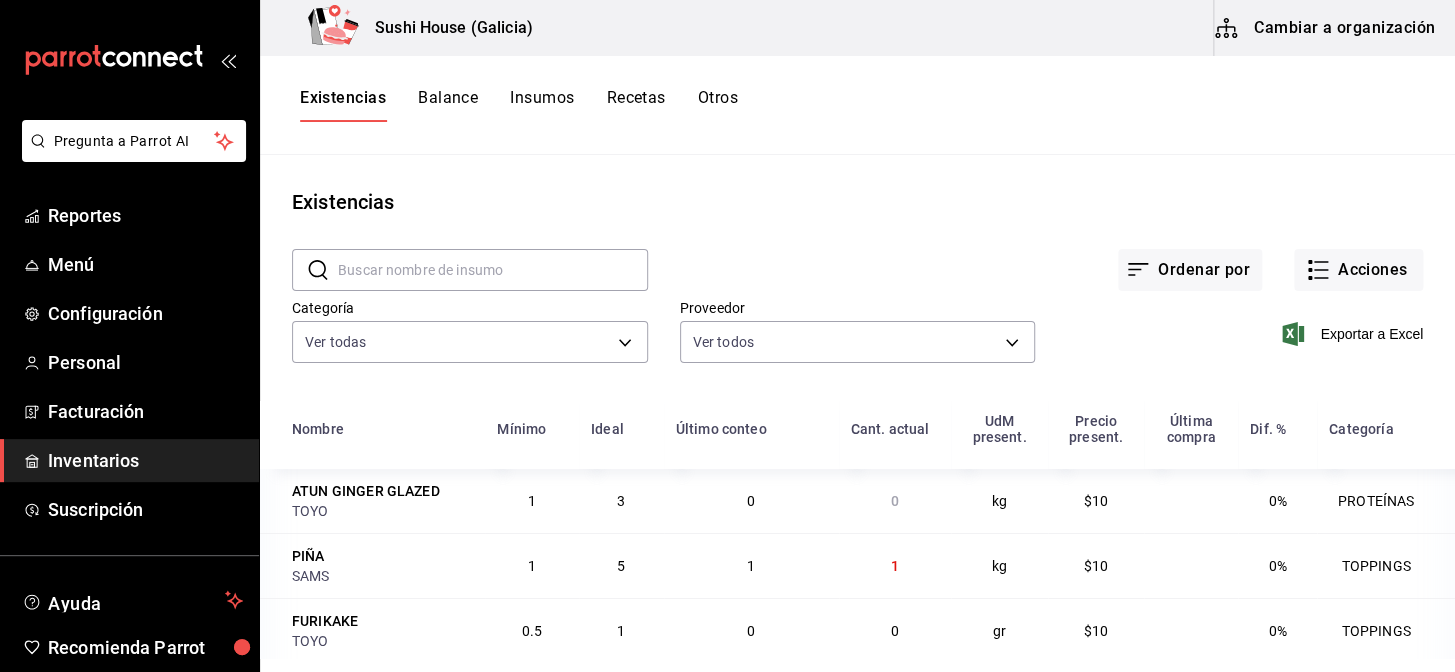 drag, startPoint x: 499, startPoint y: 106, endPoint x: 507, endPoint y: 144, distance: 38.832977 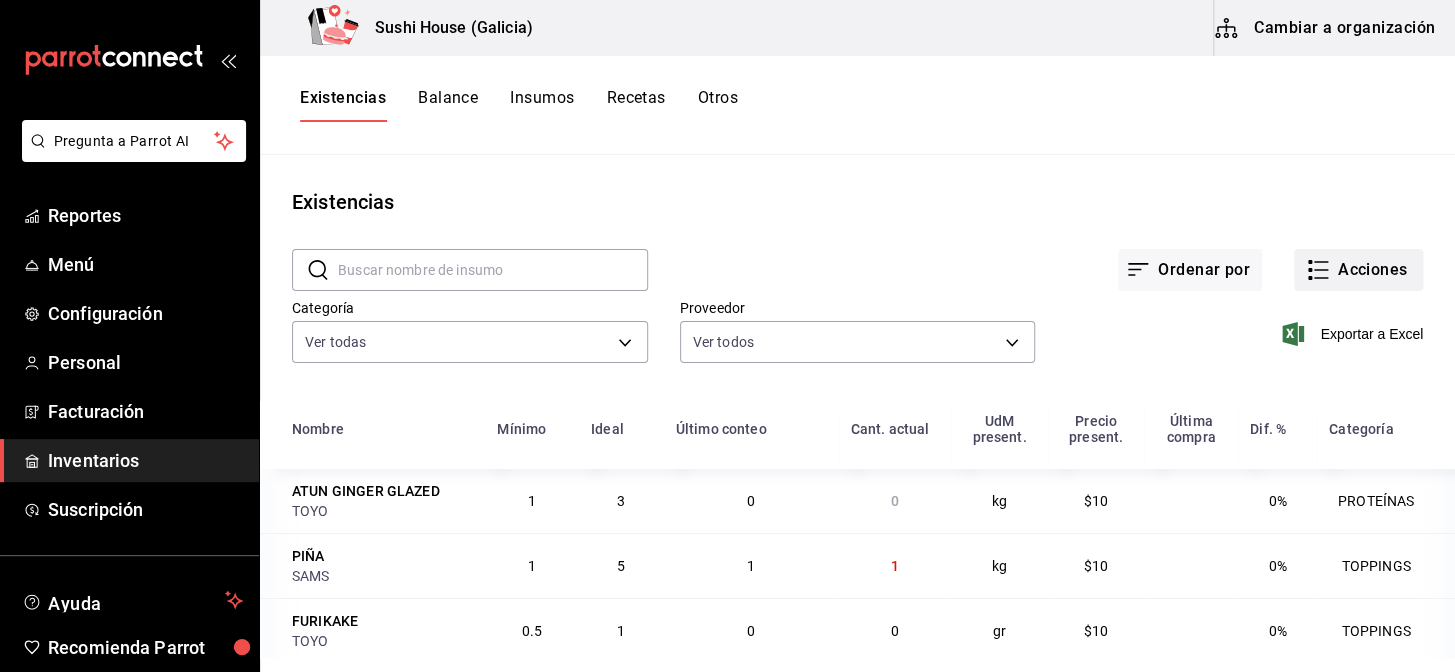 click on "Acciones" at bounding box center [1358, 270] 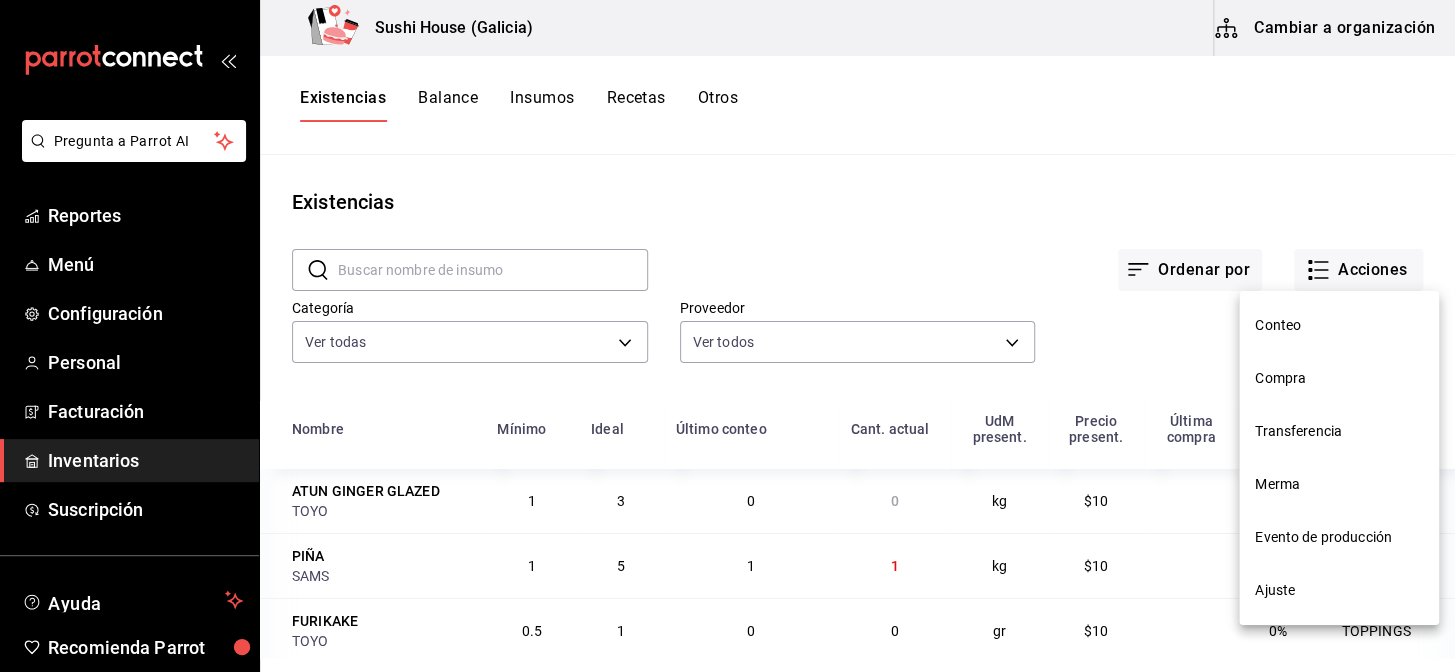 click on "Merma" at bounding box center [1339, 484] 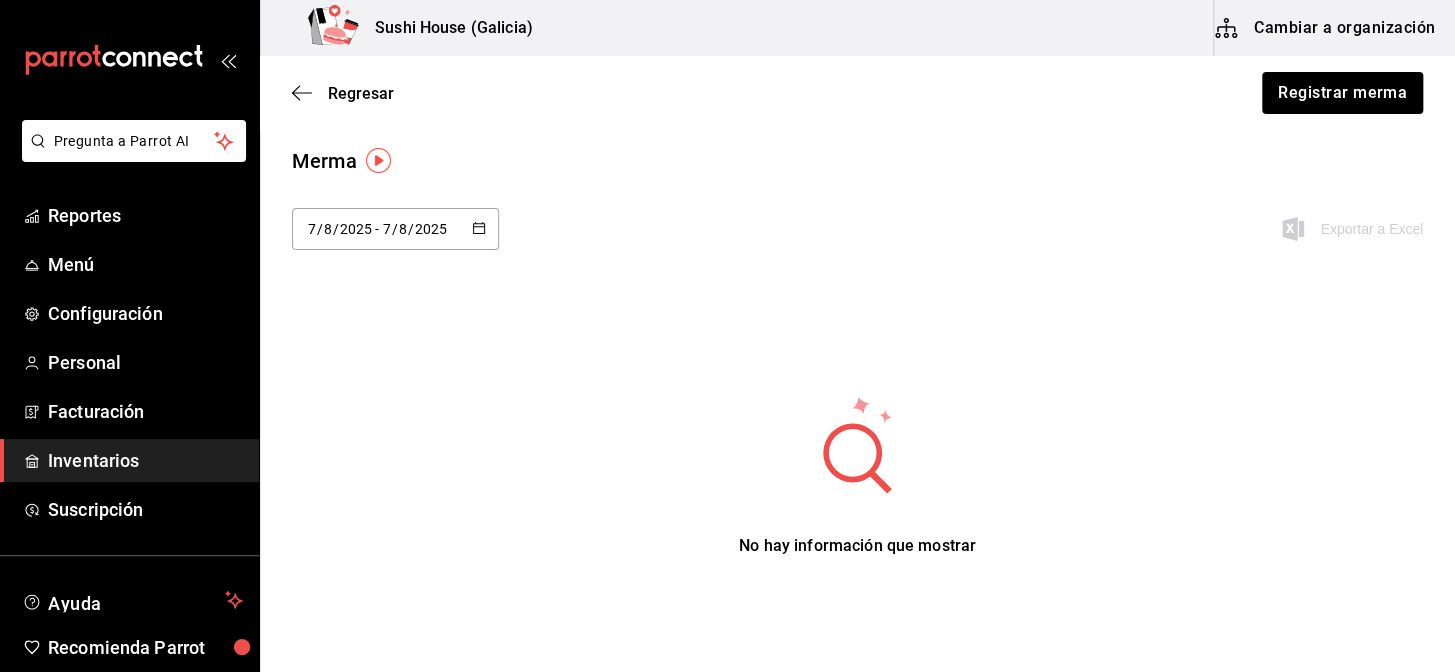 click on "2025-08-07 7 / 8 / 2025 - 2025-08-07 7 / 8 / 2025" at bounding box center (395, 229) 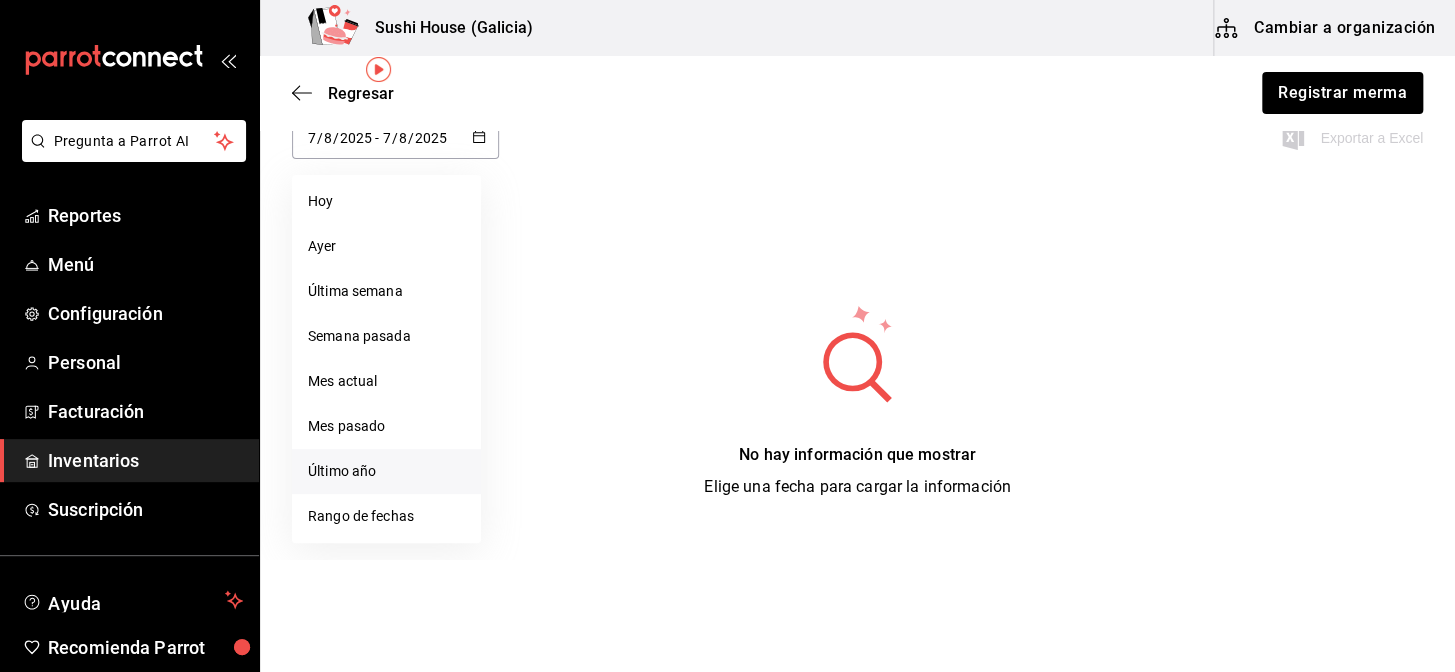 scroll, scrollTop: 92, scrollLeft: 0, axis: vertical 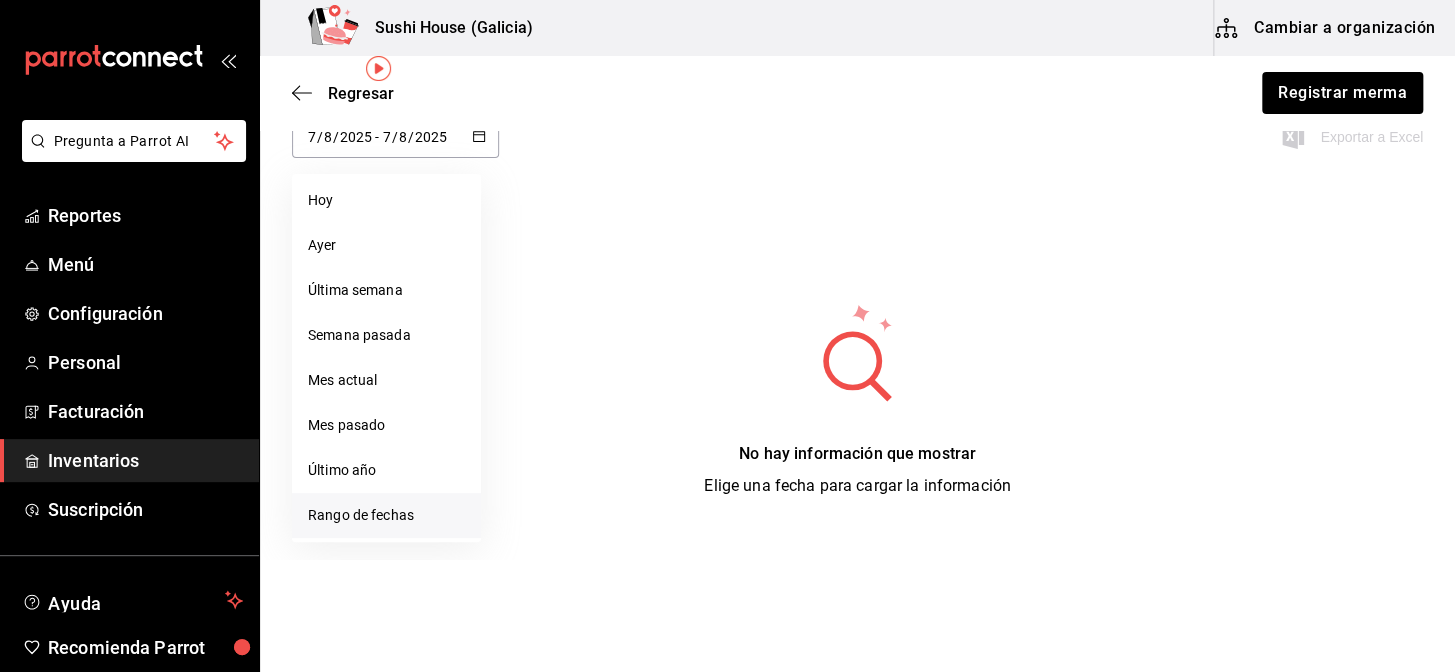 click on "Rango de fechas" at bounding box center [386, 515] 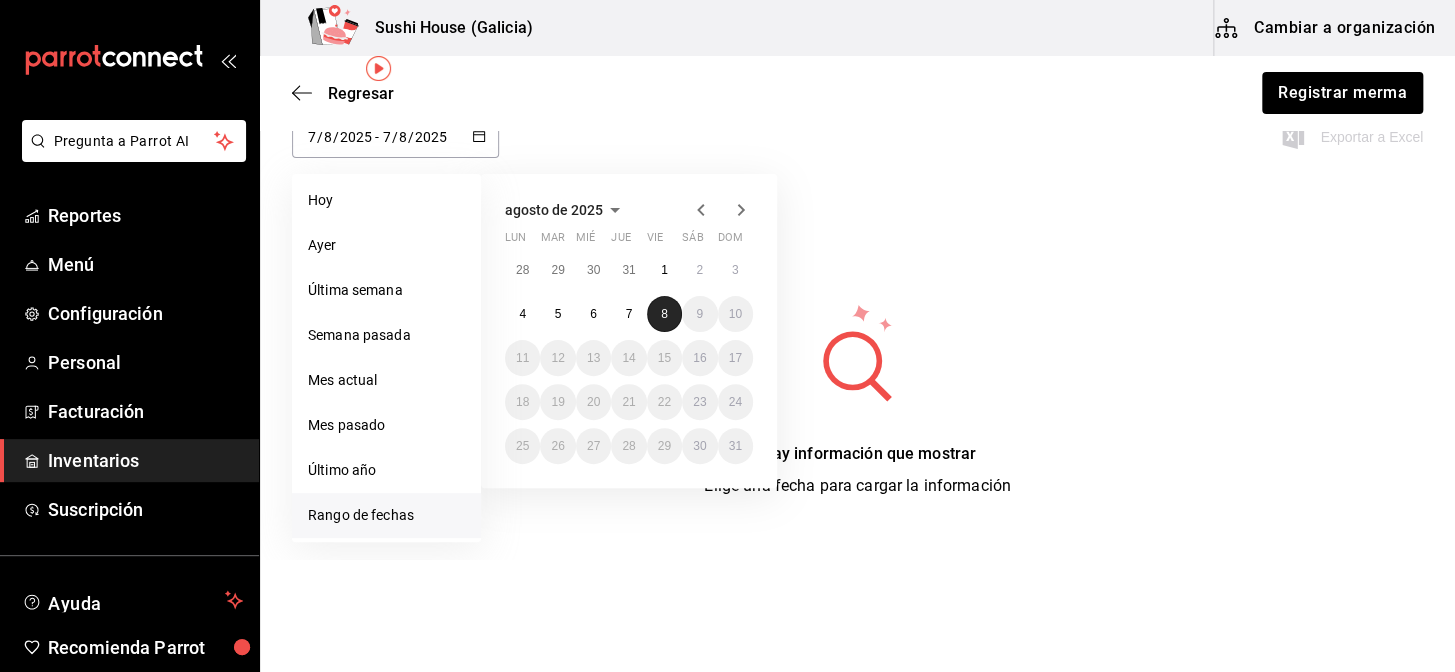 click on "8" at bounding box center [664, 314] 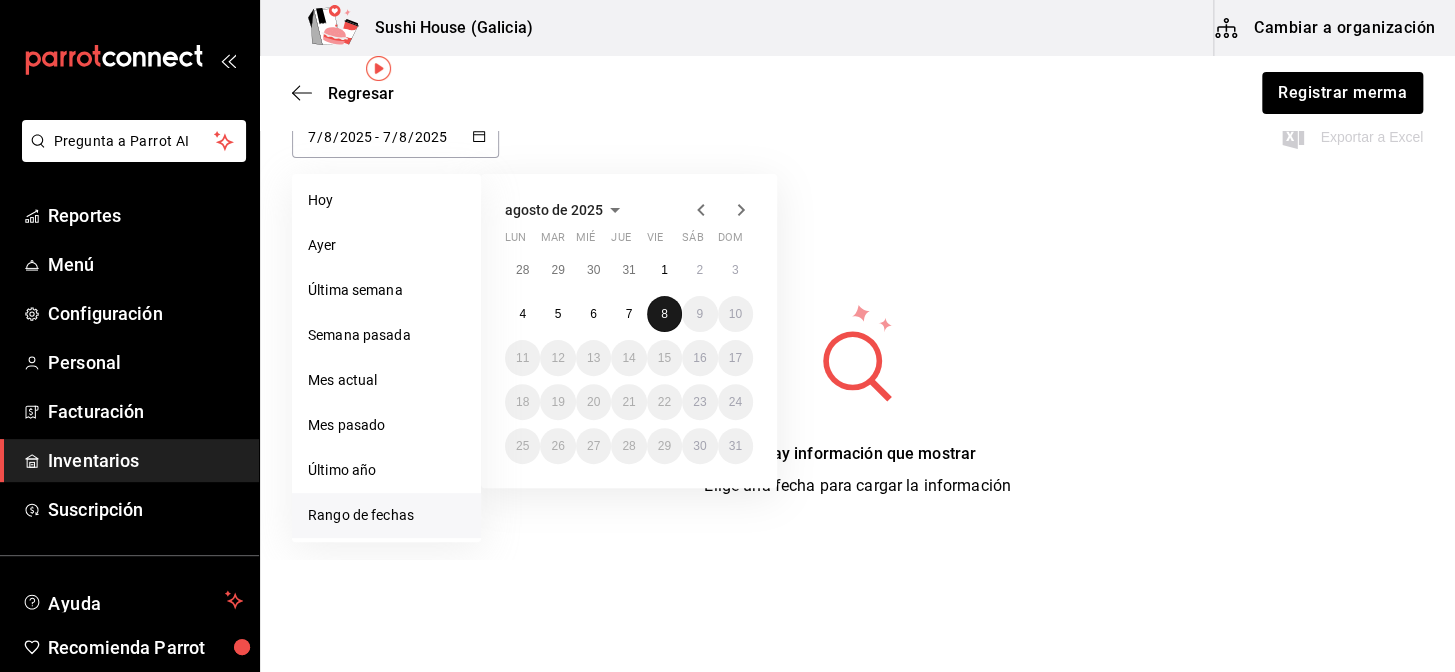 click on "8" at bounding box center (664, 314) 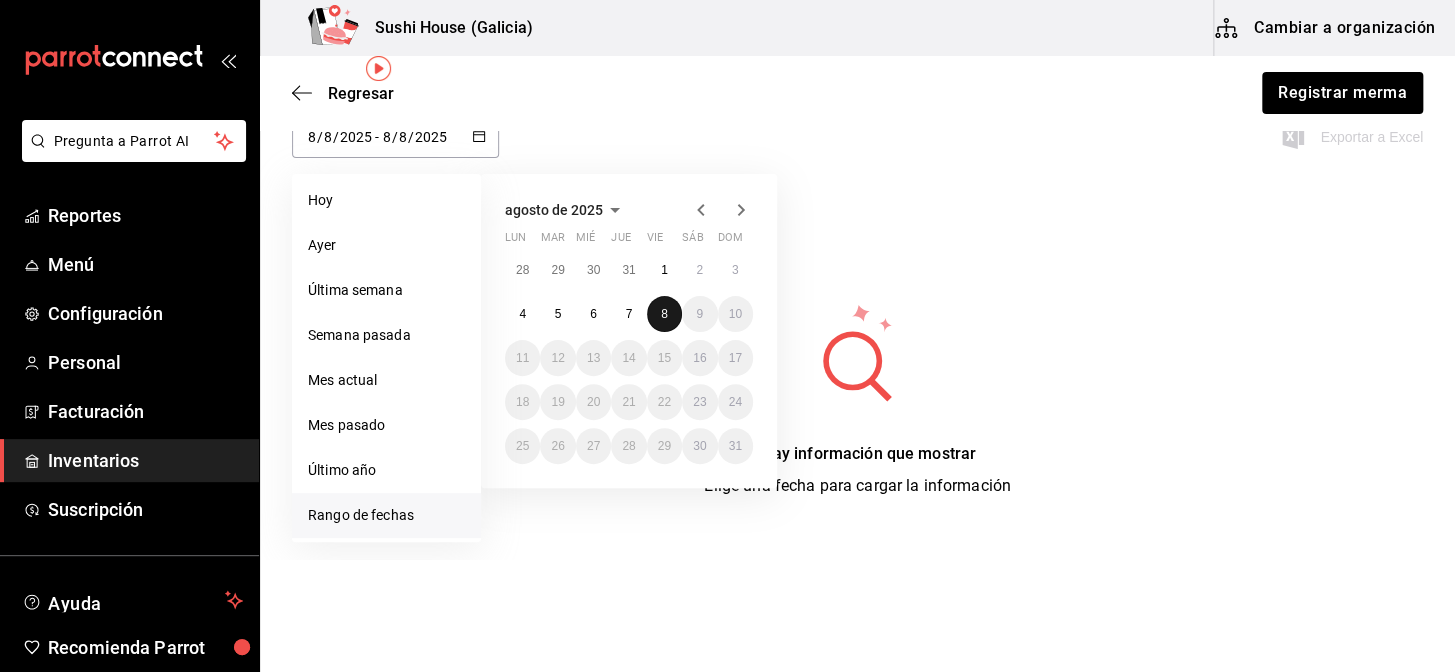 scroll, scrollTop: 0, scrollLeft: 0, axis: both 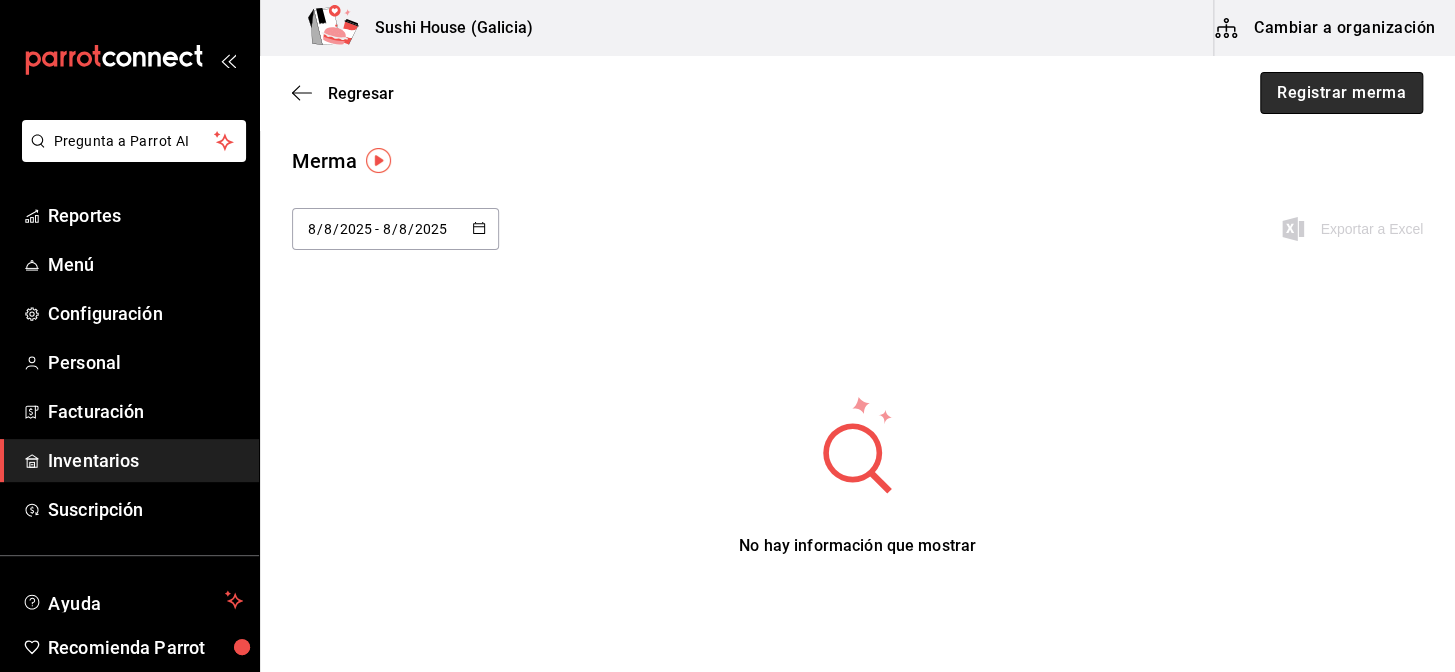 click on "Registrar merma" at bounding box center [1341, 93] 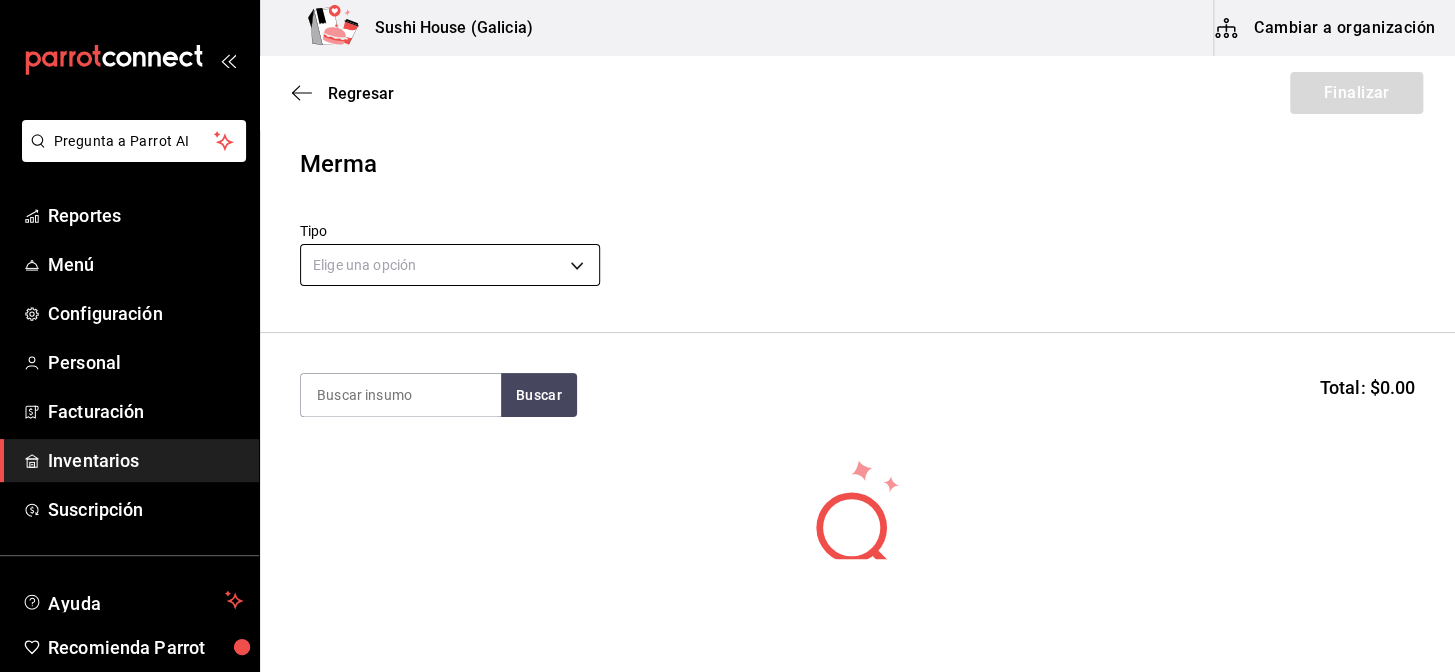 click on "Pregunta a Parrot AI Reportes   Menú   Configuración   Personal   Facturación   Inventarios   Suscripción   Ayuda Recomienda Parrot   Galicia Encargado   Sugerir nueva función   Sushi House (Galicia) Cambiar a organización Regresar Finalizar Merma Tipo Elige una opción default Buscar Total: $0.00 No hay insumos a mostrar. Busca un insumo para agregarlo a la lista GANA 1 MES GRATIS EN TU SUSCRIPCIÓN AQUÍ ¿Recuerdas cómo empezó tu restaurante?
Hoy puedes ayudar a un colega a tener el mismo cambio que tú viviste.
Recomienda Parrot directamente desde tu Portal Administrador.
Es fácil y rápido.
🎁 Por cada restaurante que se una, ganas 1 mes gratis. Pregunta a Parrot AI Reportes   Menú   Configuración   Personal   Facturación   Inventarios   Suscripción   Ayuda Recomienda Parrot   Galicia Encargado   Sugerir nueva función   Editar Eliminar Visitar centro de ayuda ([PHONE]) [EMAIL] Visitar centro de ayuda ([PHONE]) [EMAIL]" at bounding box center (727, 279) 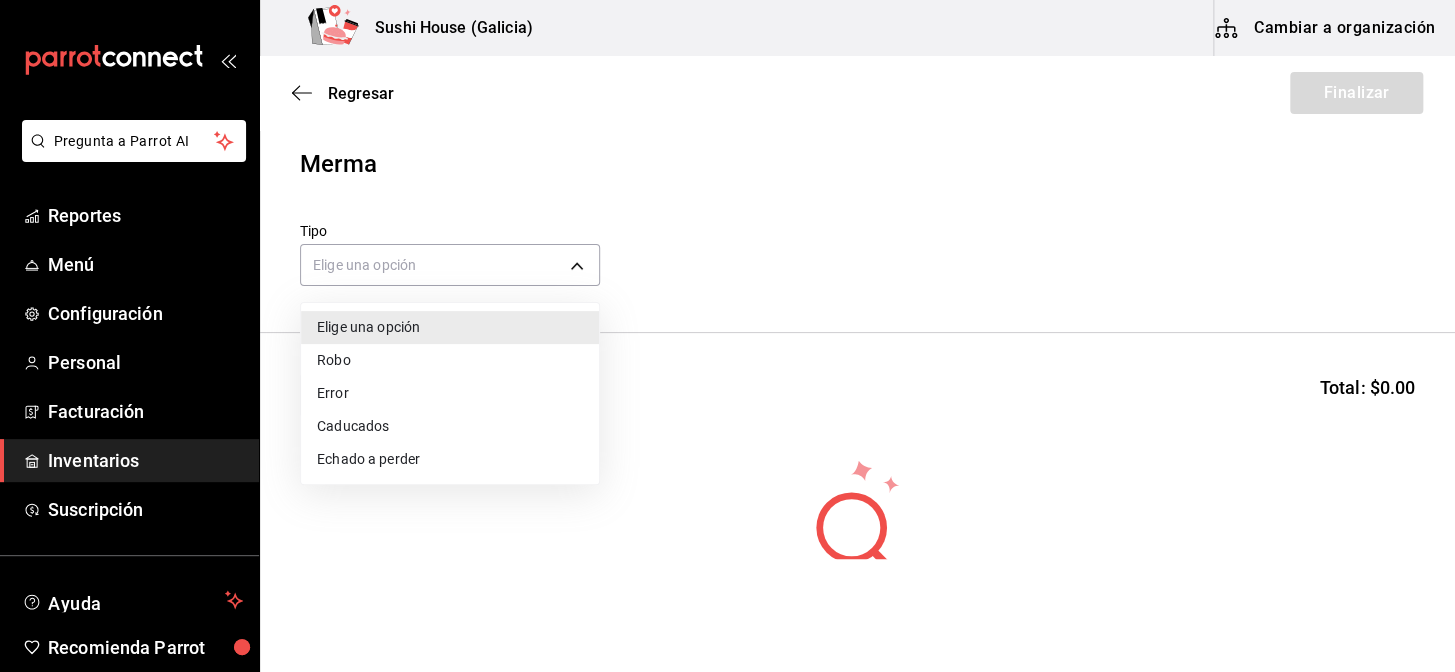 click on "Echado a perder" at bounding box center (450, 459) 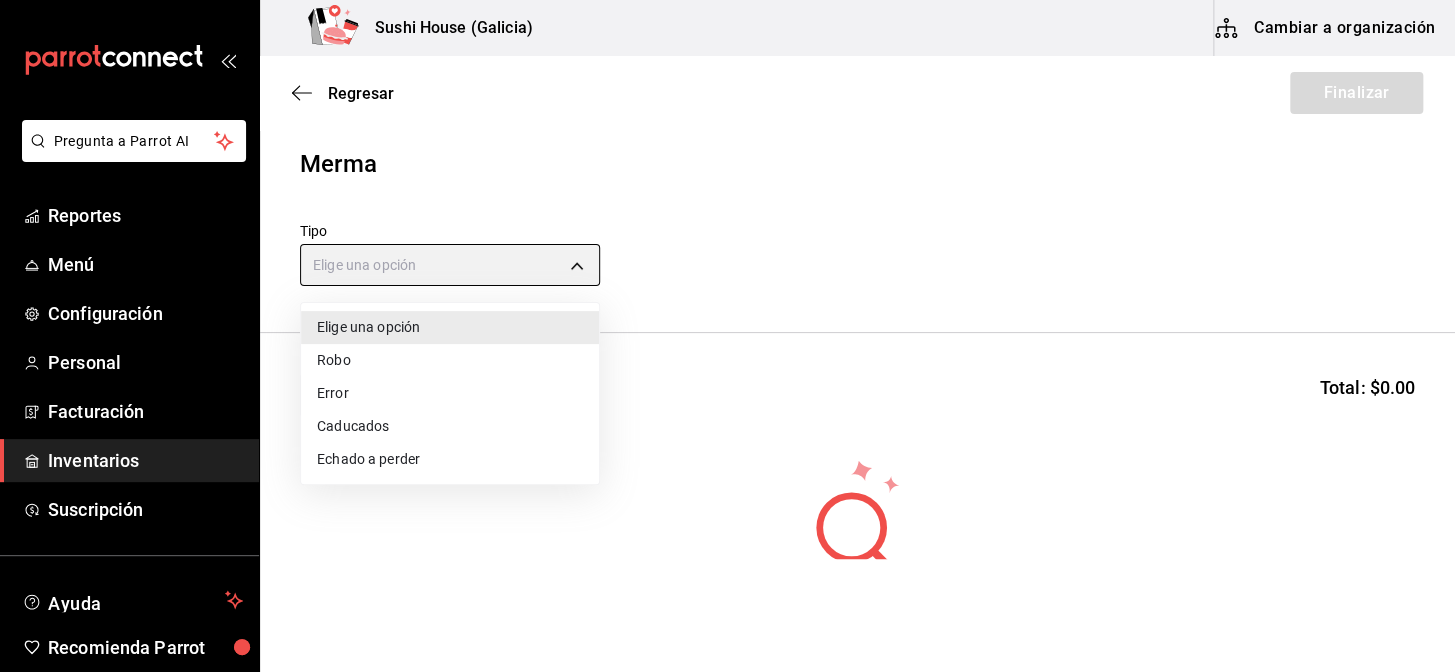 type on "SPOILED" 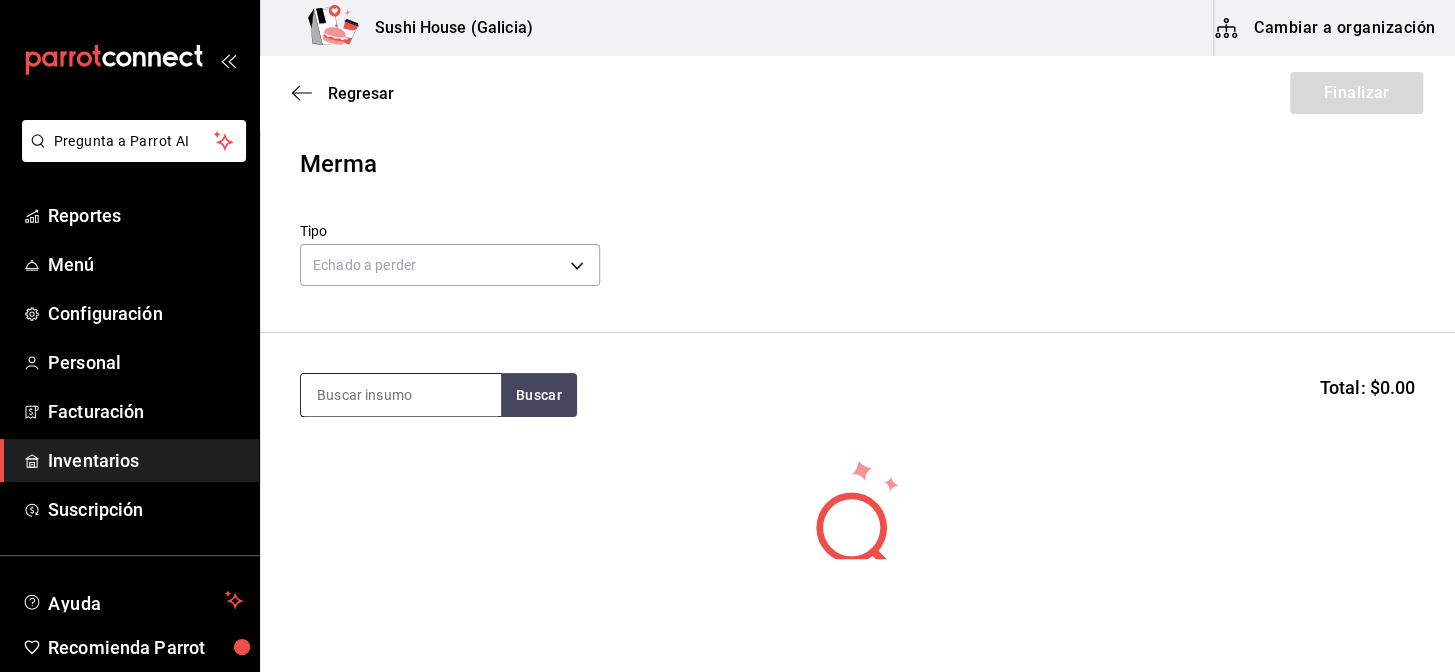click at bounding box center (401, 395) 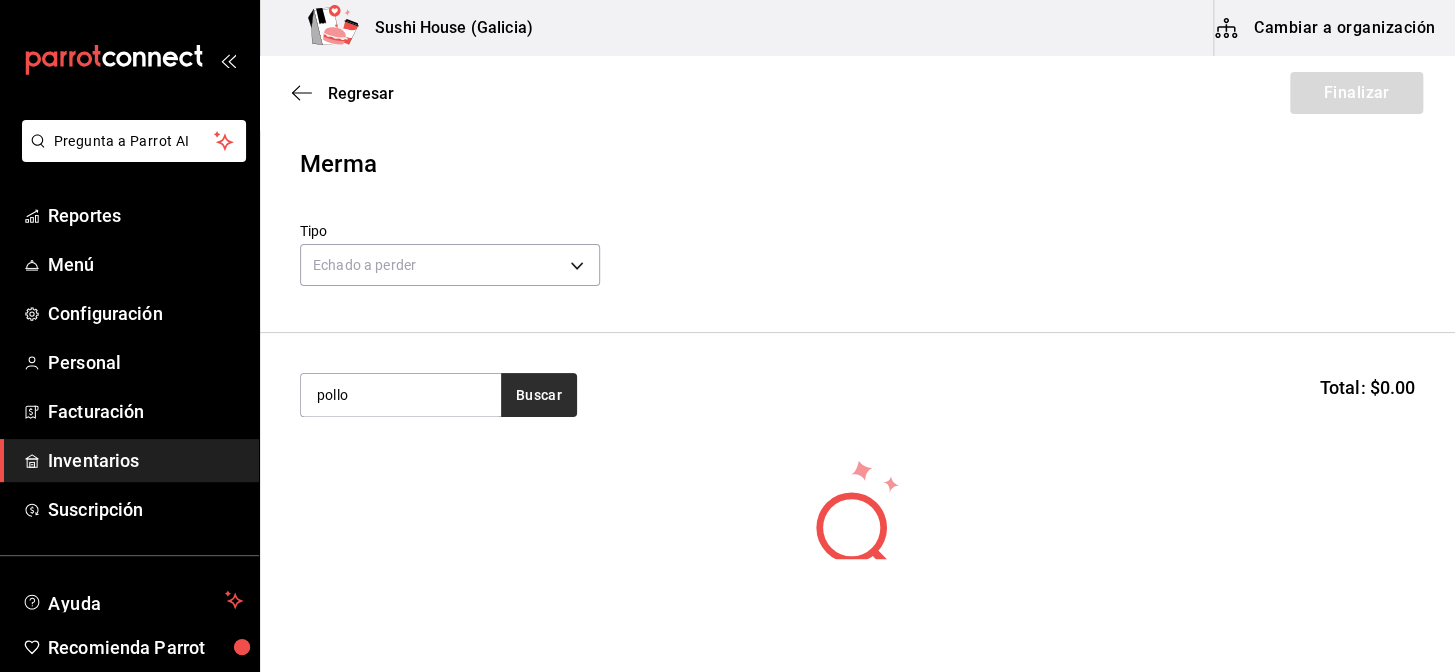 type on "pollo" 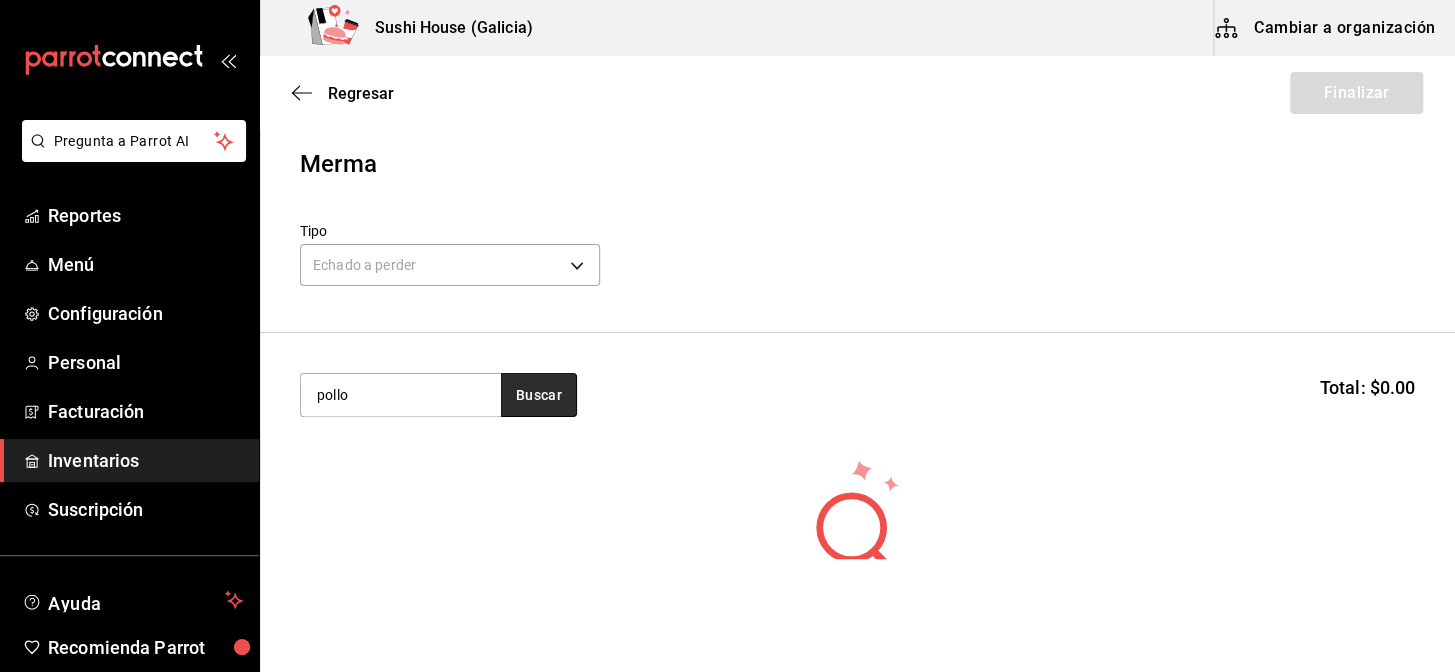 click on "Buscar" at bounding box center (539, 395) 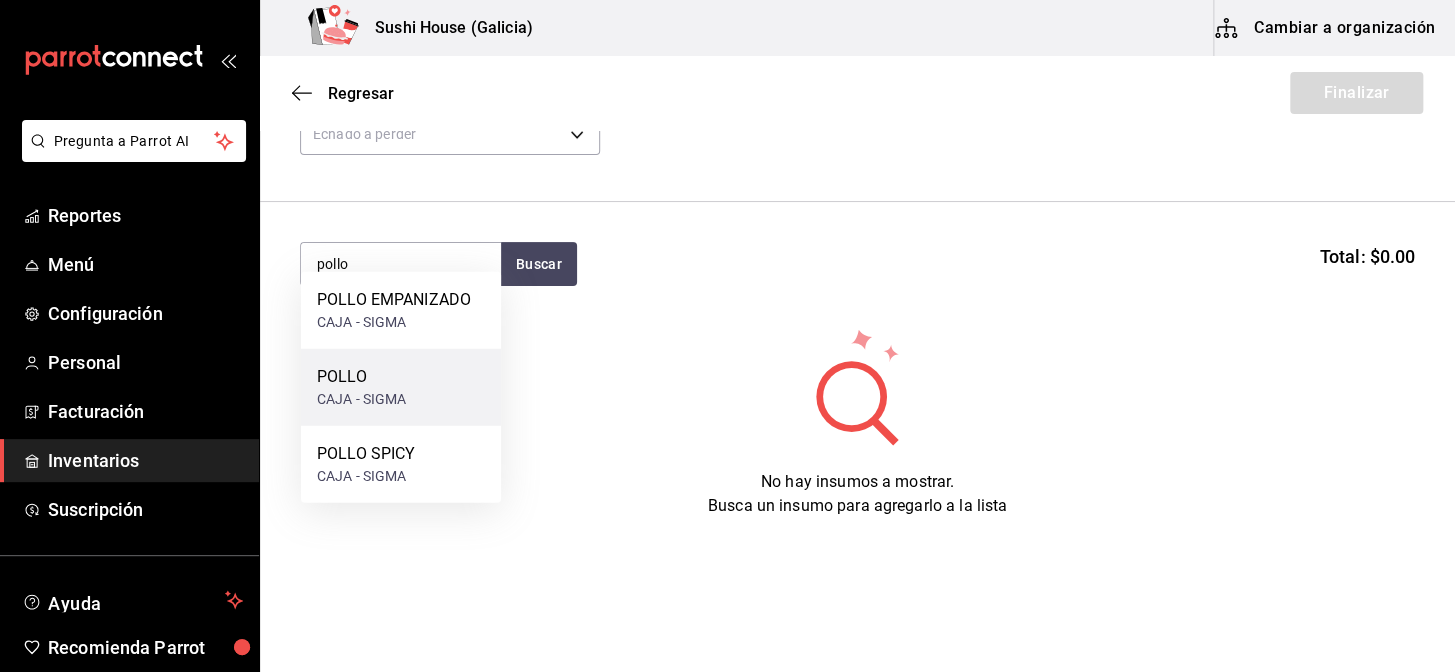 scroll, scrollTop: 153, scrollLeft: 0, axis: vertical 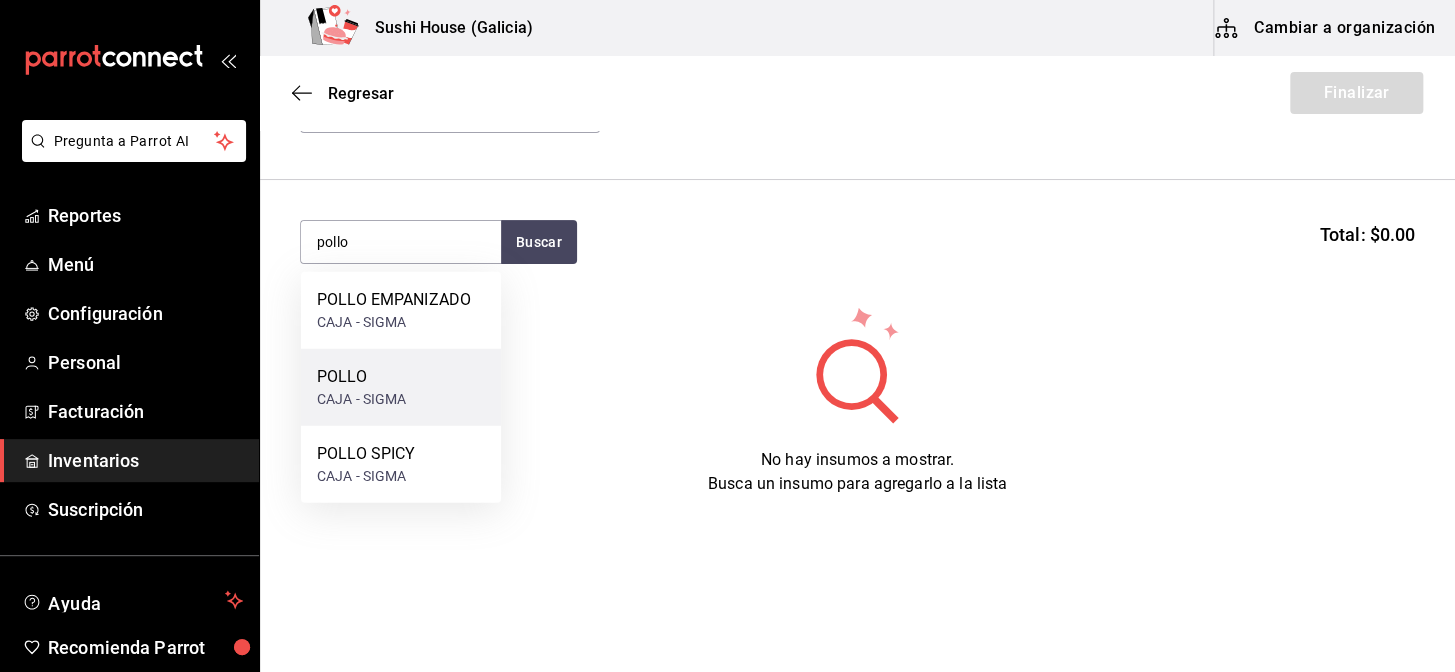 click on "CAJA - SIGMA" at bounding box center [362, 399] 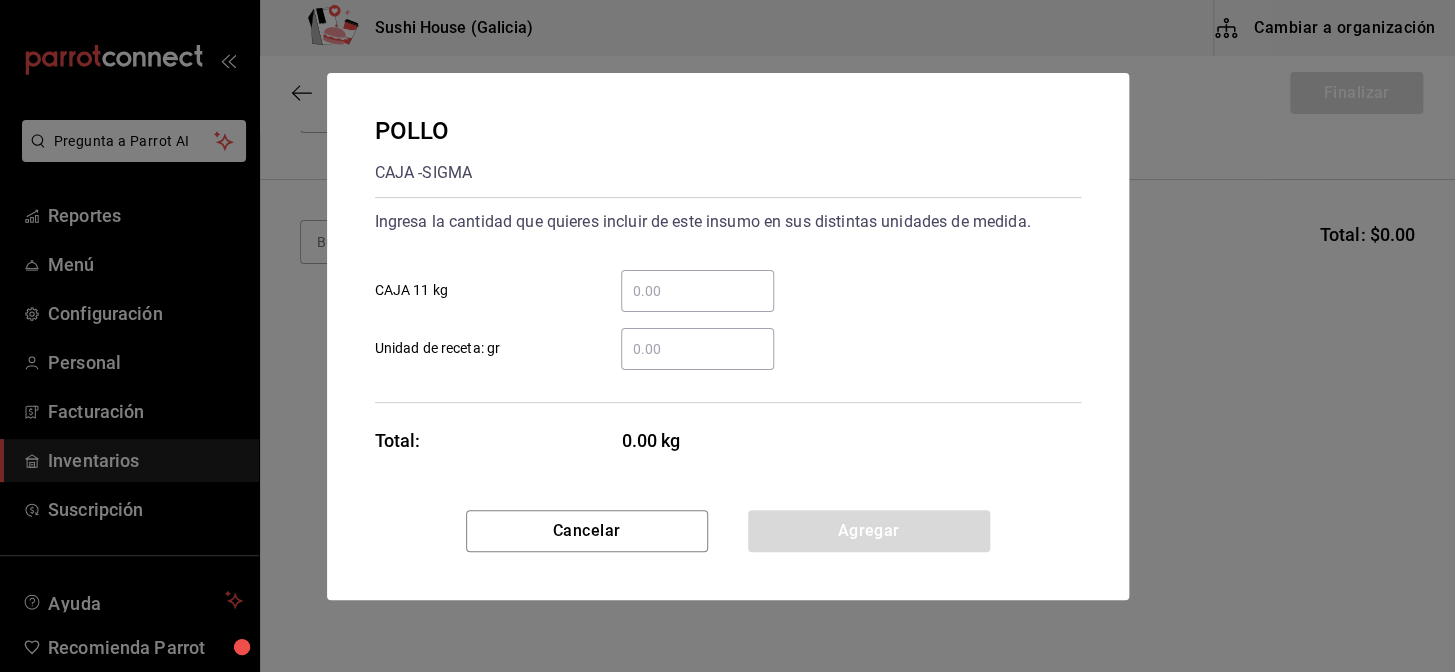 click on "​ CAJA 11 kg" at bounding box center (697, 291) 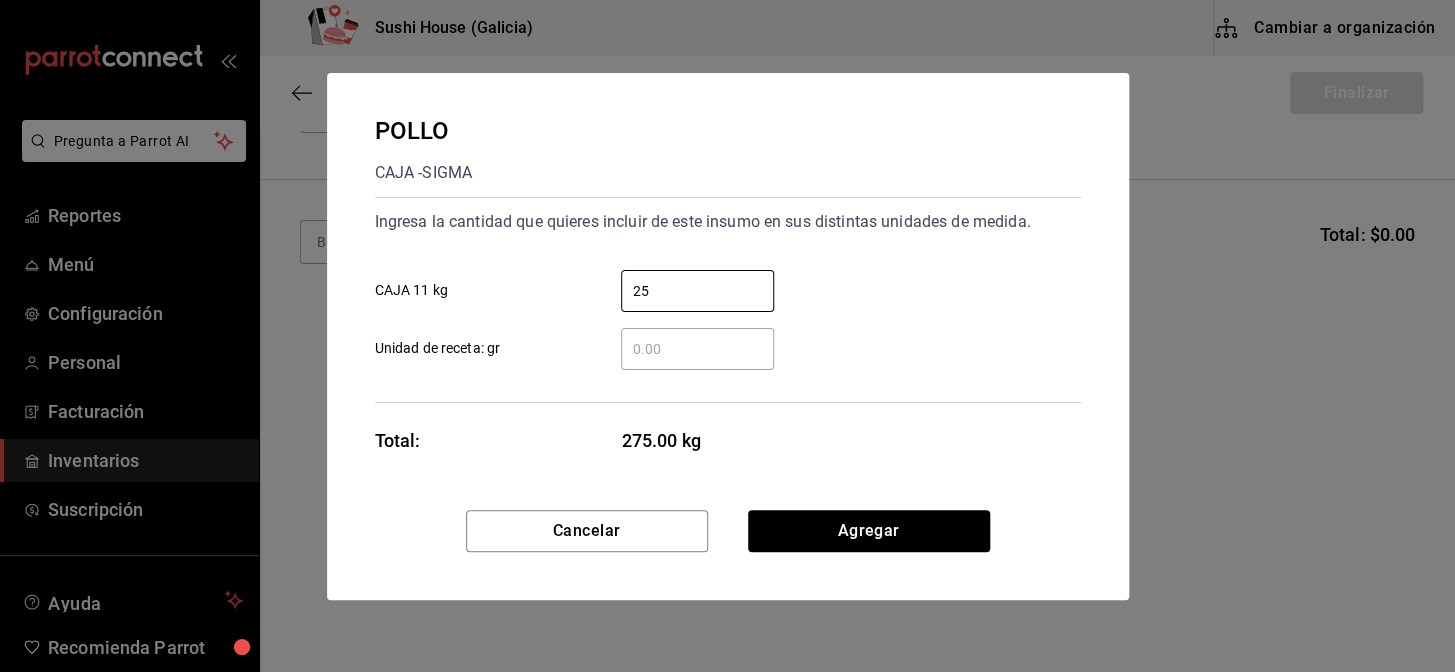 type on "2" 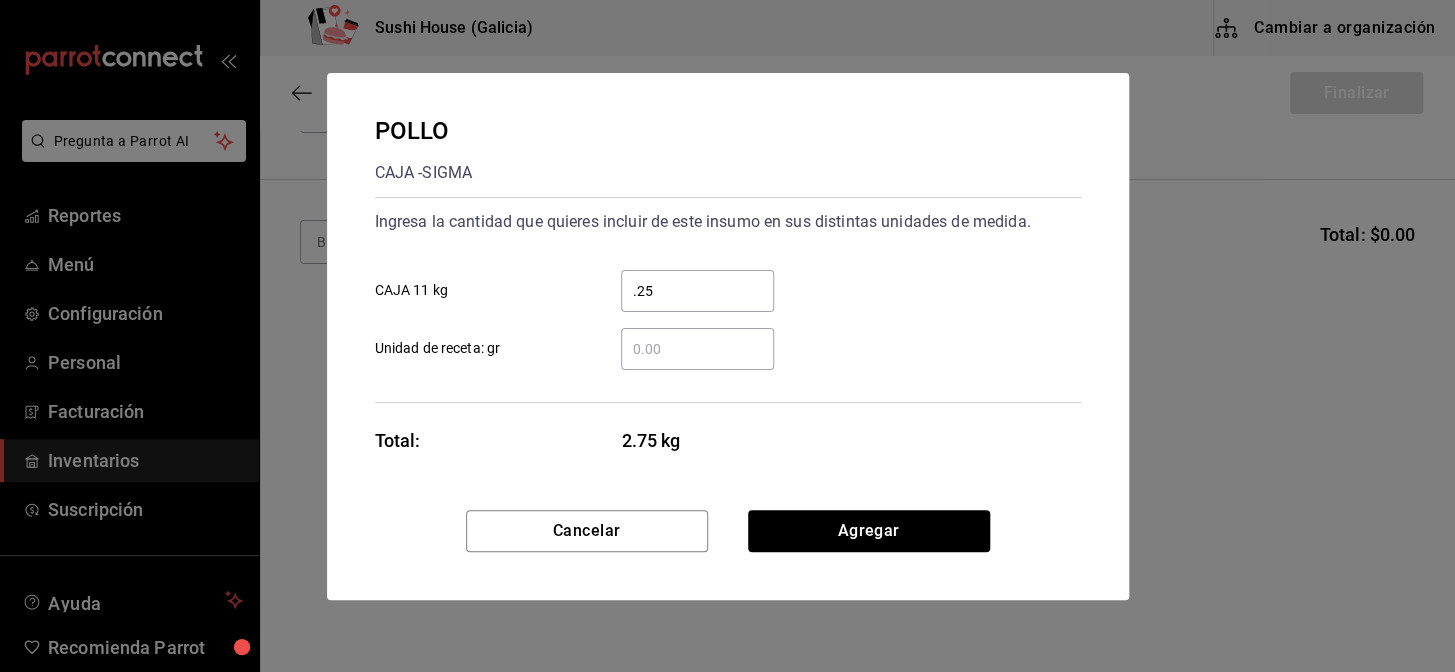 click on ".25" at bounding box center [697, 291] 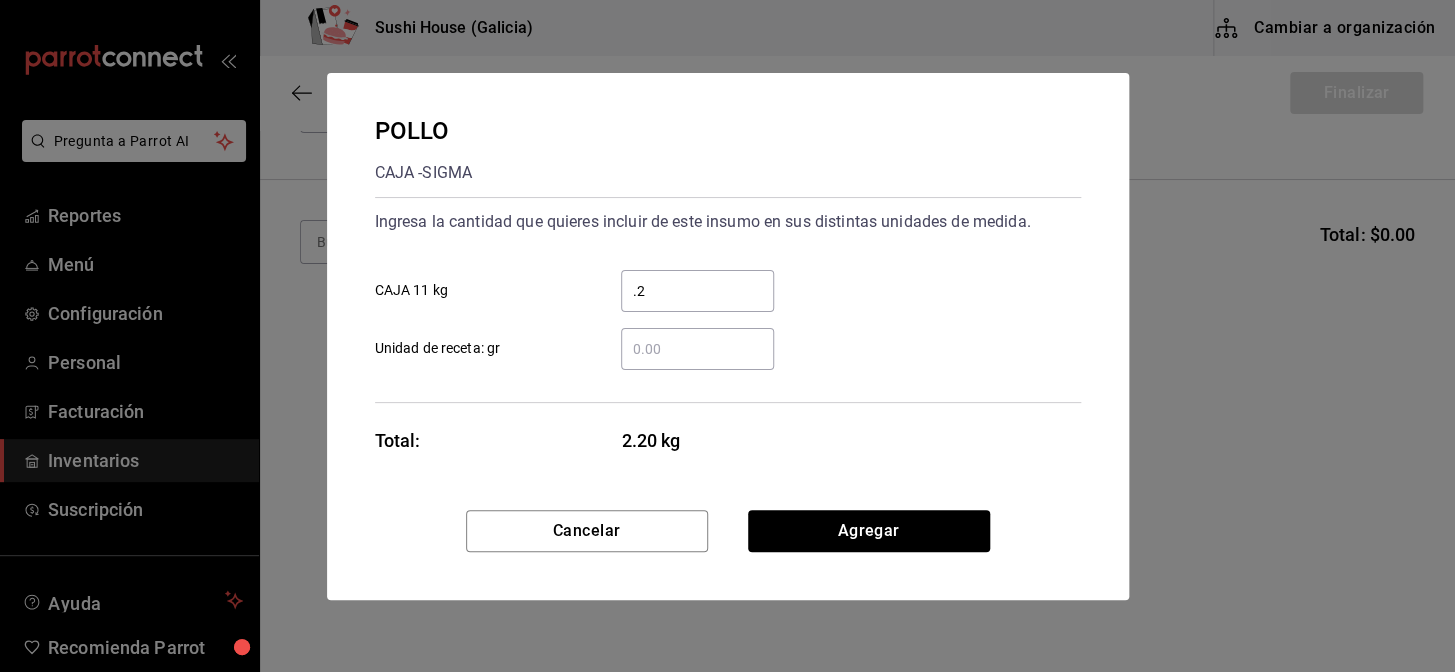 type on "." 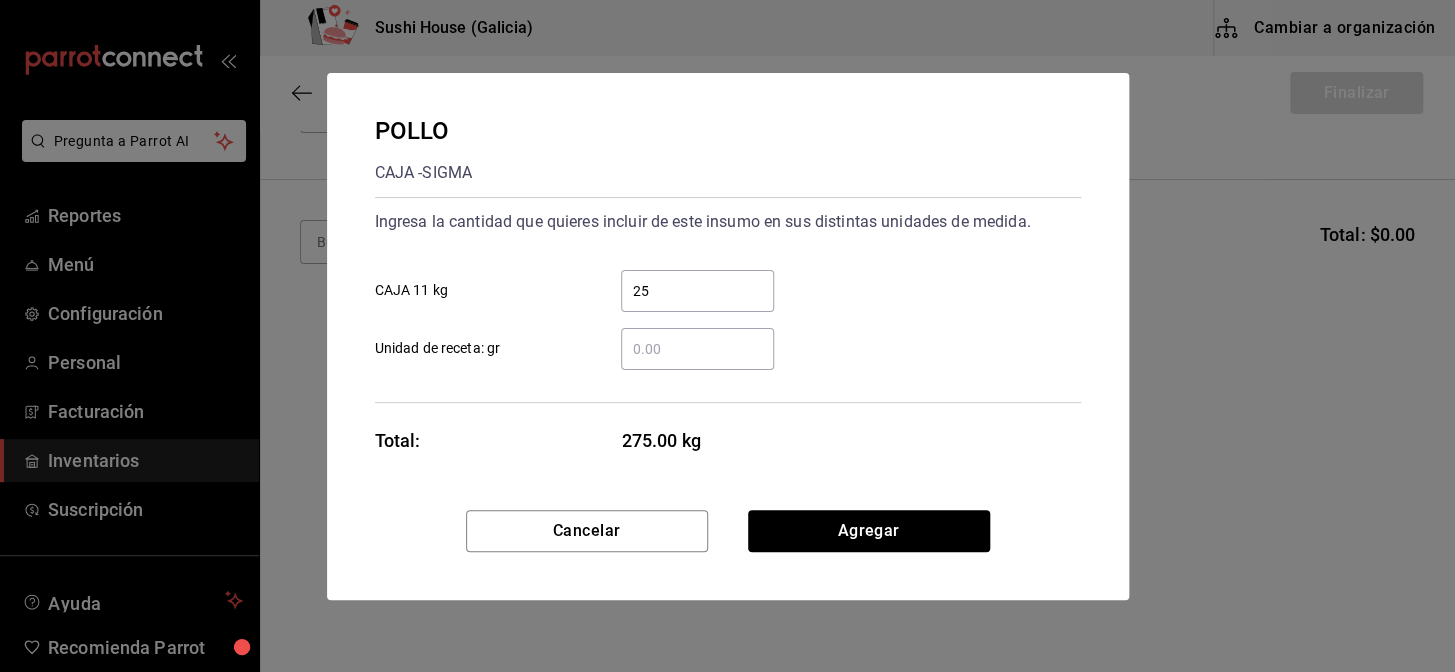 type on "2" 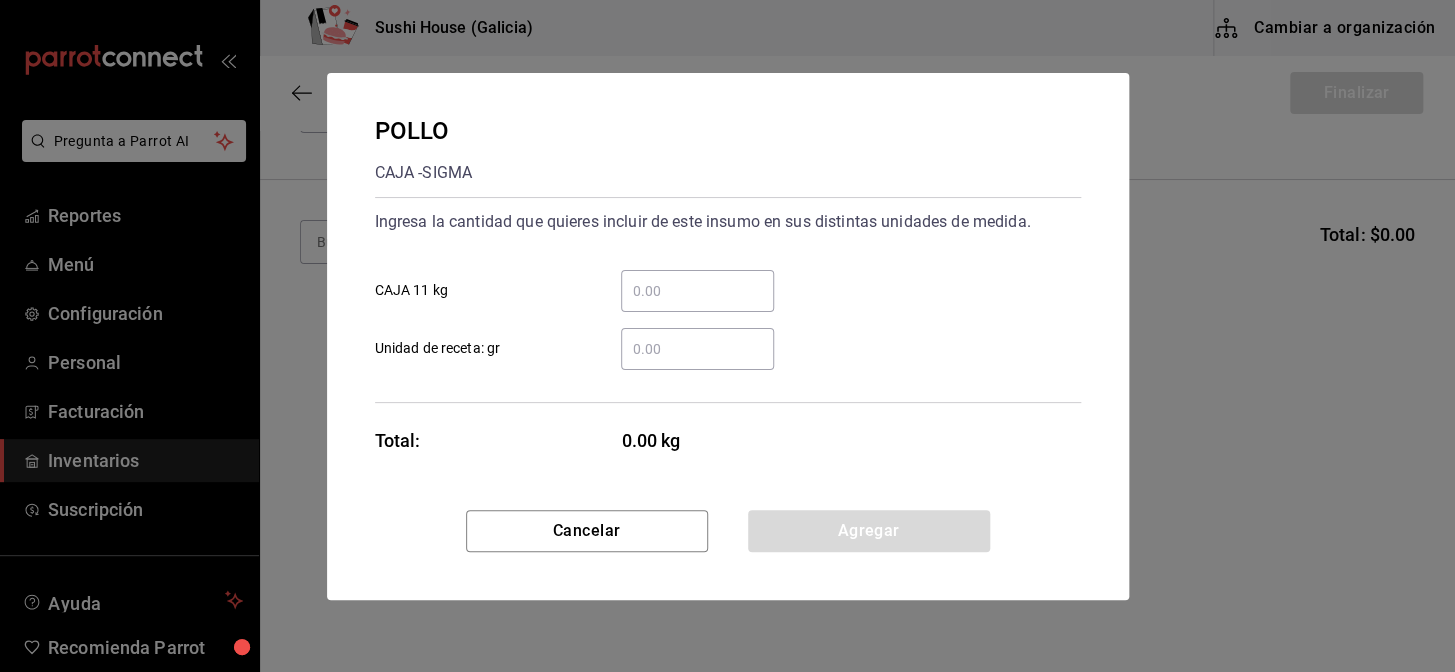 type on "." 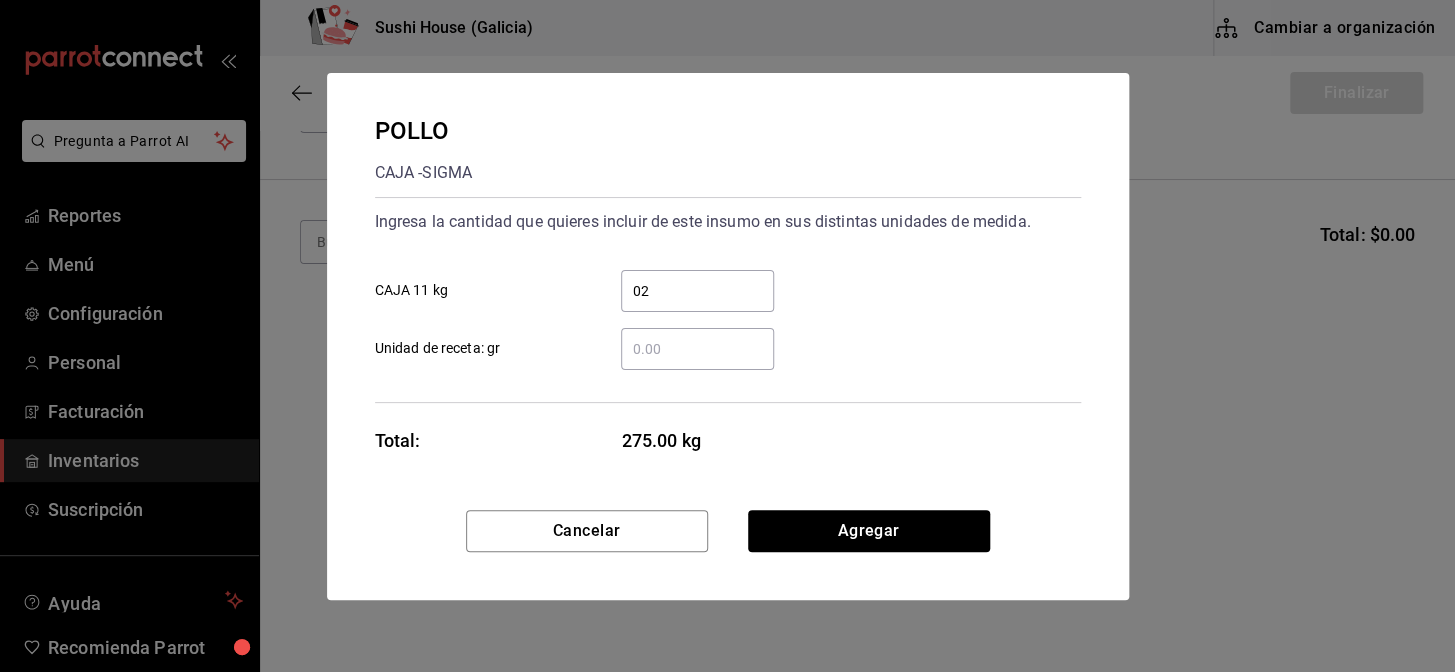 type on "0" 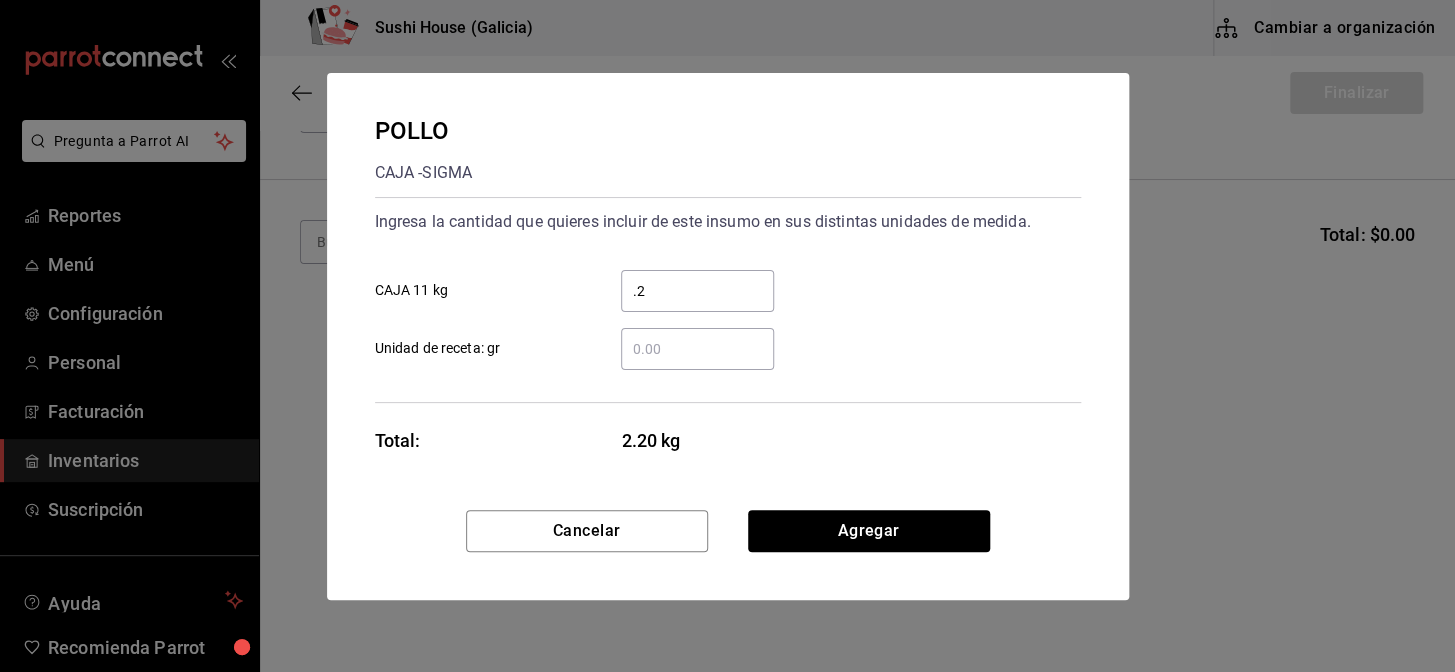 type on "." 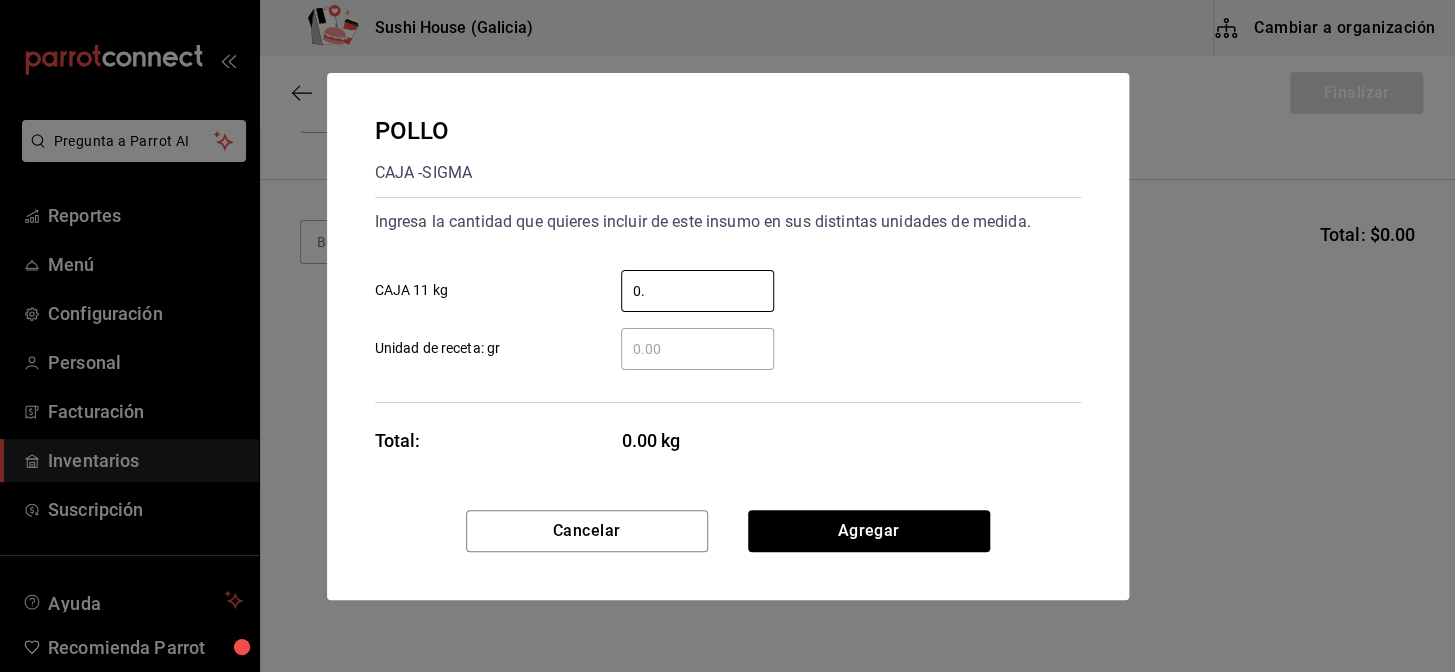 type on "0" 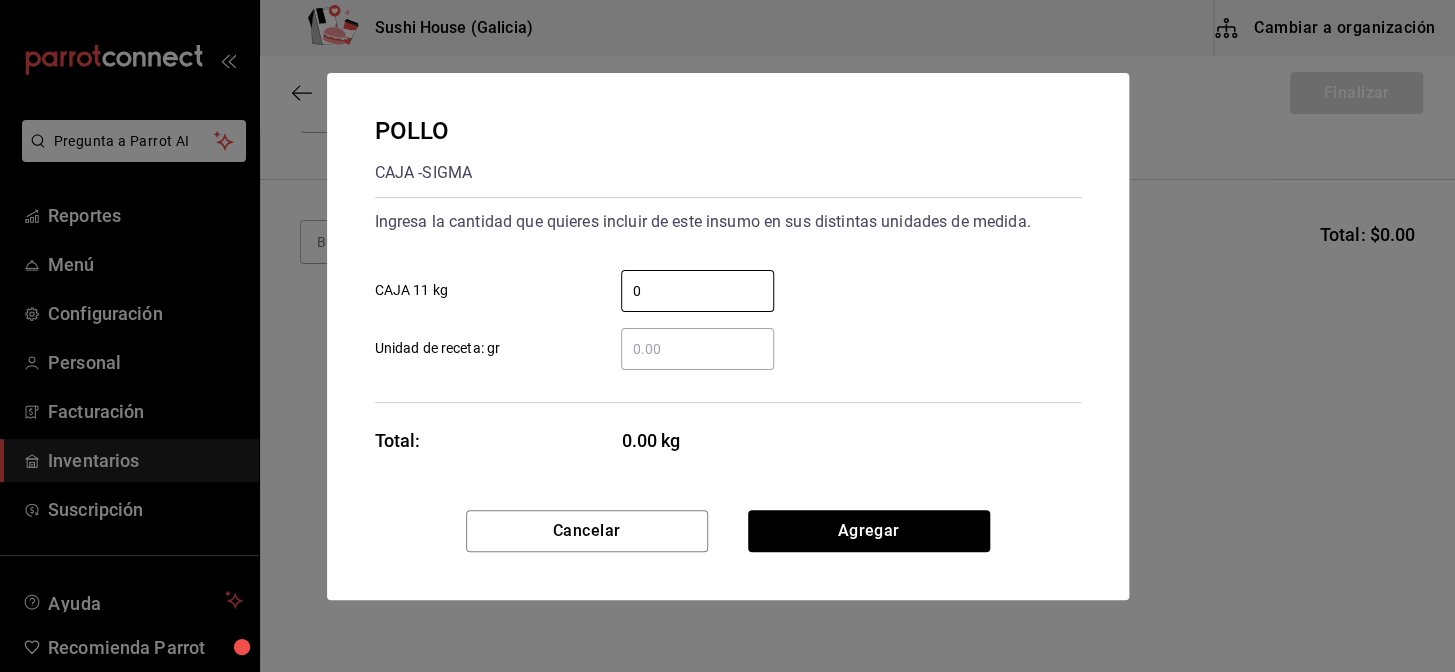 type 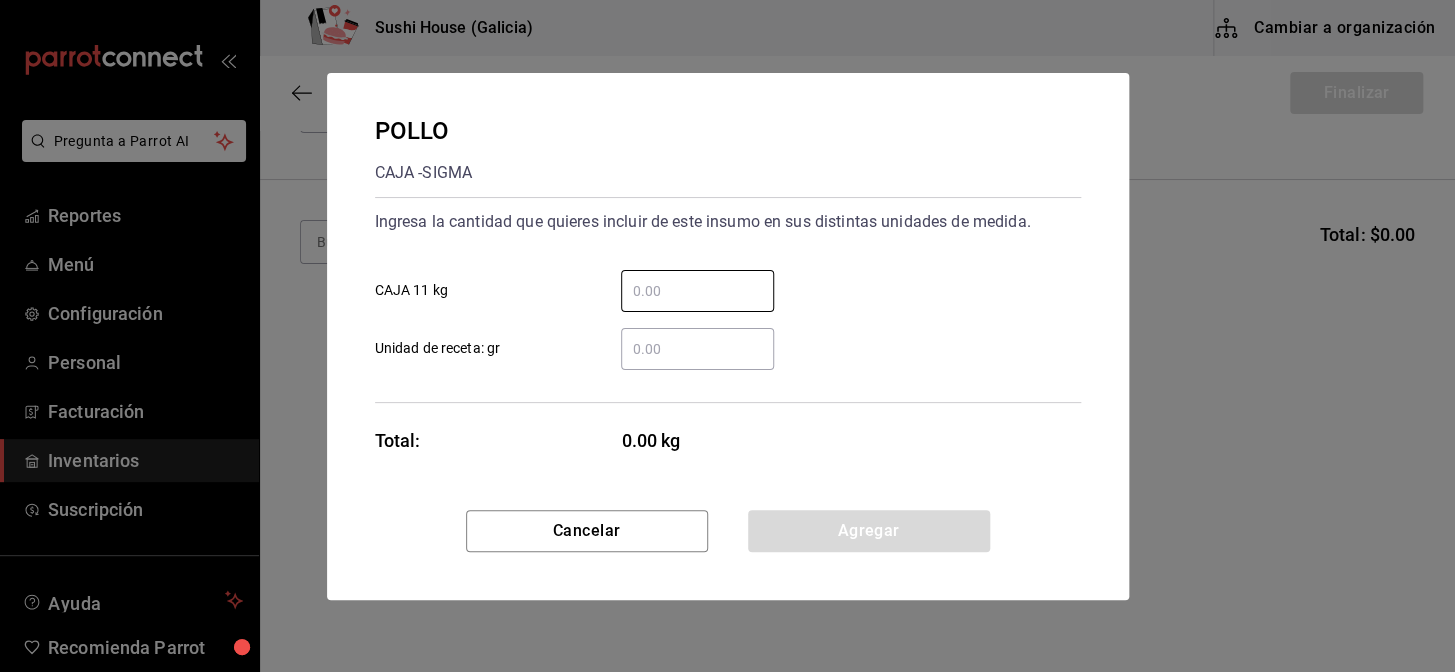 click on "​ Unidad de receta: gr" at bounding box center (697, 349) 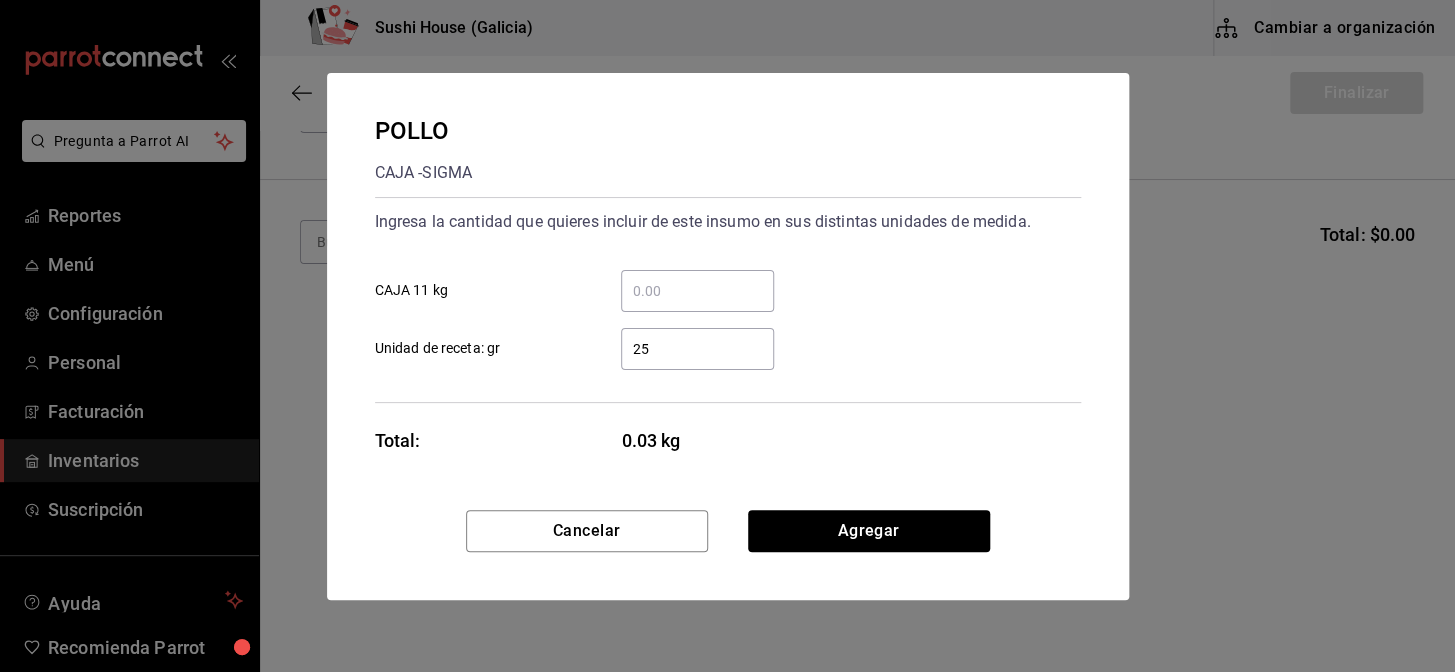 type on "2" 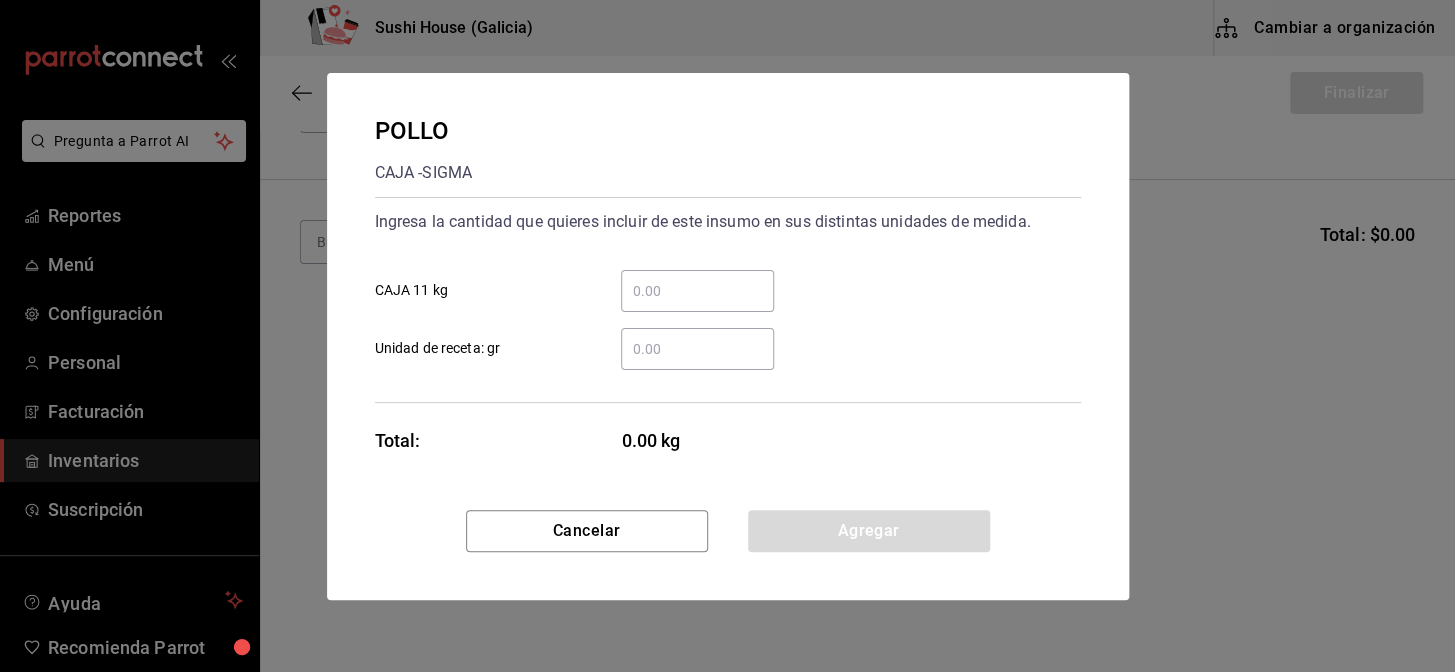 type on "." 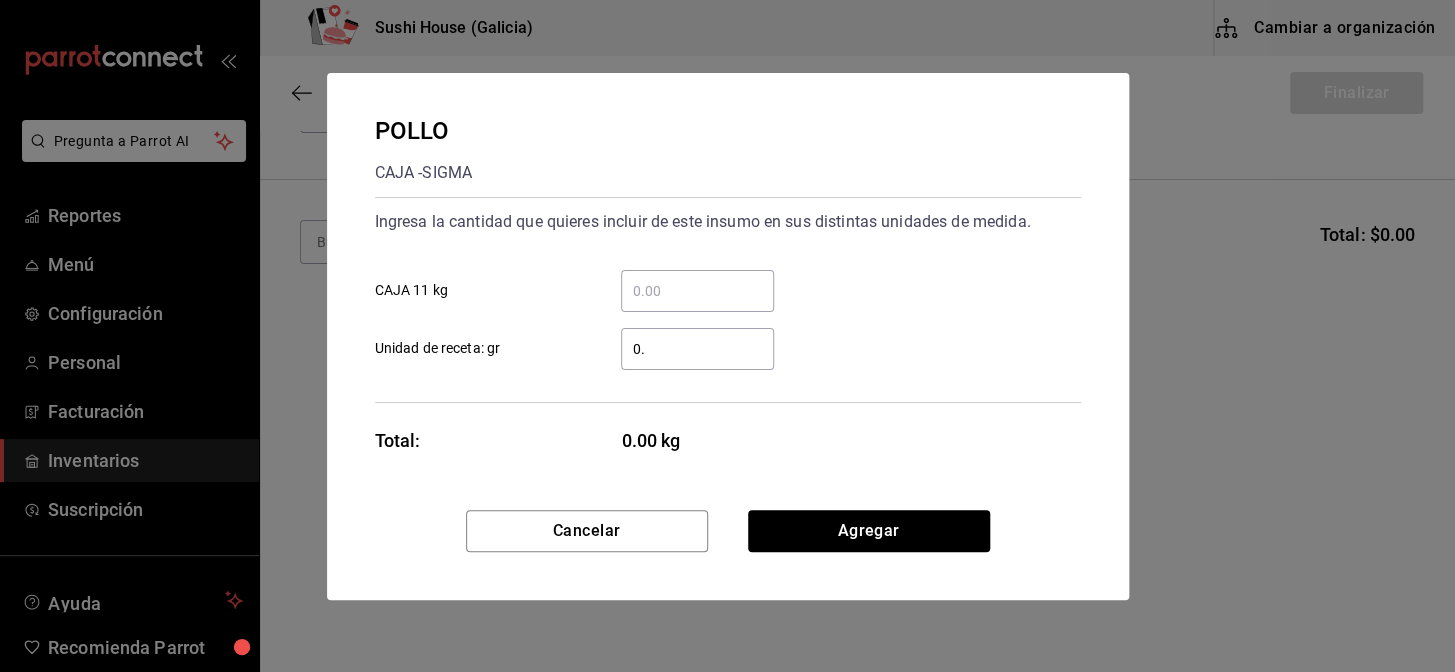 type on "0" 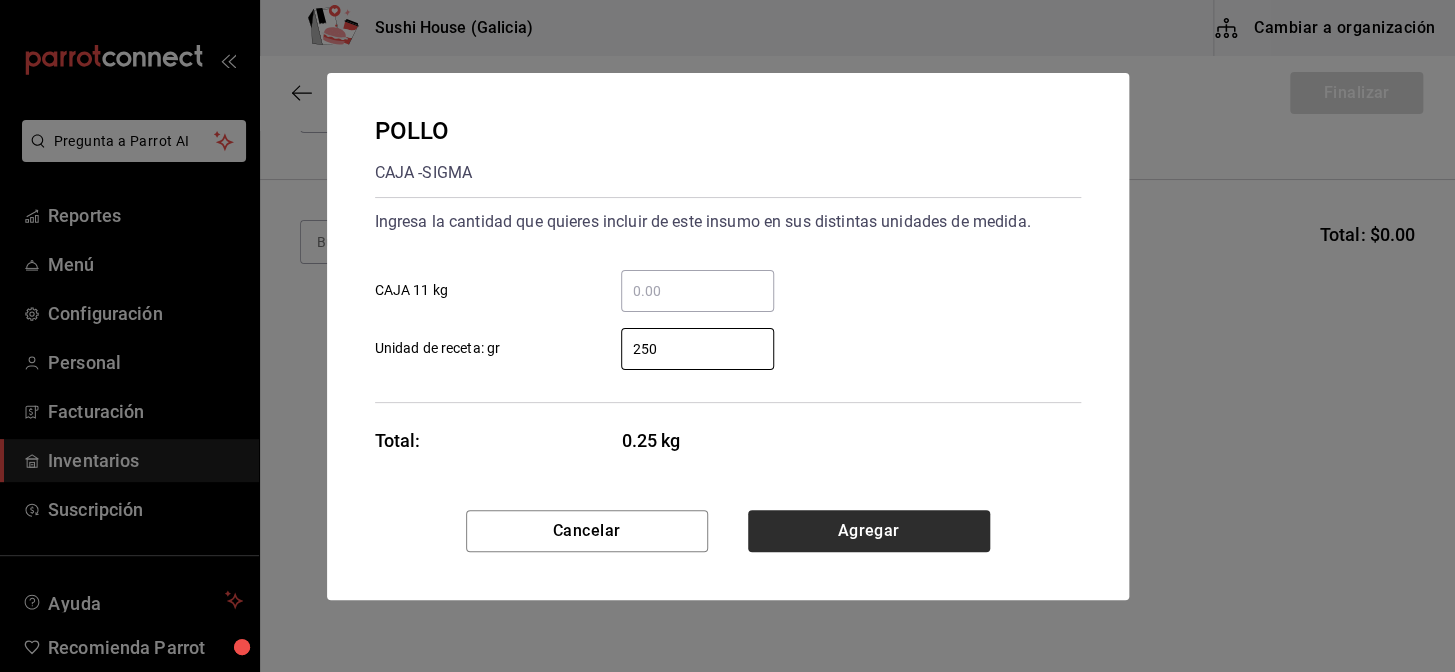 type on "250" 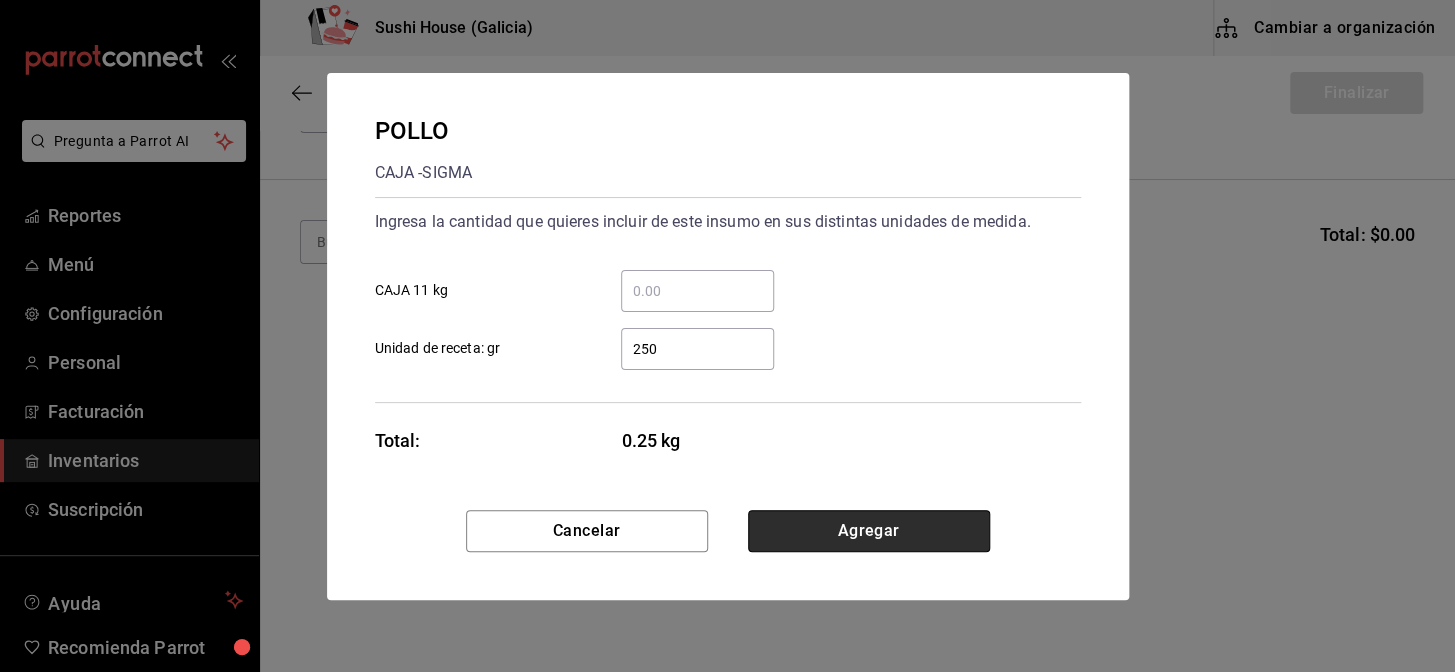 click on "Agregar" at bounding box center [869, 531] 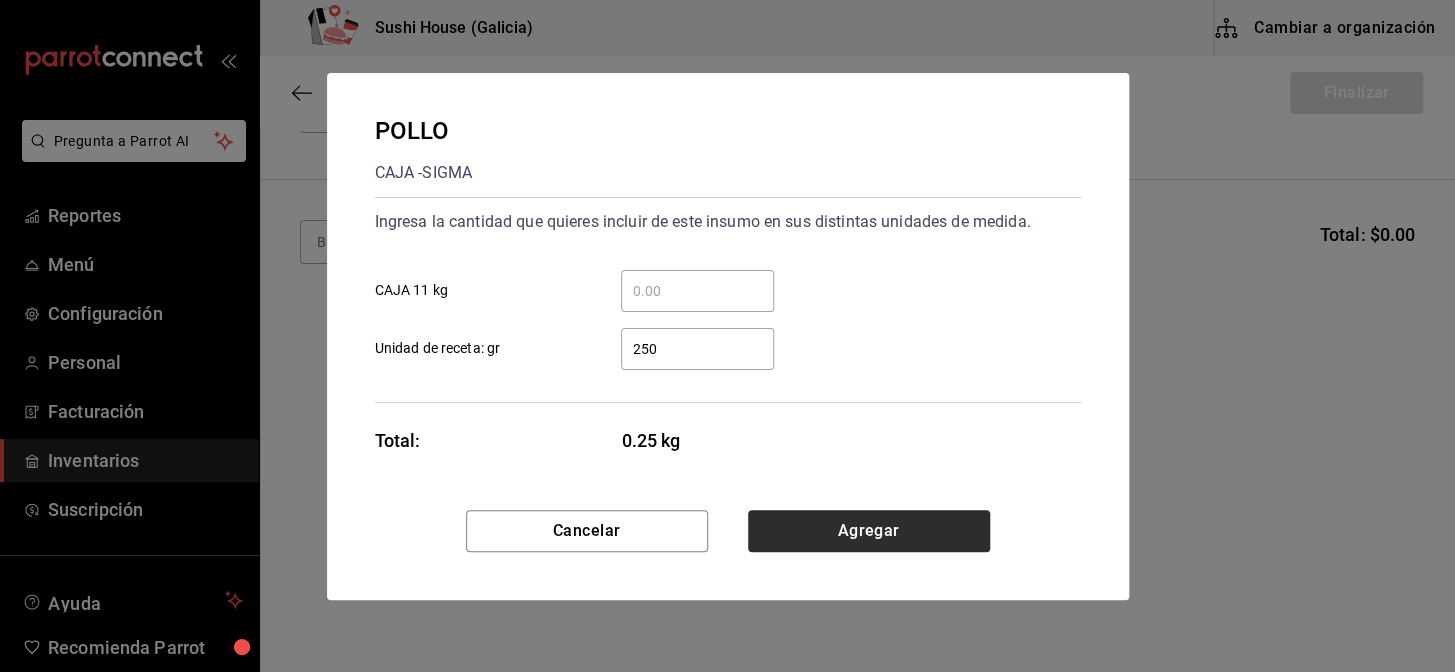 scroll, scrollTop: 60, scrollLeft: 0, axis: vertical 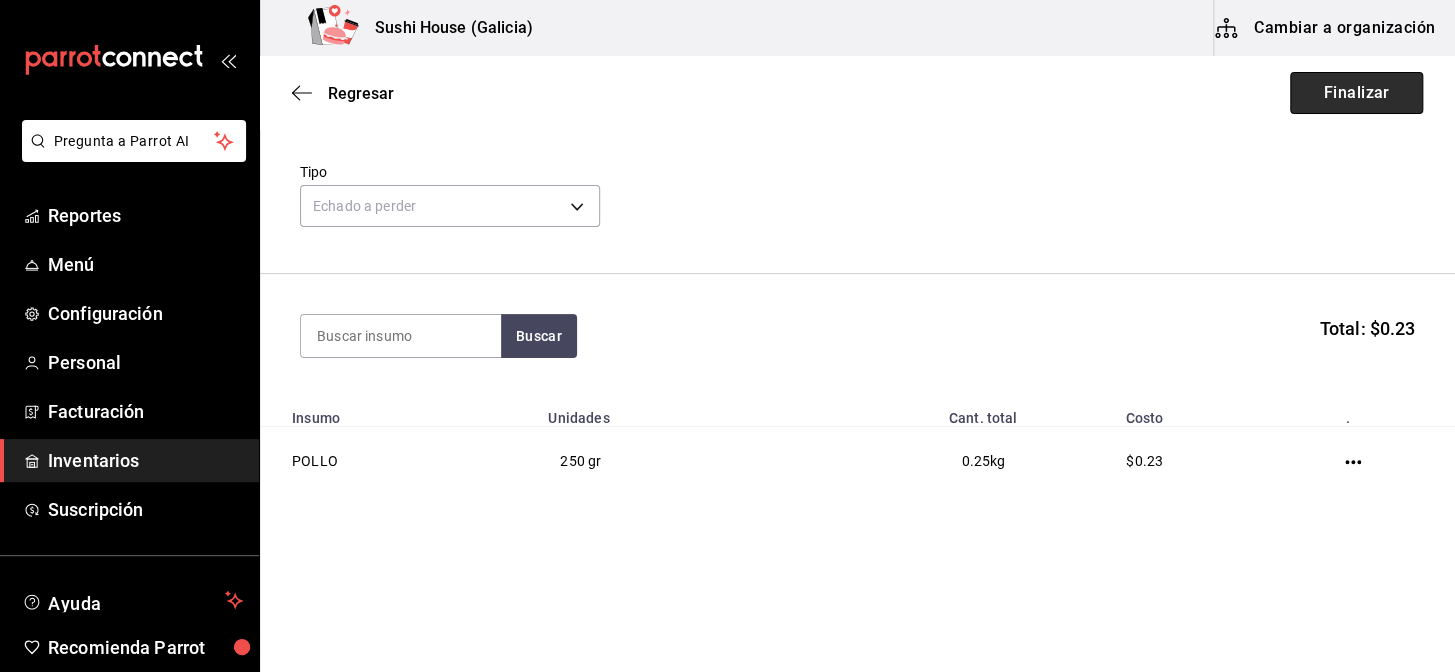 click on "Finalizar" at bounding box center [1356, 93] 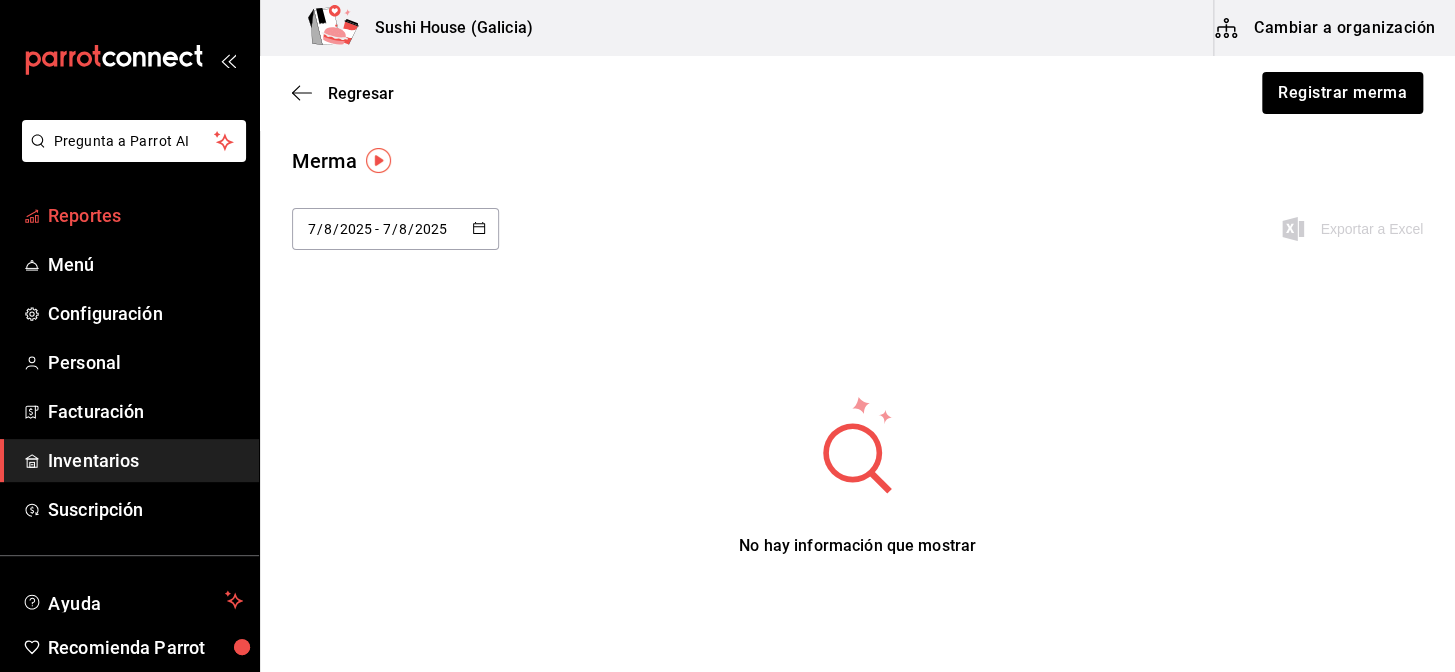 click on "Reportes" at bounding box center [145, 215] 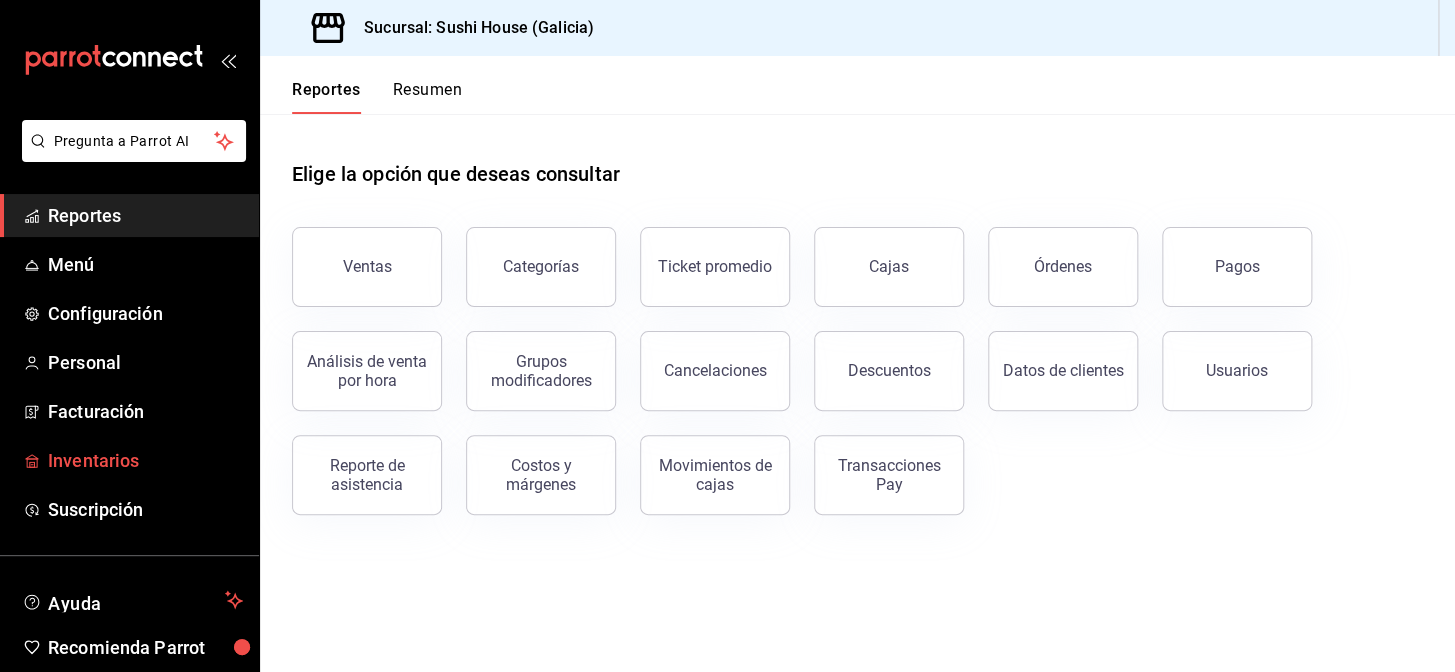 click on "Inventarios" at bounding box center [145, 460] 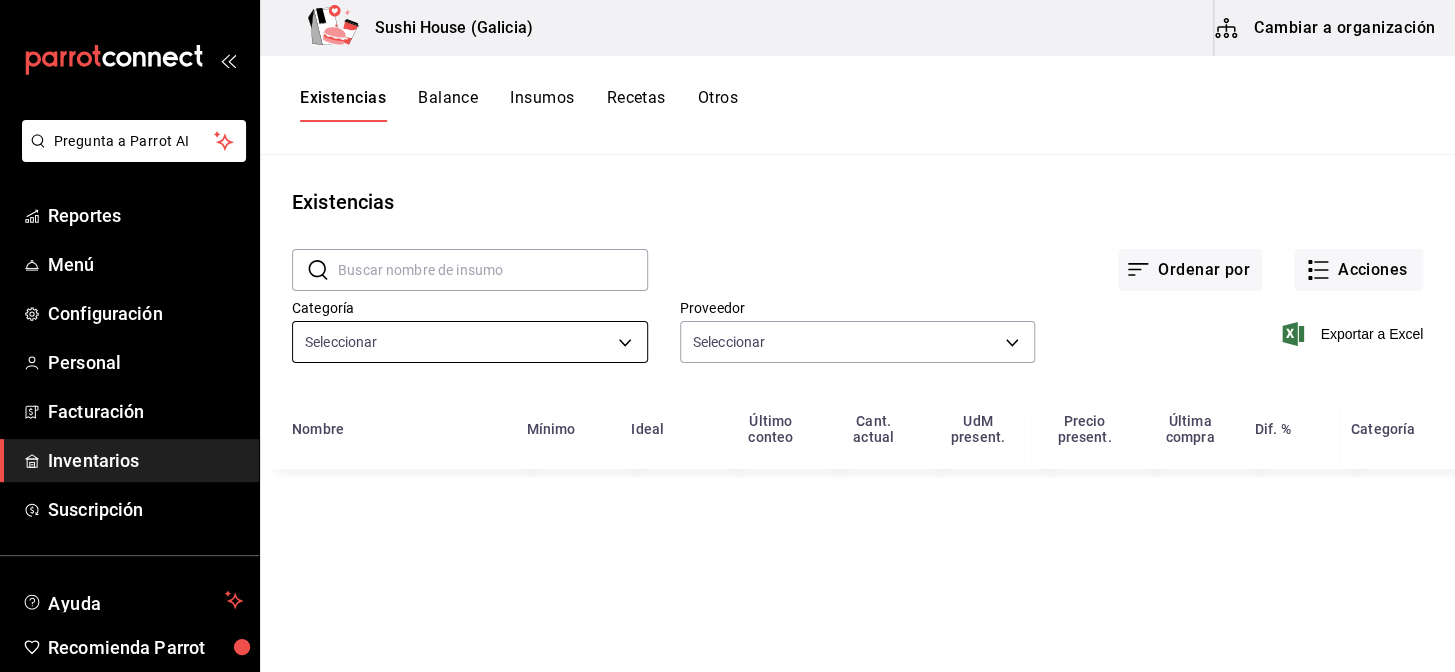 type on "05fe7a93-937e-4a2d-9c19-a5dc2dfbede2,8a7d6279-6ac2-489c-b939-f77f2462d19d,b1b8004f-233b-404c-adcd-bcfd179c0ff5,f28bb95f-9011-4126-9b0d-d4d5db815b6f,7f8b88e2-aa33-48e2-addb-e9e566cb67d4,c2c67c59-17ef-4abd-a9b2-e00f0cc7b07e,e6d208e7-703c-472c-bb27-2b0a150b176a,6f3d229e-34fe-4a2b-b6fa-370cc420011e" 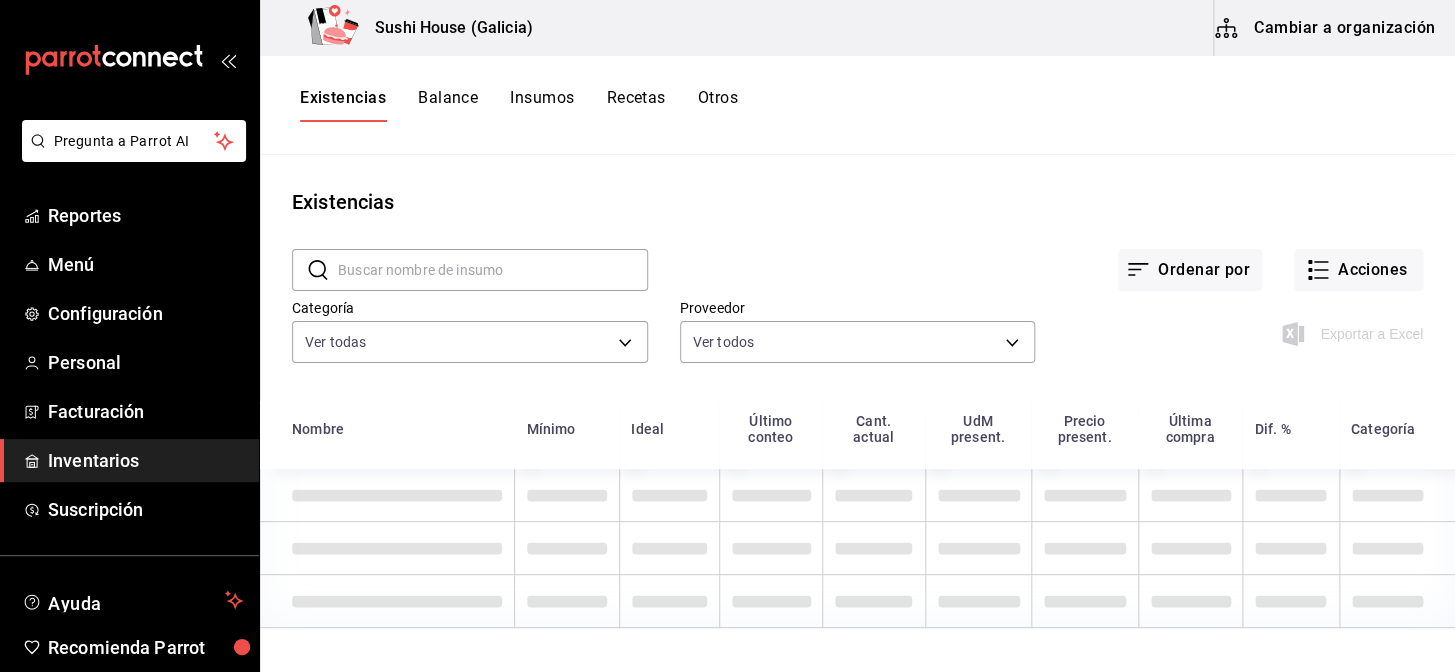 click on "Otros" at bounding box center [718, 105] 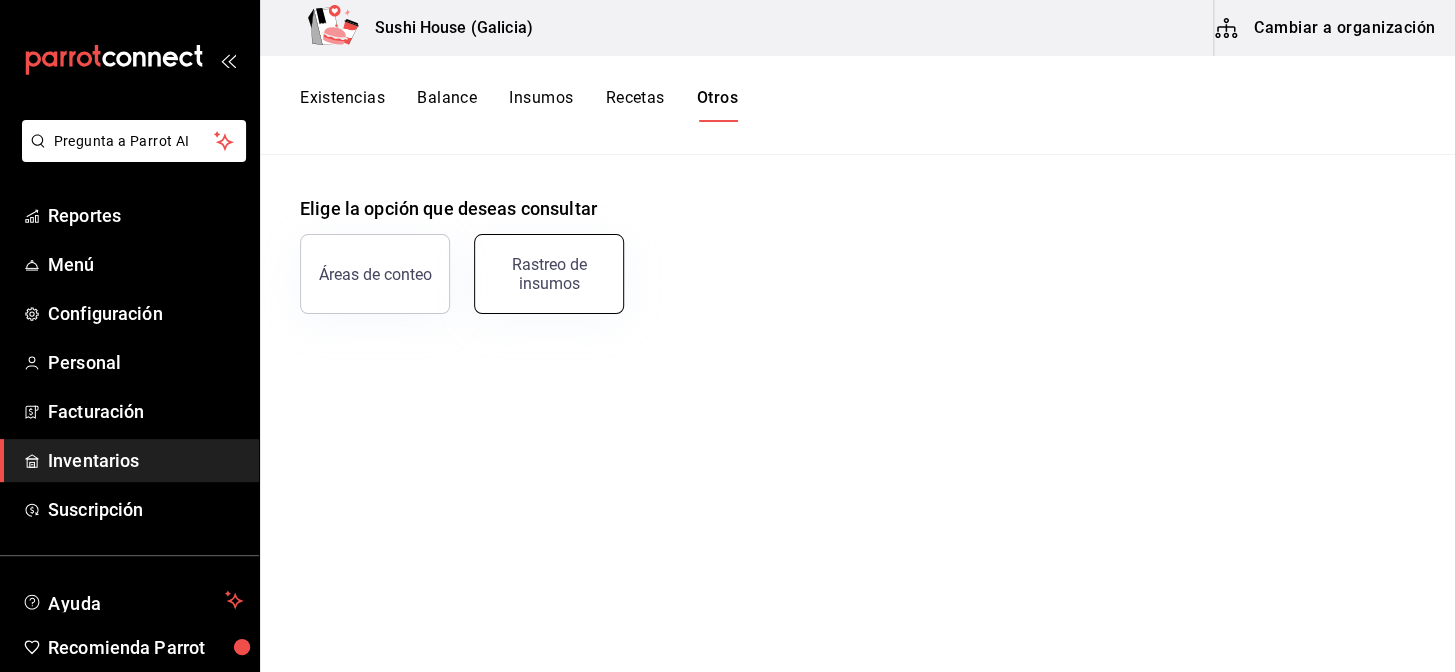 click on "Rastreo de insumos" at bounding box center (549, 274) 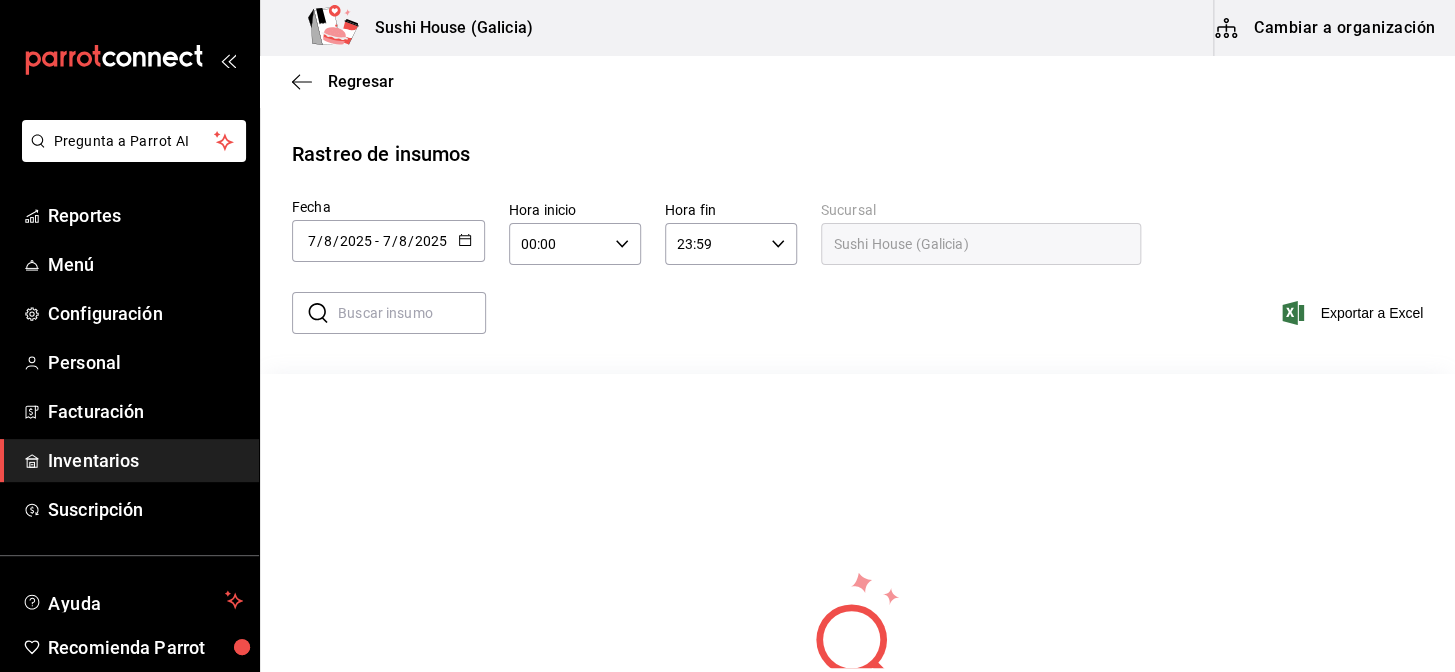 click on "2025-08-07 7 / 8 / 2025 - 2025-08-07 7 / 8 / 2025" at bounding box center (388, 241) 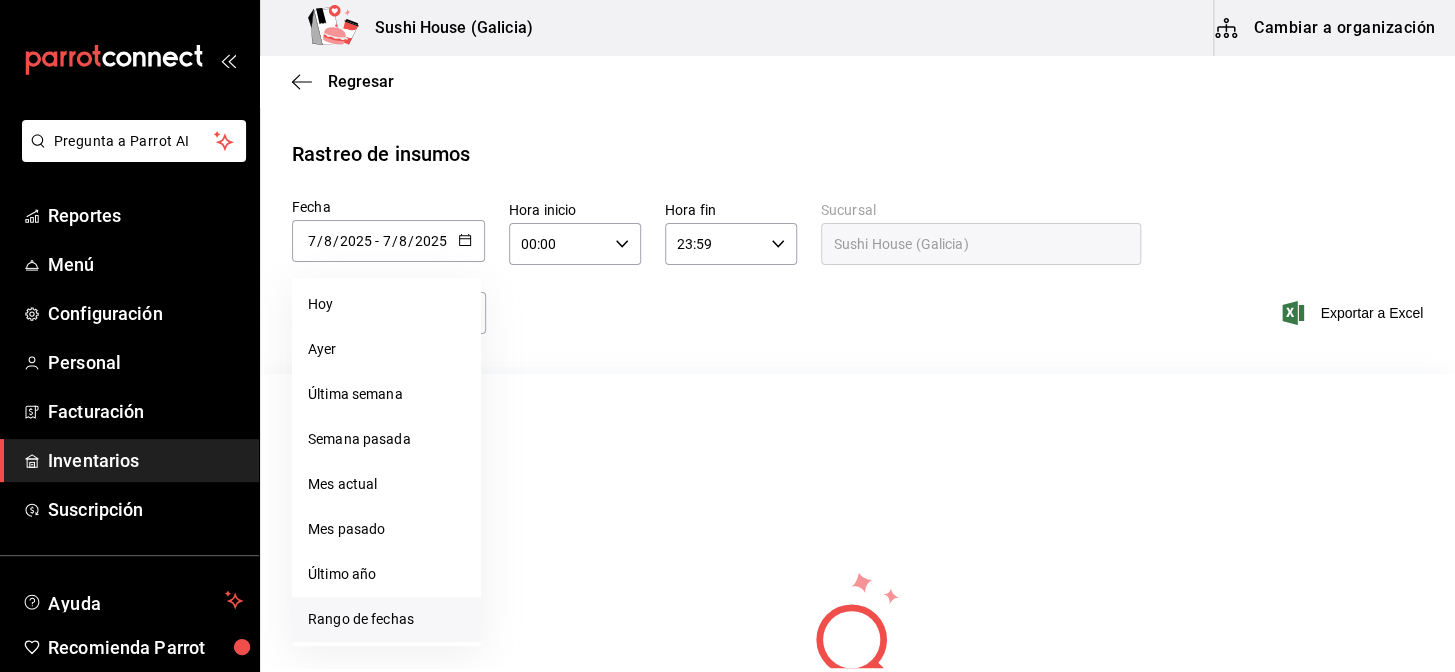 click on "Rango de fechas" at bounding box center [386, 619] 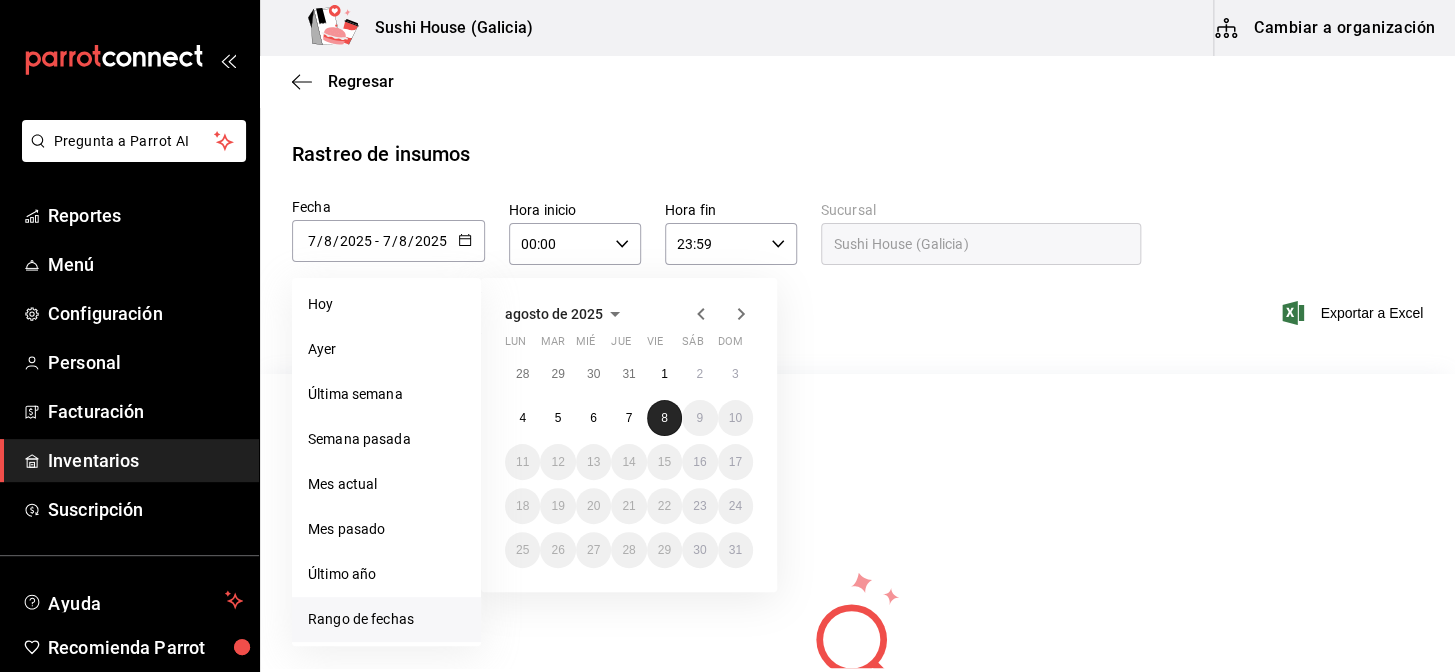 click on "28 29 30 31 1 2 3 4 5 6 7 8 9 10 11 12 13 14 15 16 17 18 19 20 21 22 23 24 25 26 27 28 29 30 31" at bounding box center (629, 462) 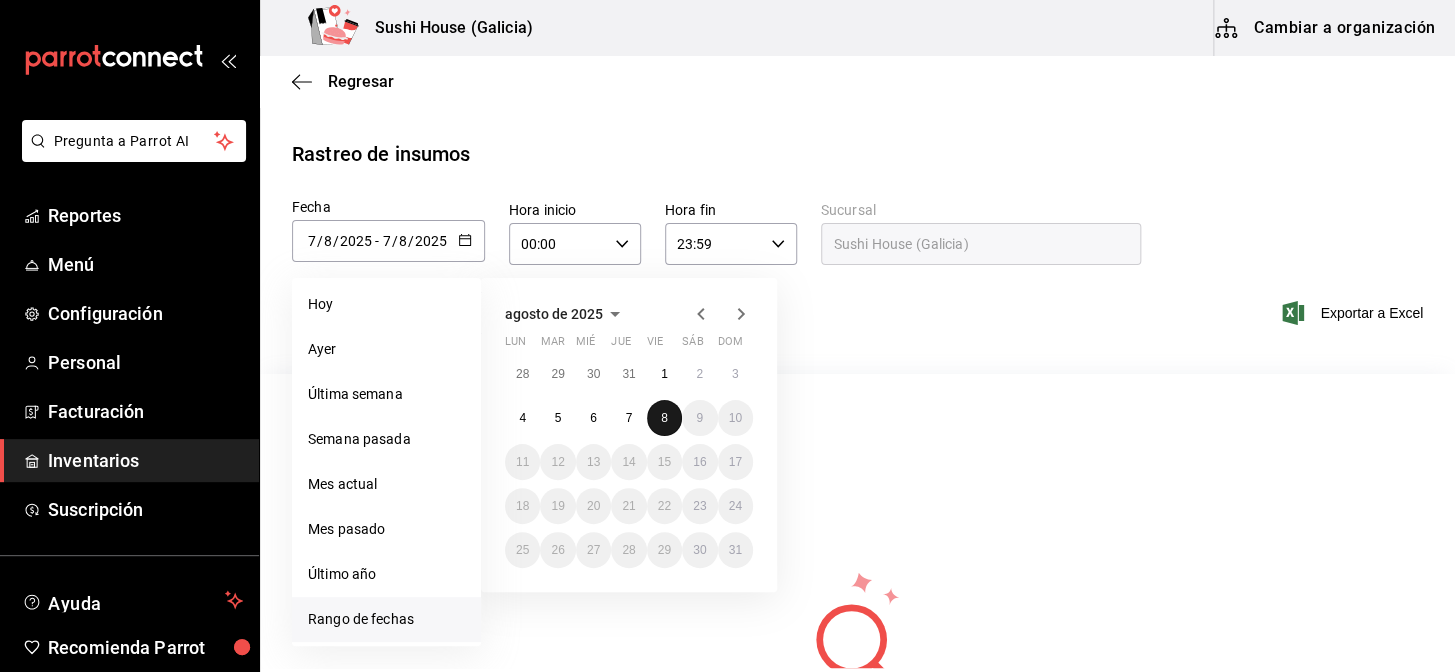 click on "8" at bounding box center (664, 418) 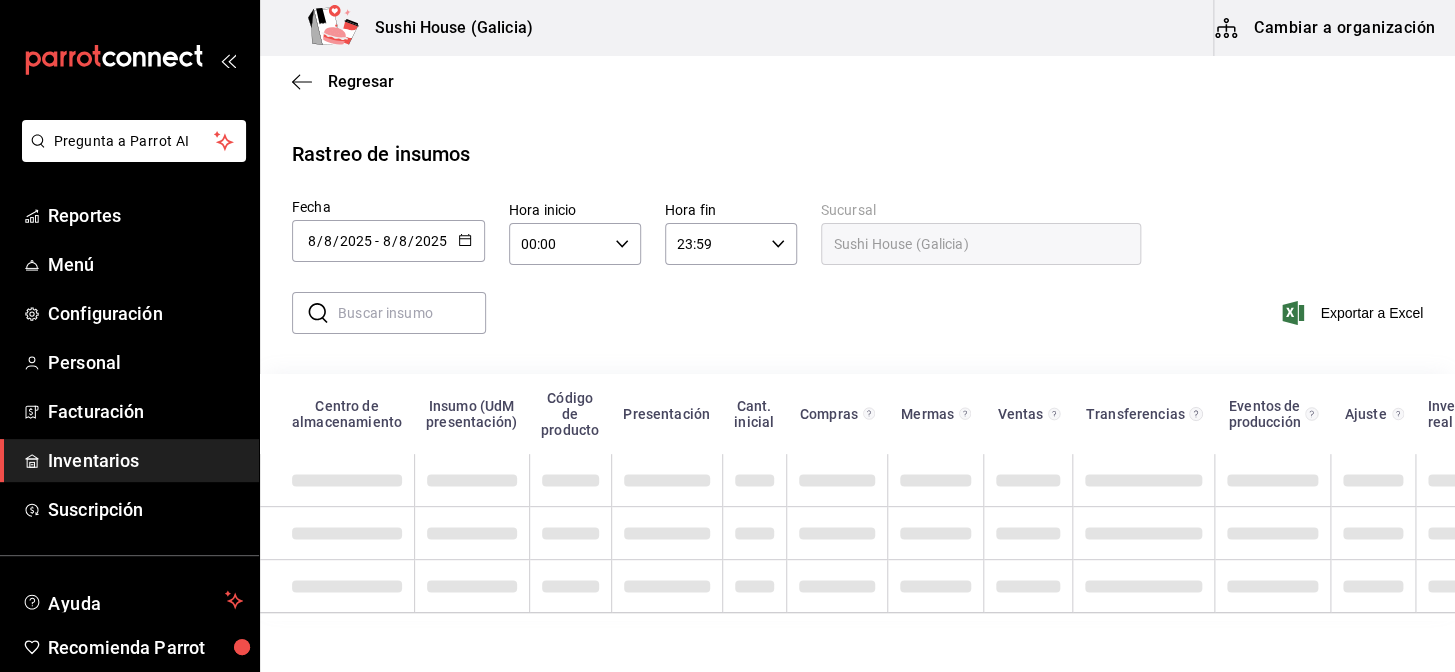 click on "Presentación" at bounding box center [666, 414] 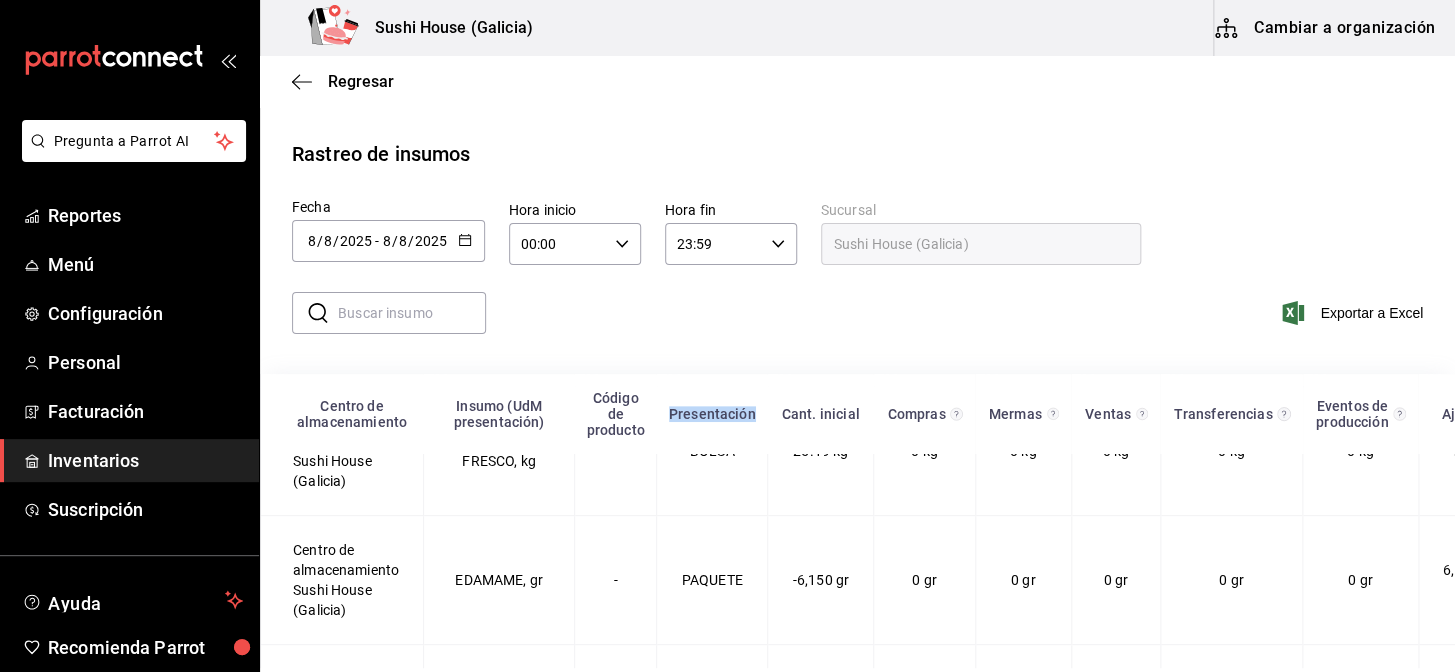 scroll, scrollTop: 708, scrollLeft: 0, axis: vertical 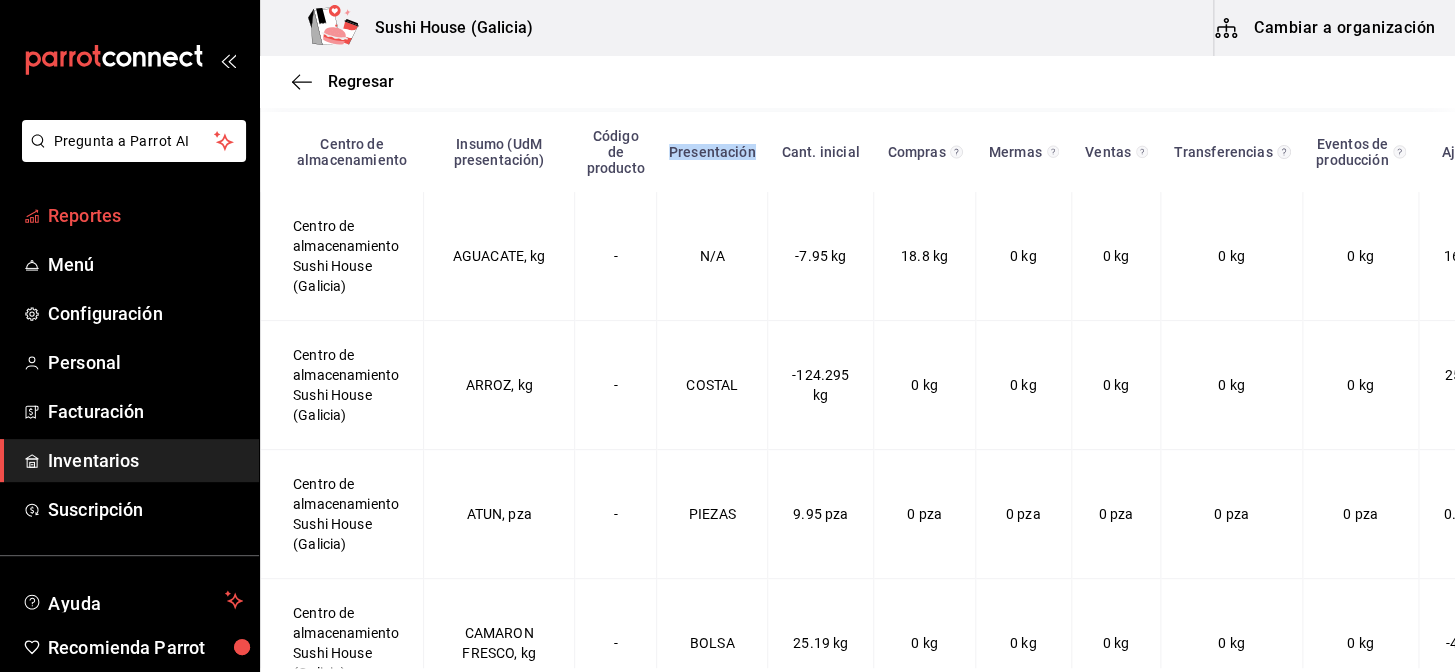 click on "Reportes" at bounding box center (145, 215) 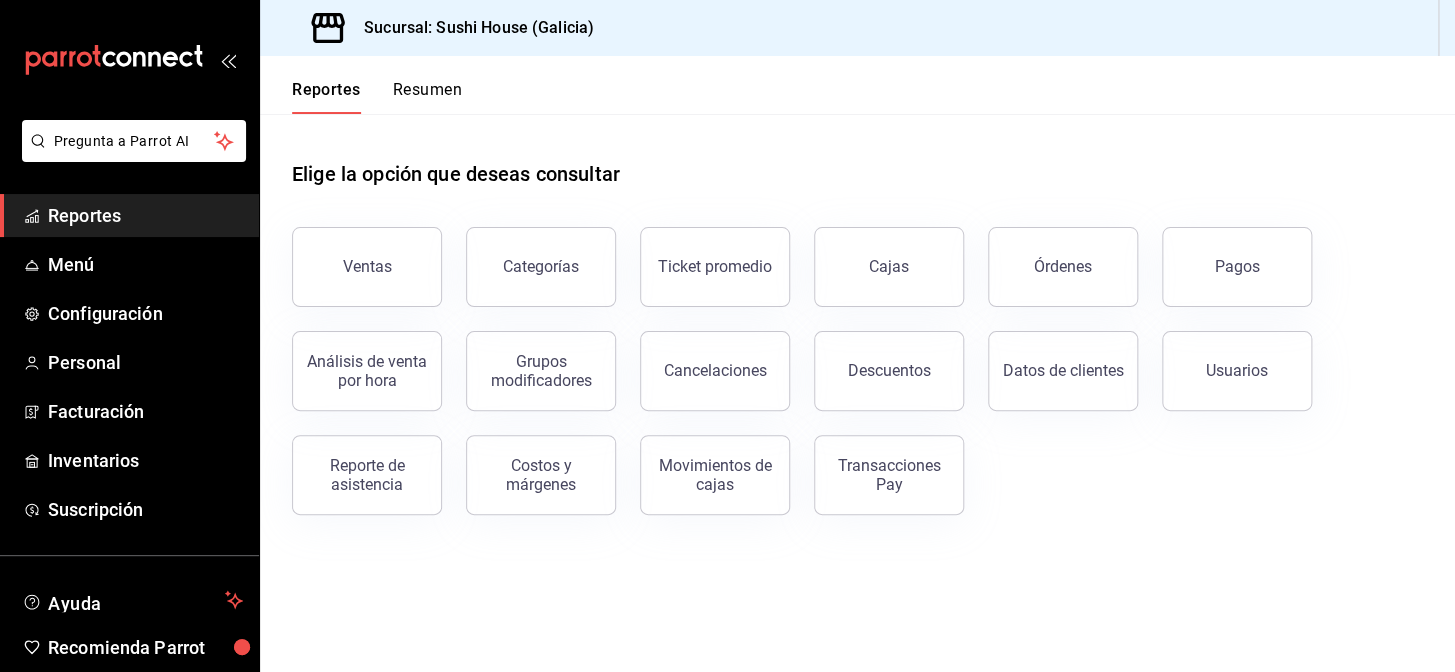click on "Reportes" at bounding box center [129, 215] 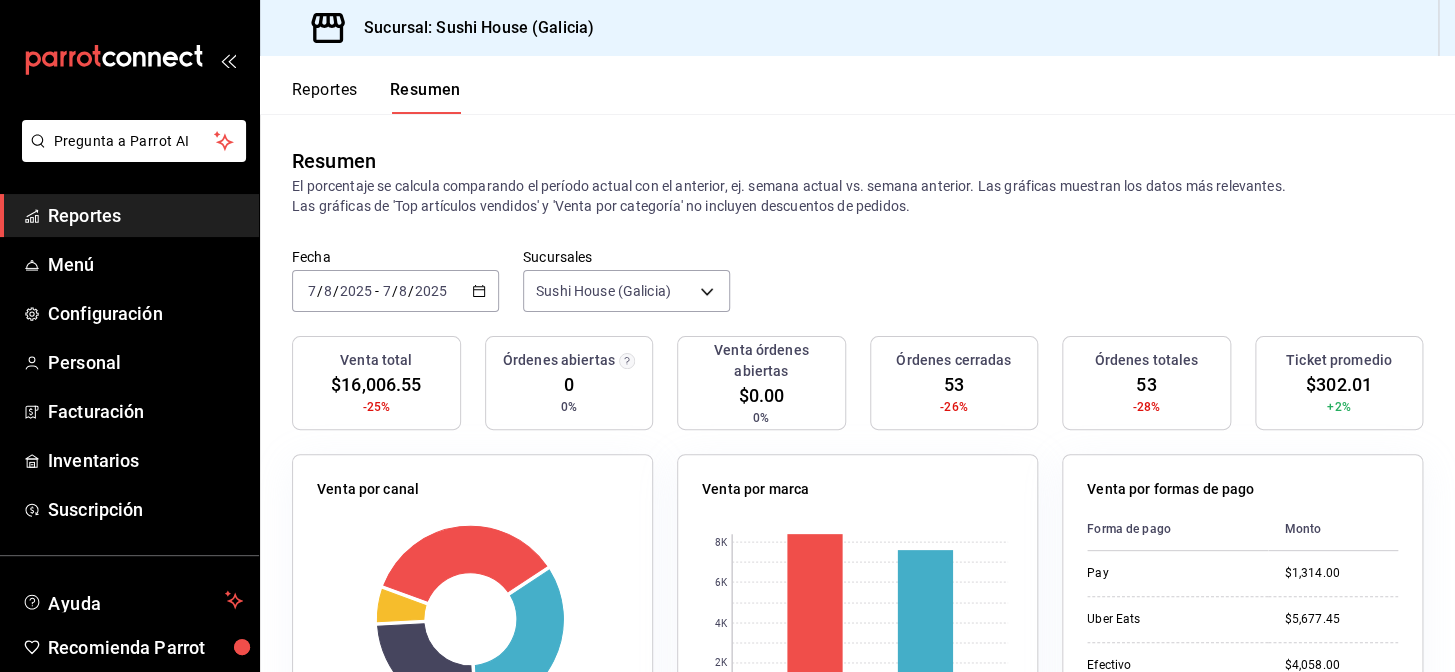 click on "Reportes" at bounding box center [129, 215] 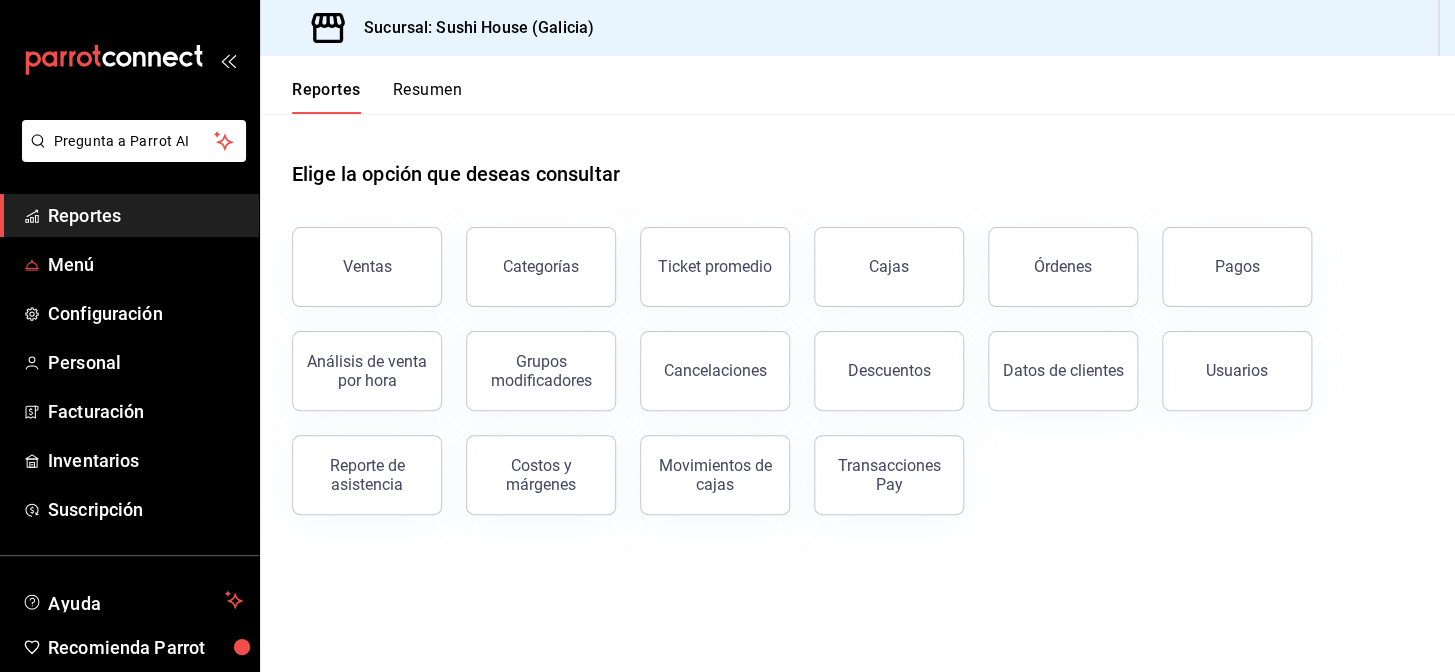 click on "Reportes" at bounding box center (145, 215) 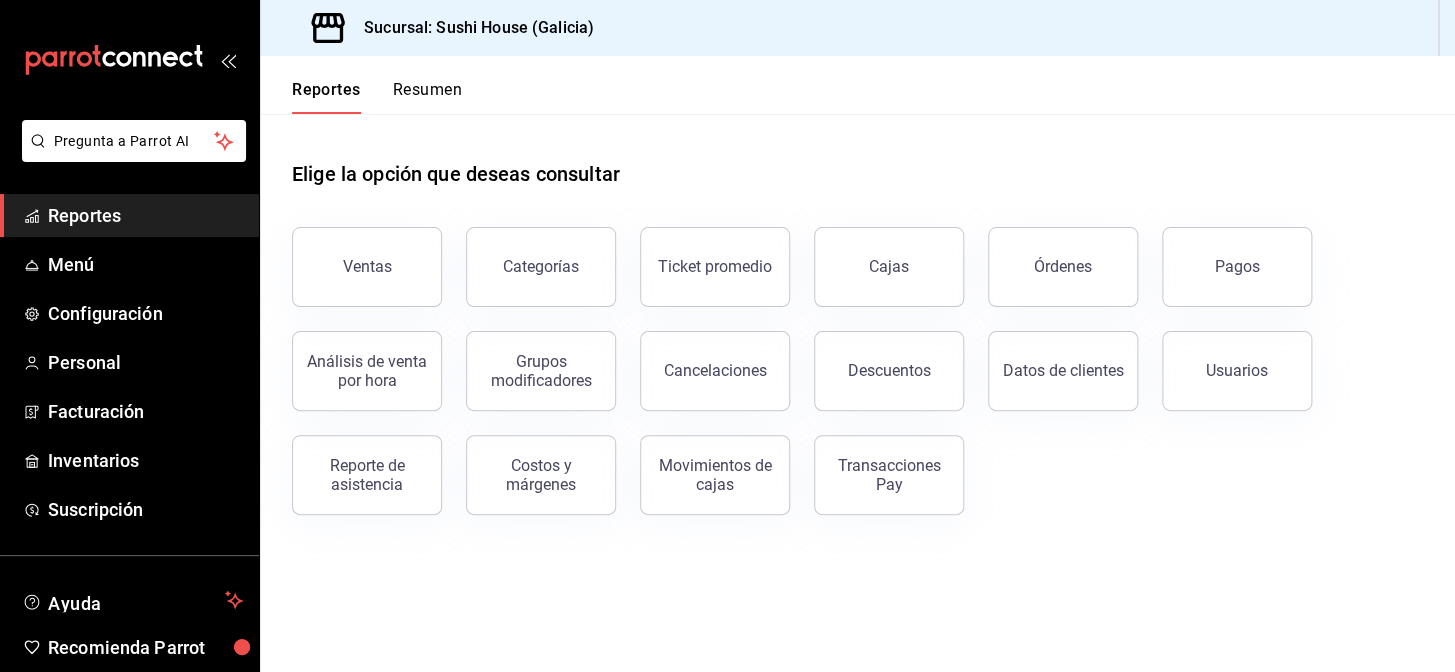 click on "Reportes Resumen" at bounding box center [361, 85] 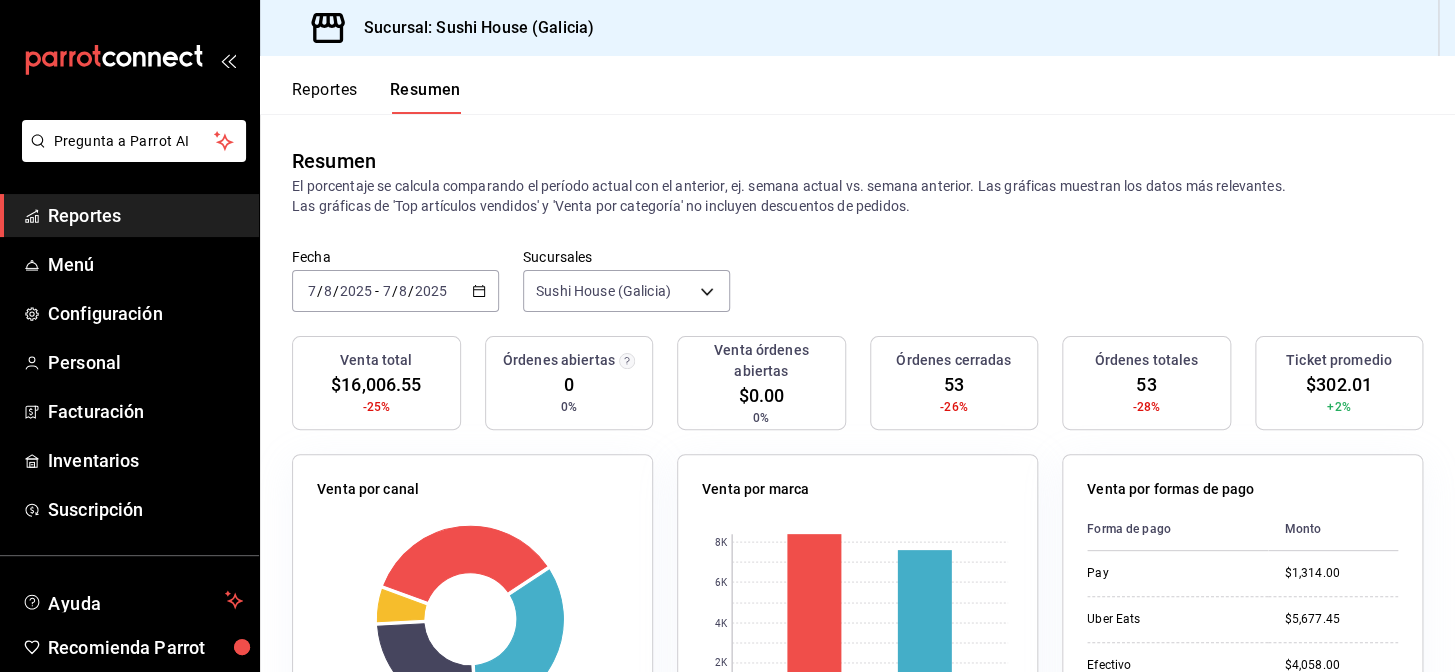 click on "Pregunta a Parrot AI" at bounding box center (129, 157) 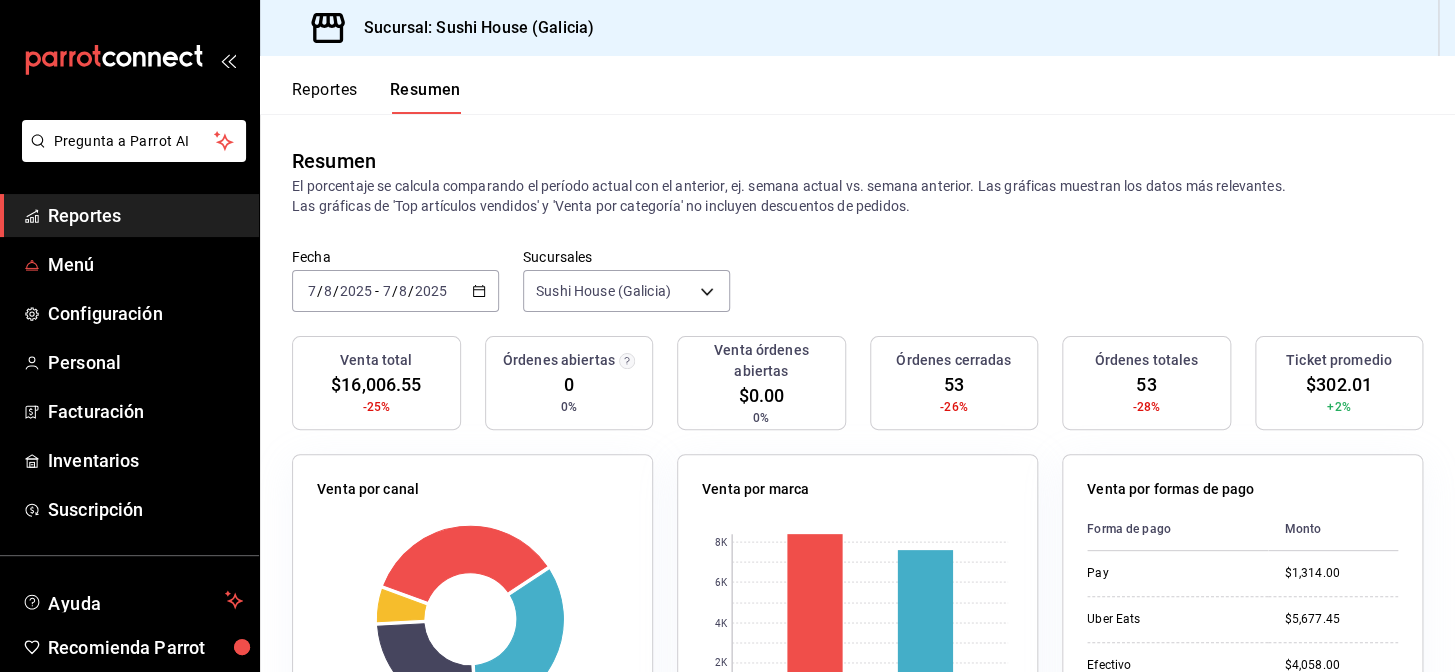 click on "Reportes" at bounding box center [145, 215] 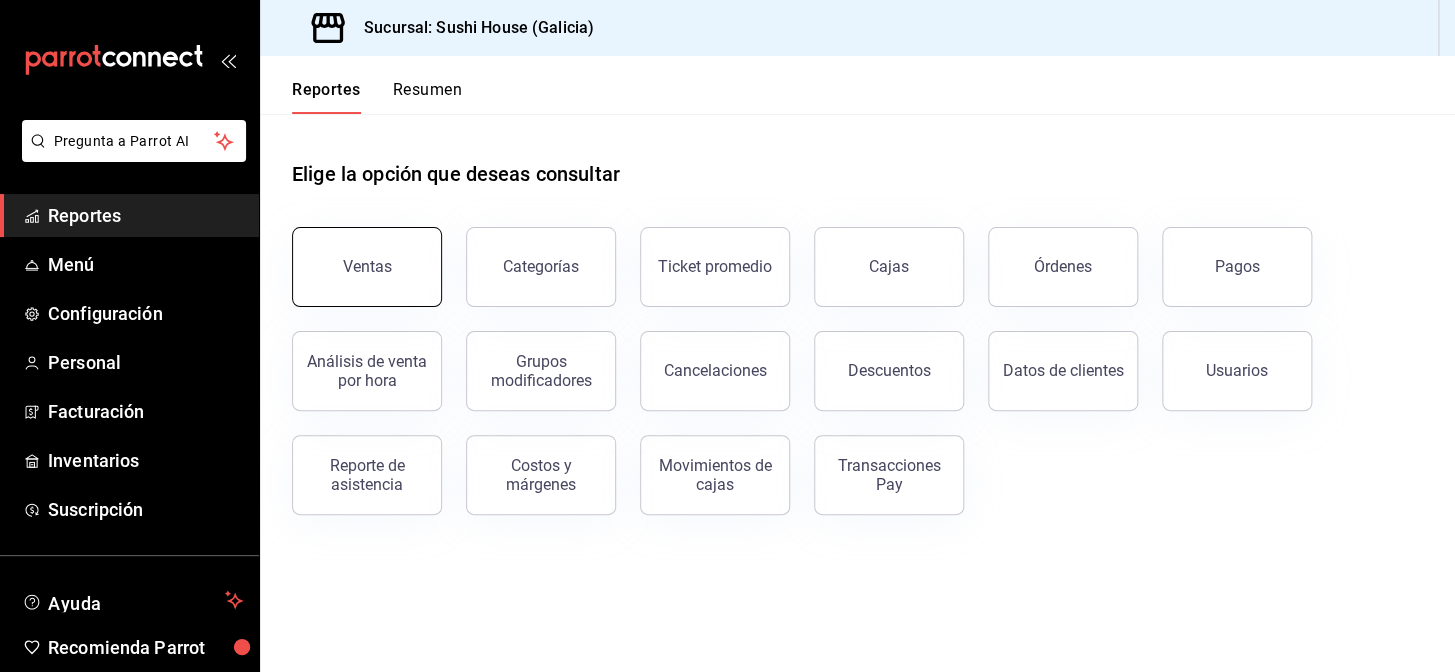 click on "Ventas" at bounding box center (367, 266) 